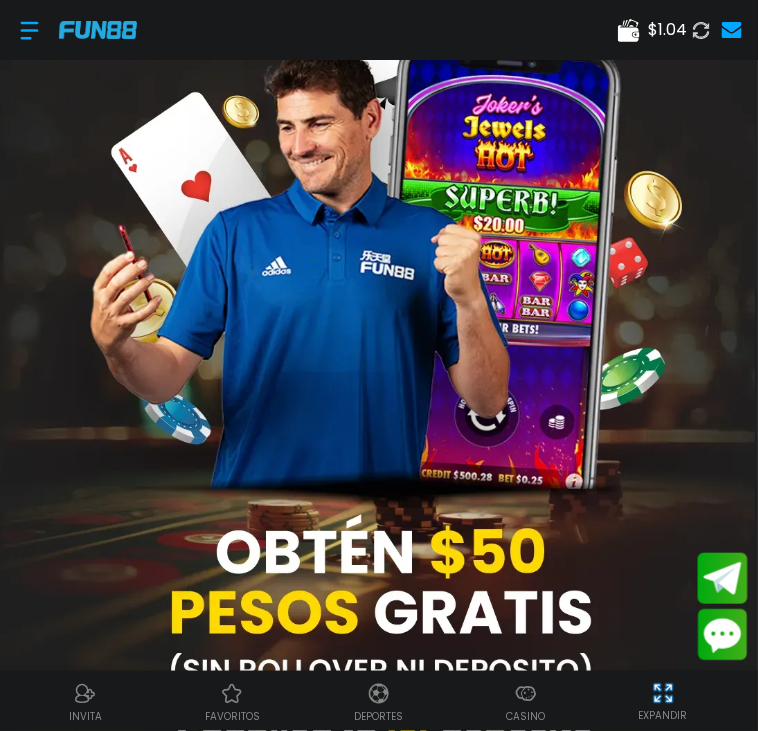 scroll, scrollTop: 0, scrollLeft: 0, axis: both 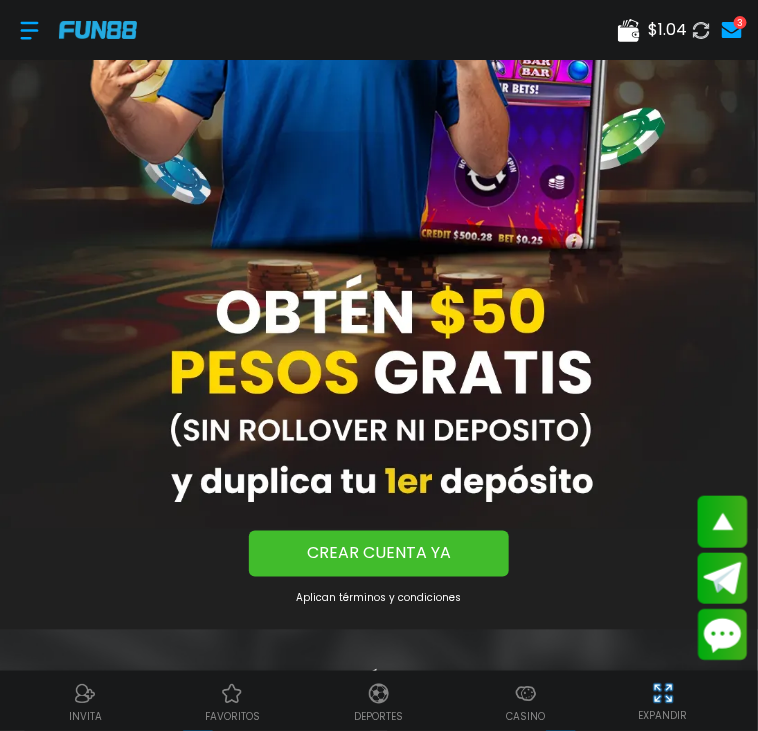 click on "$ 1.04 3" at bounding box center [379, 30] 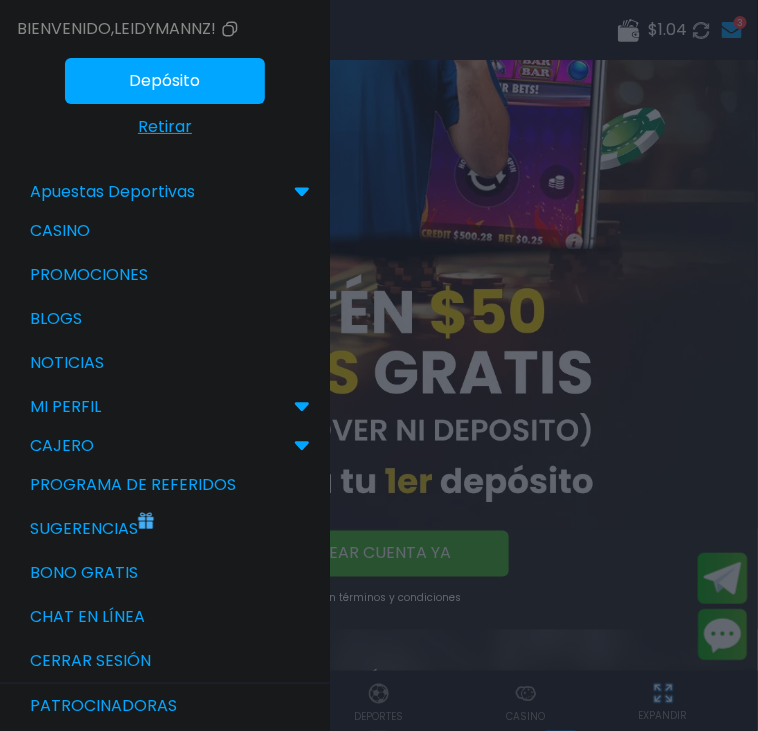 scroll, scrollTop: 0, scrollLeft: 0, axis: both 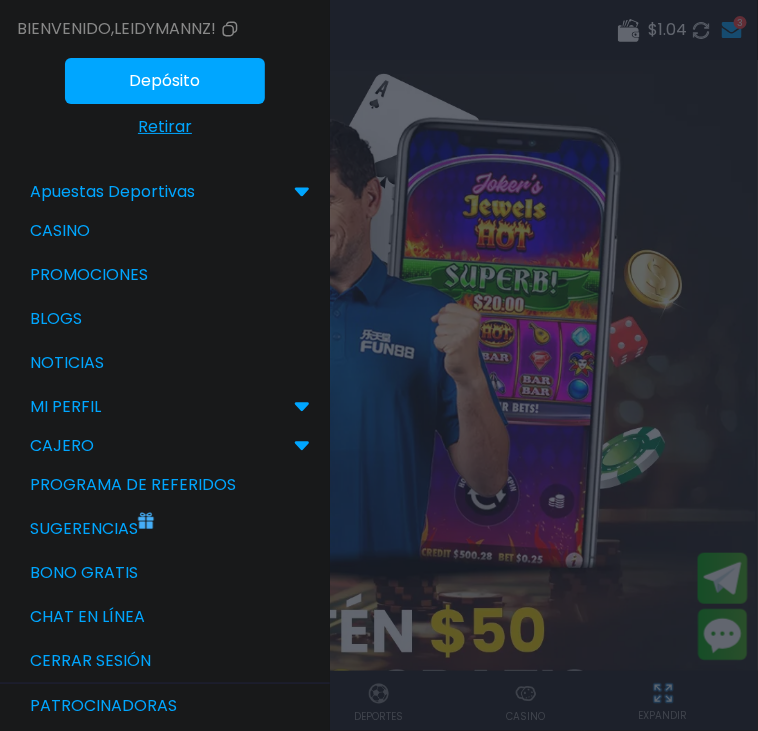 click on "Casino" at bounding box center [165, 231] 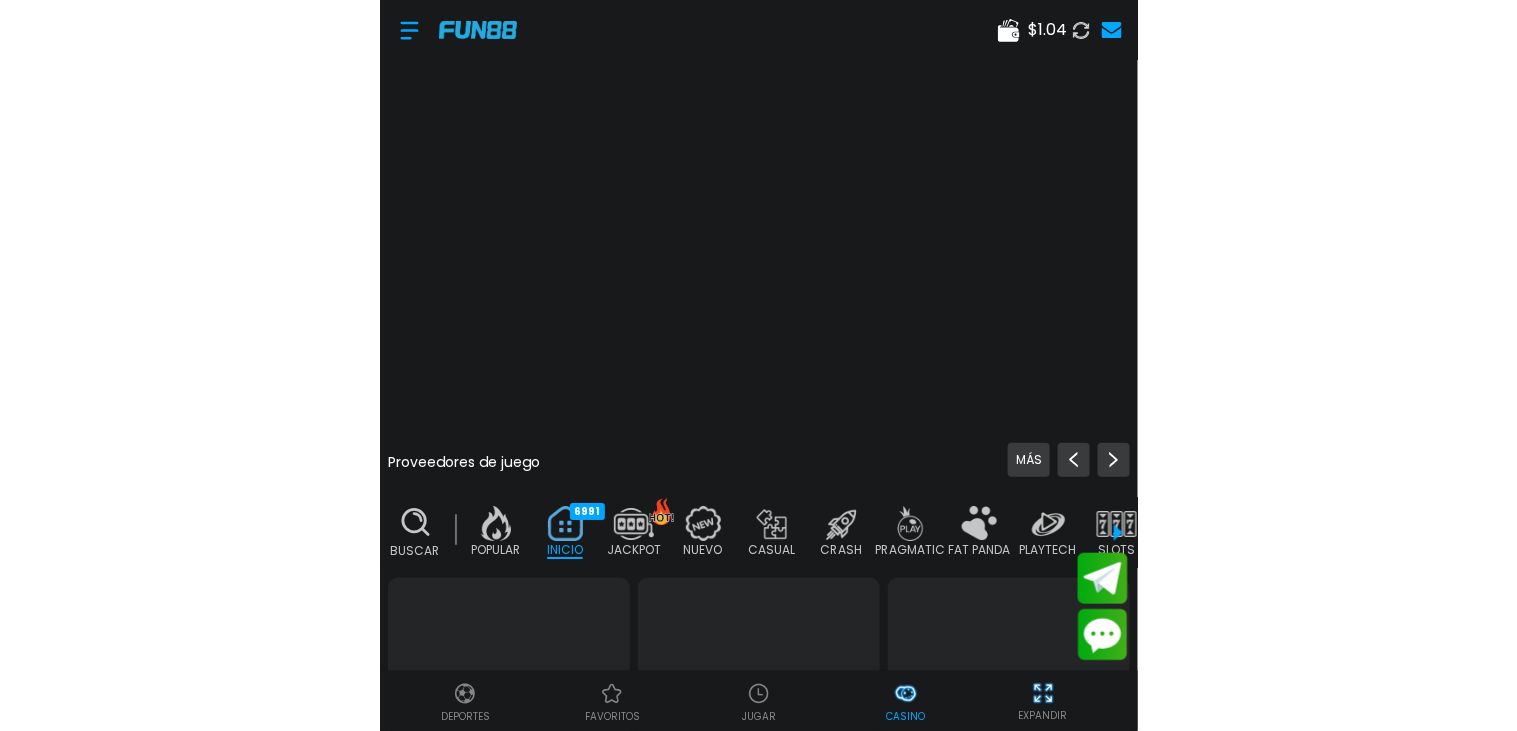 scroll, scrollTop: 0, scrollLeft: 49, axis: horizontal 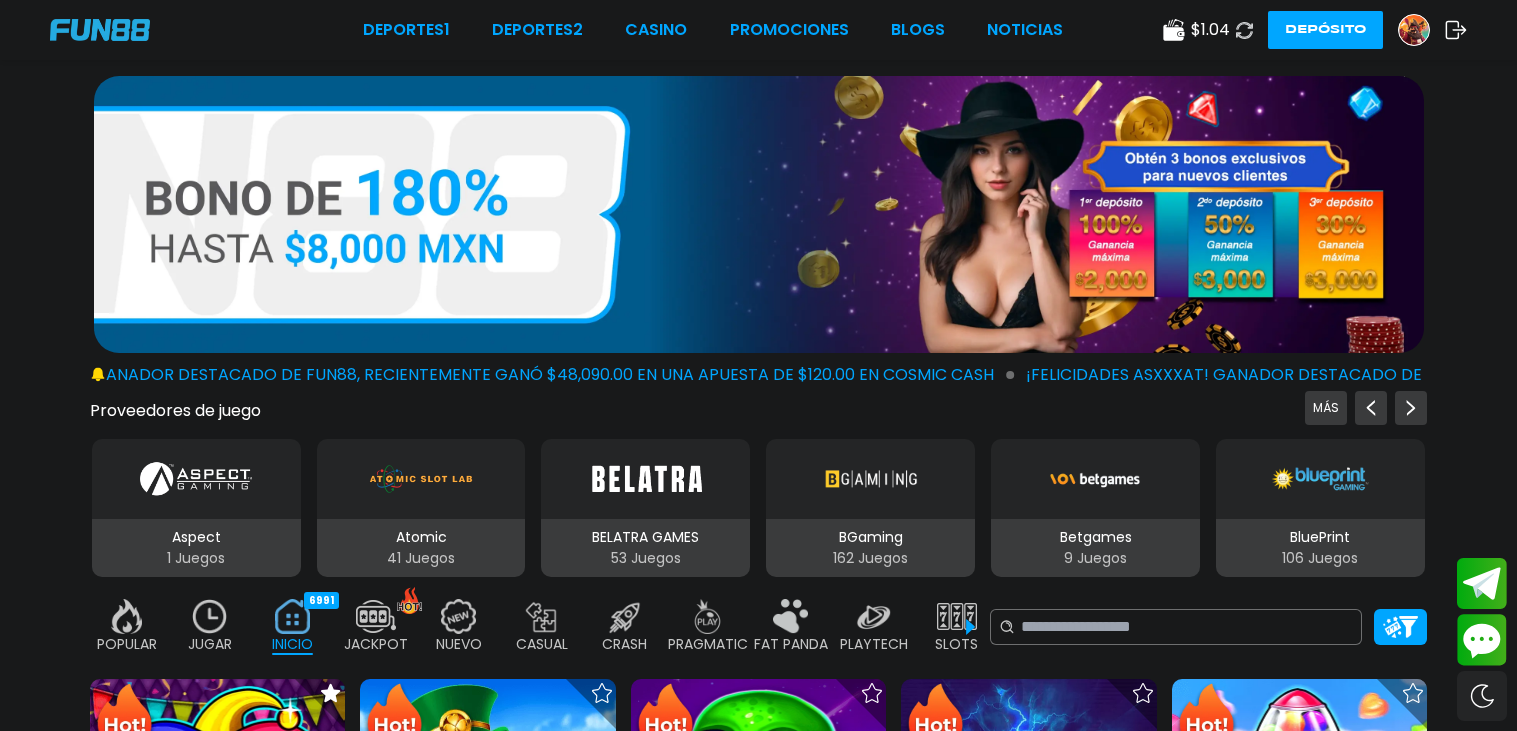 click on "Depósito" at bounding box center [1325, 30] 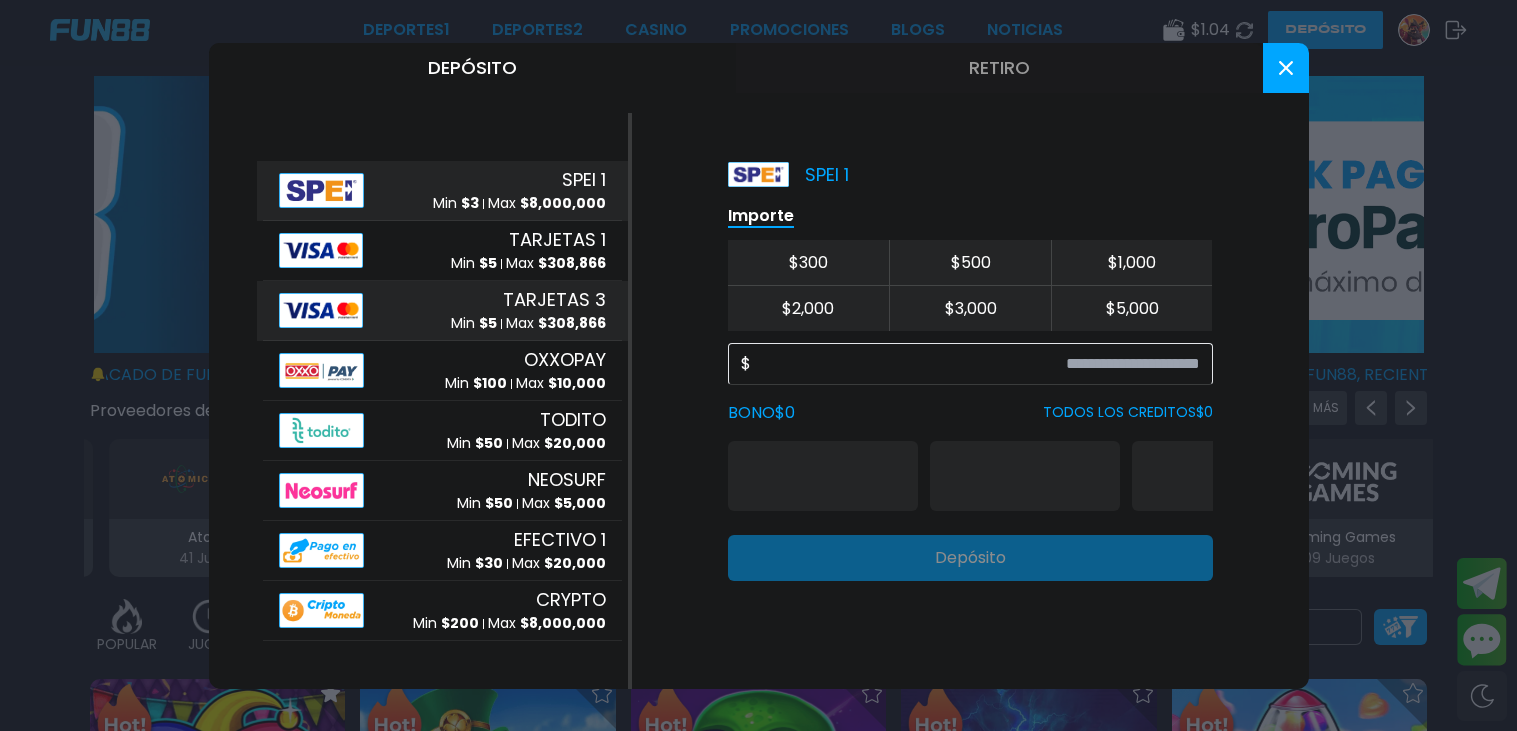 click on "TARJETAS 3 Min   $ 5 Max   $ 308,866" at bounding box center (528, 310) 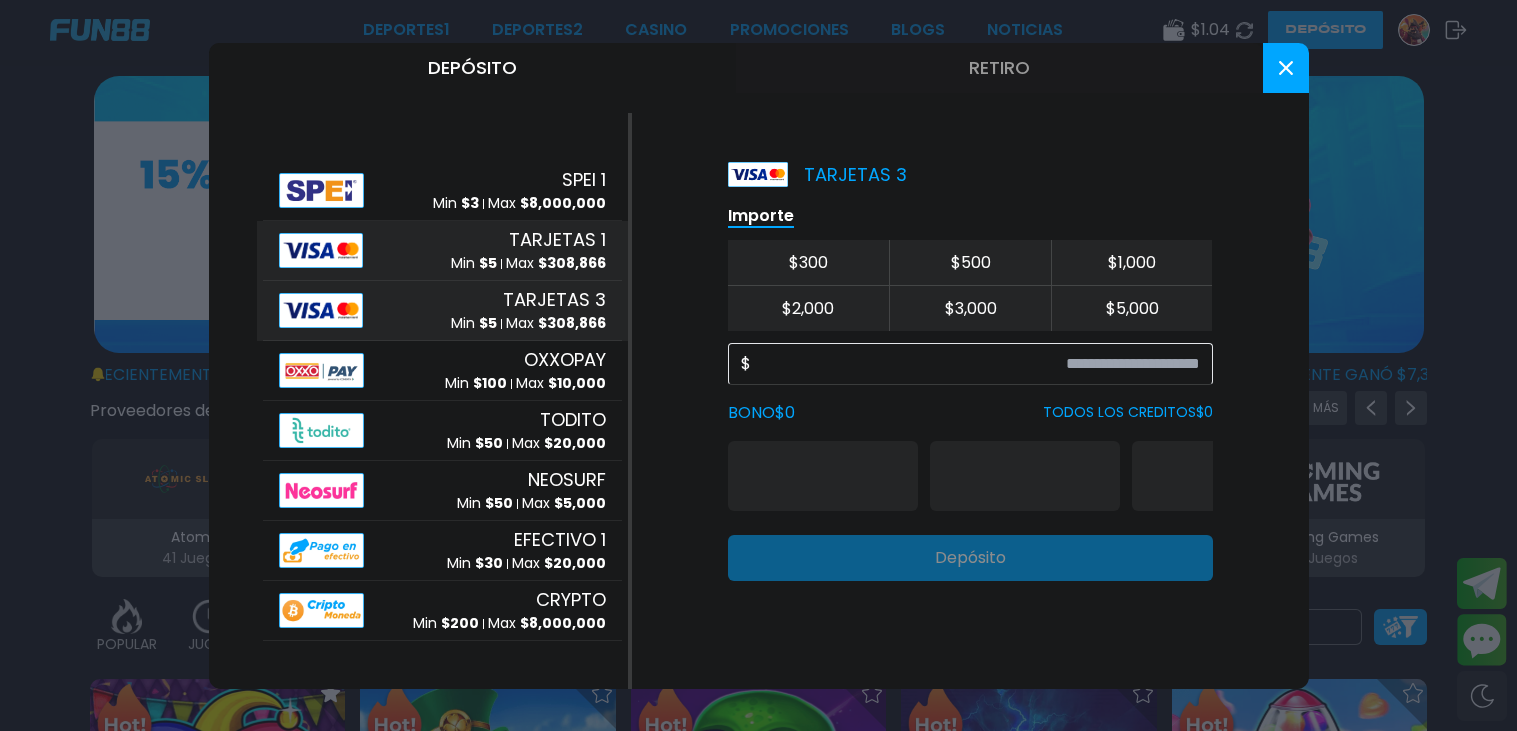 click on "TARJETAS 1" at bounding box center [557, 239] 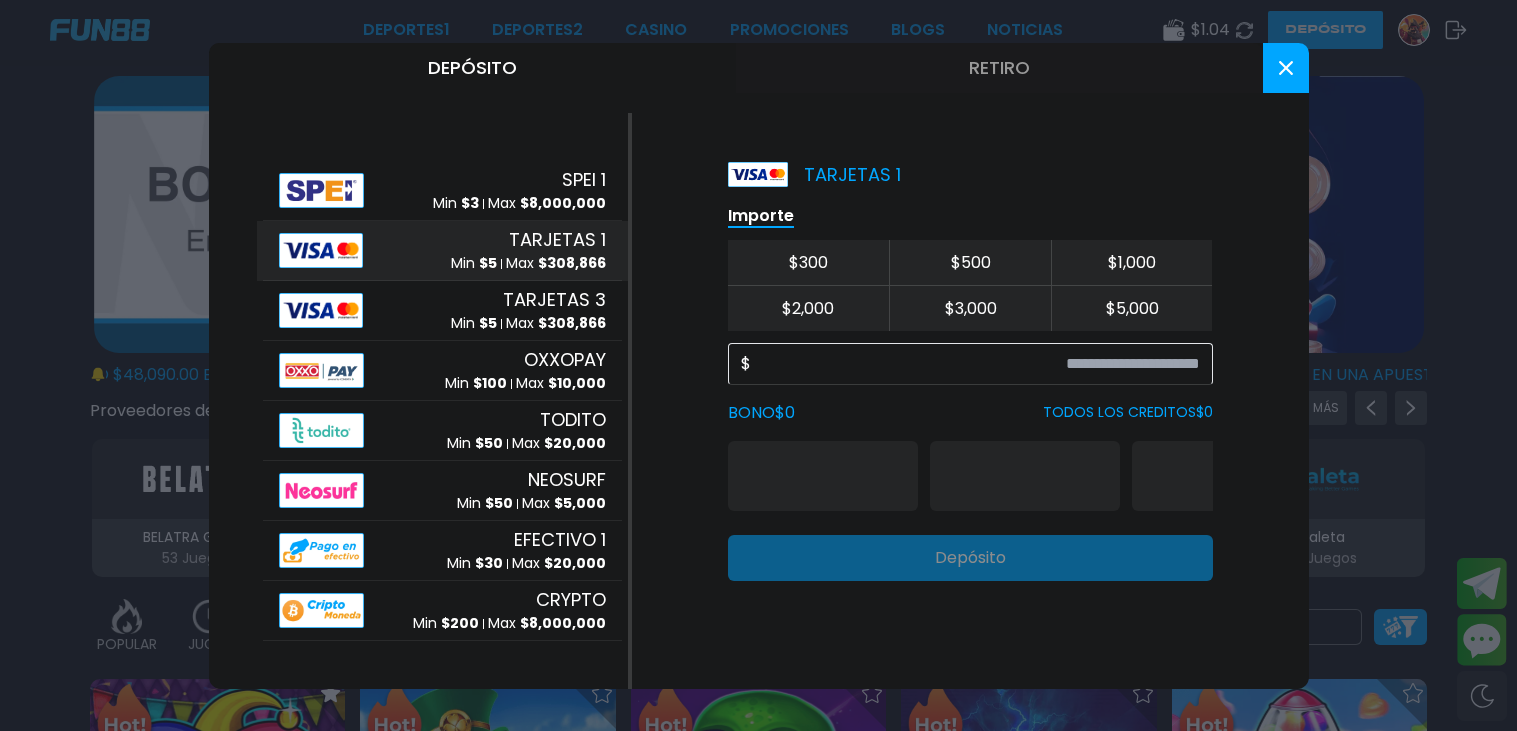 click on "$ 308,866" at bounding box center (572, 263) 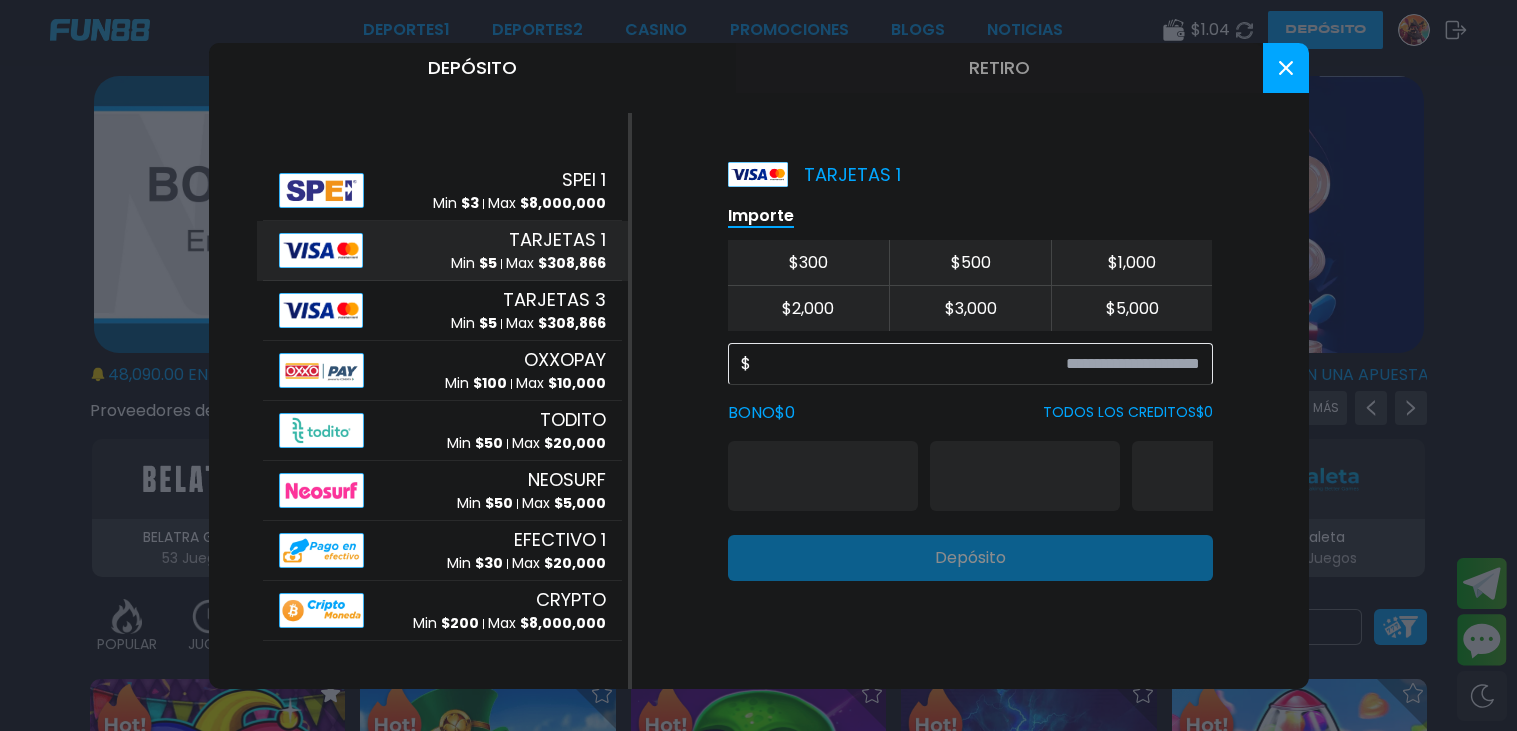 click on "$ 308,866" at bounding box center (572, 263) 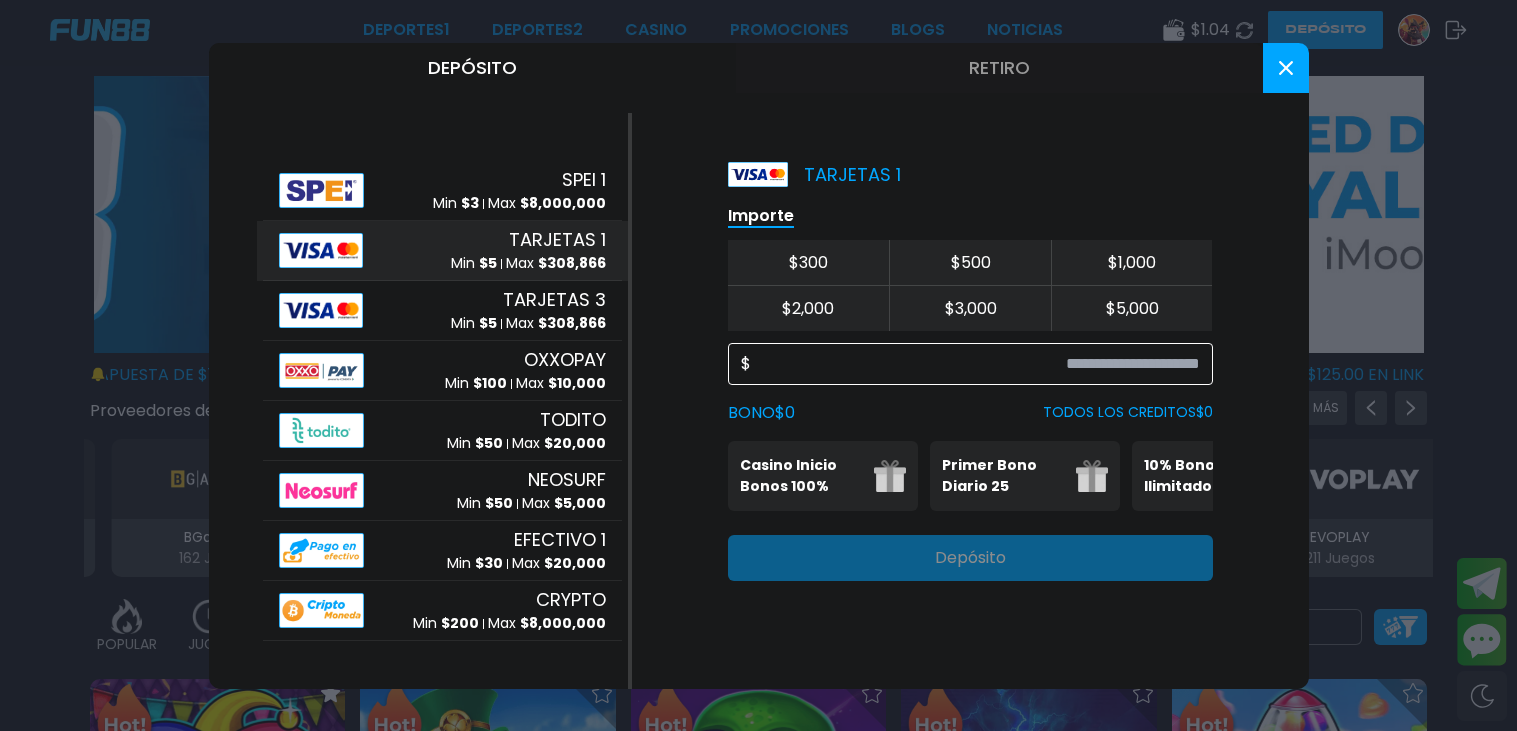 click at bounding box center (975, 364) 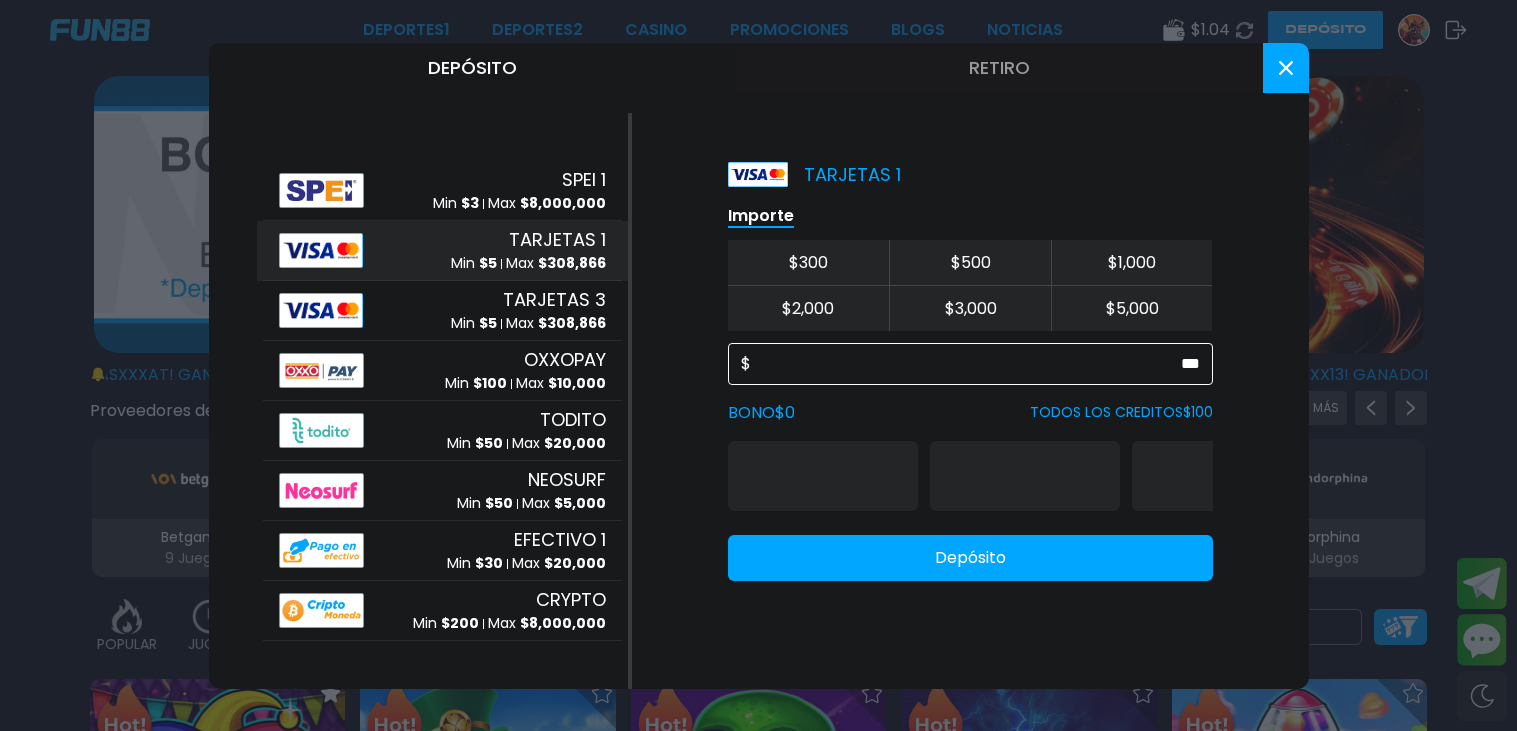 type on "***" 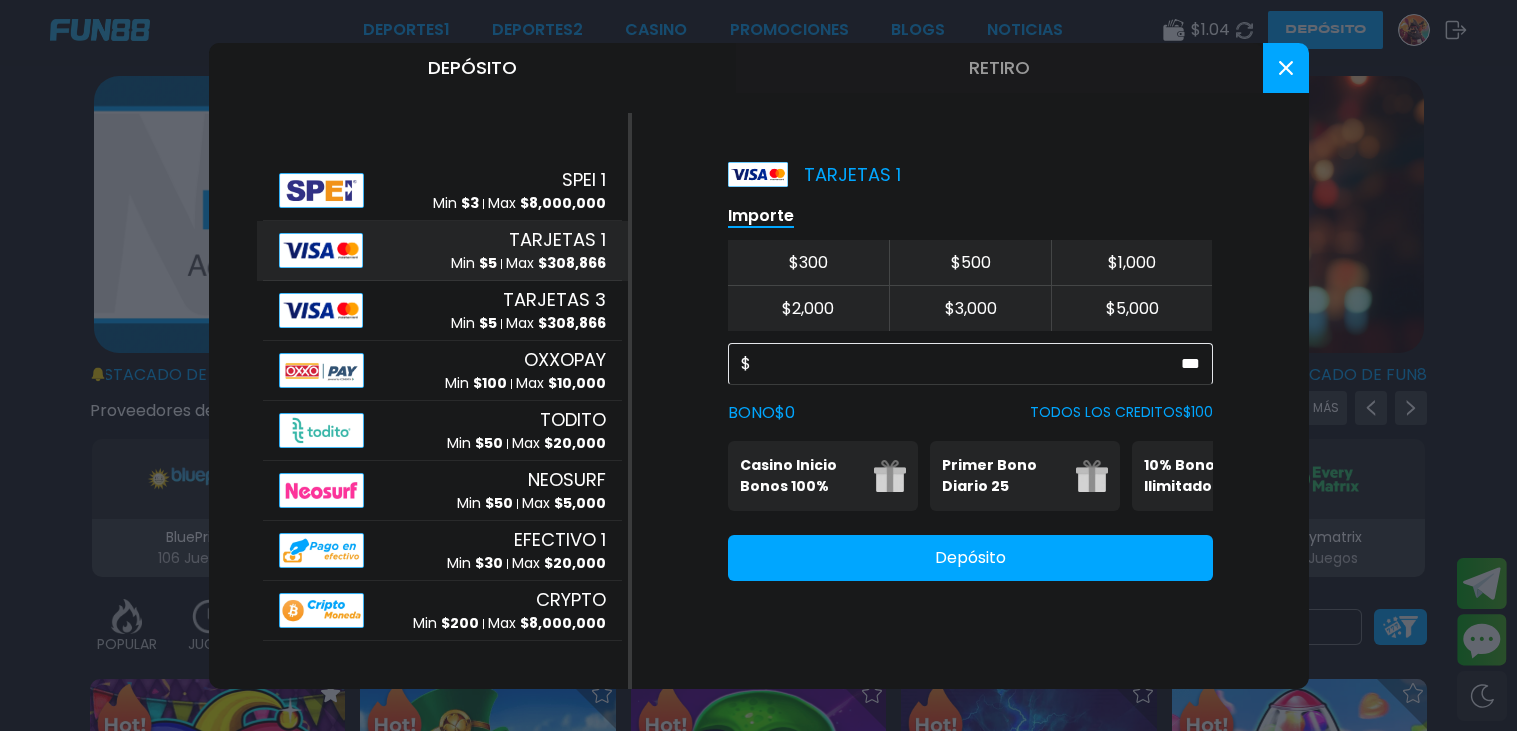 click on "Depósito" at bounding box center (970, 558) 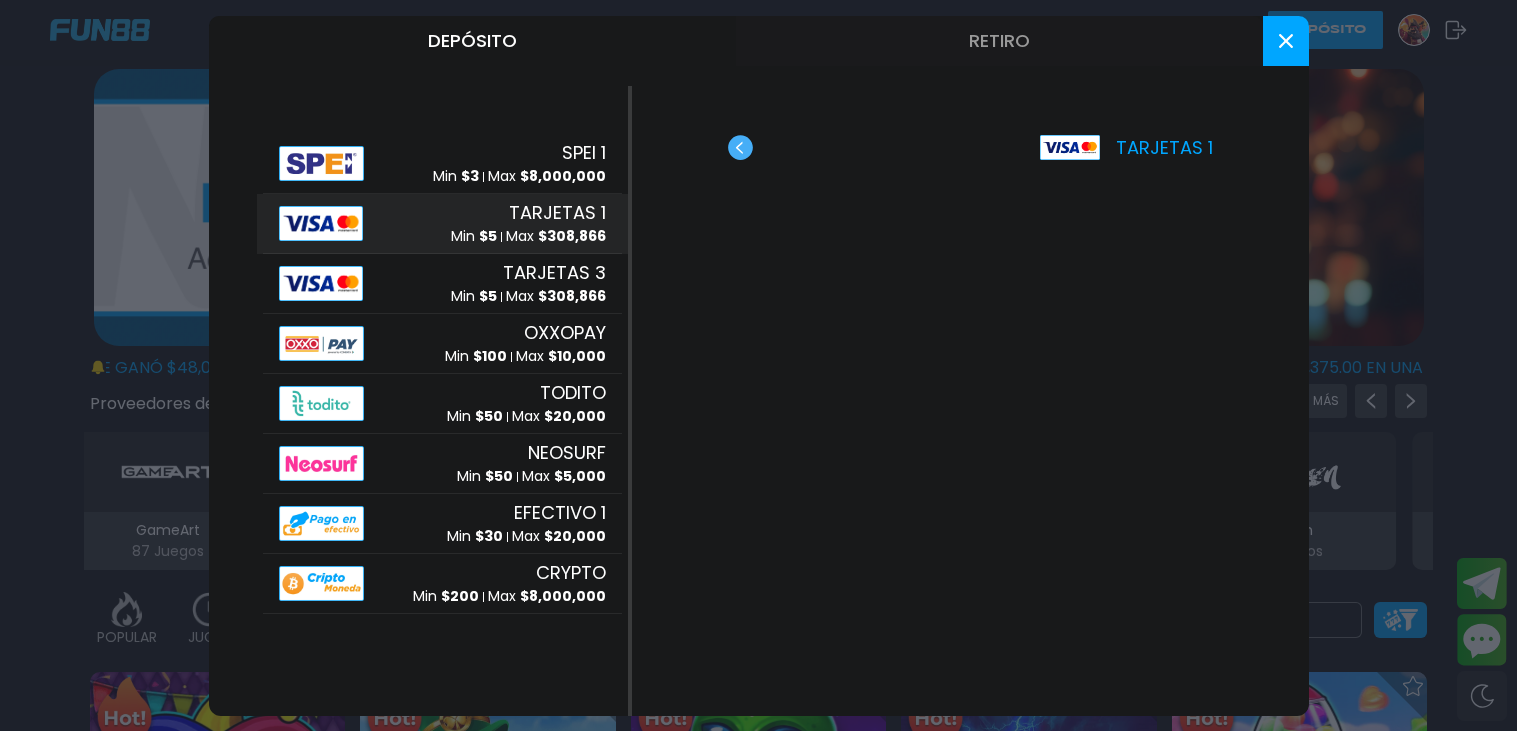 scroll, scrollTop: 0, scrollLeft: 0, axis: both 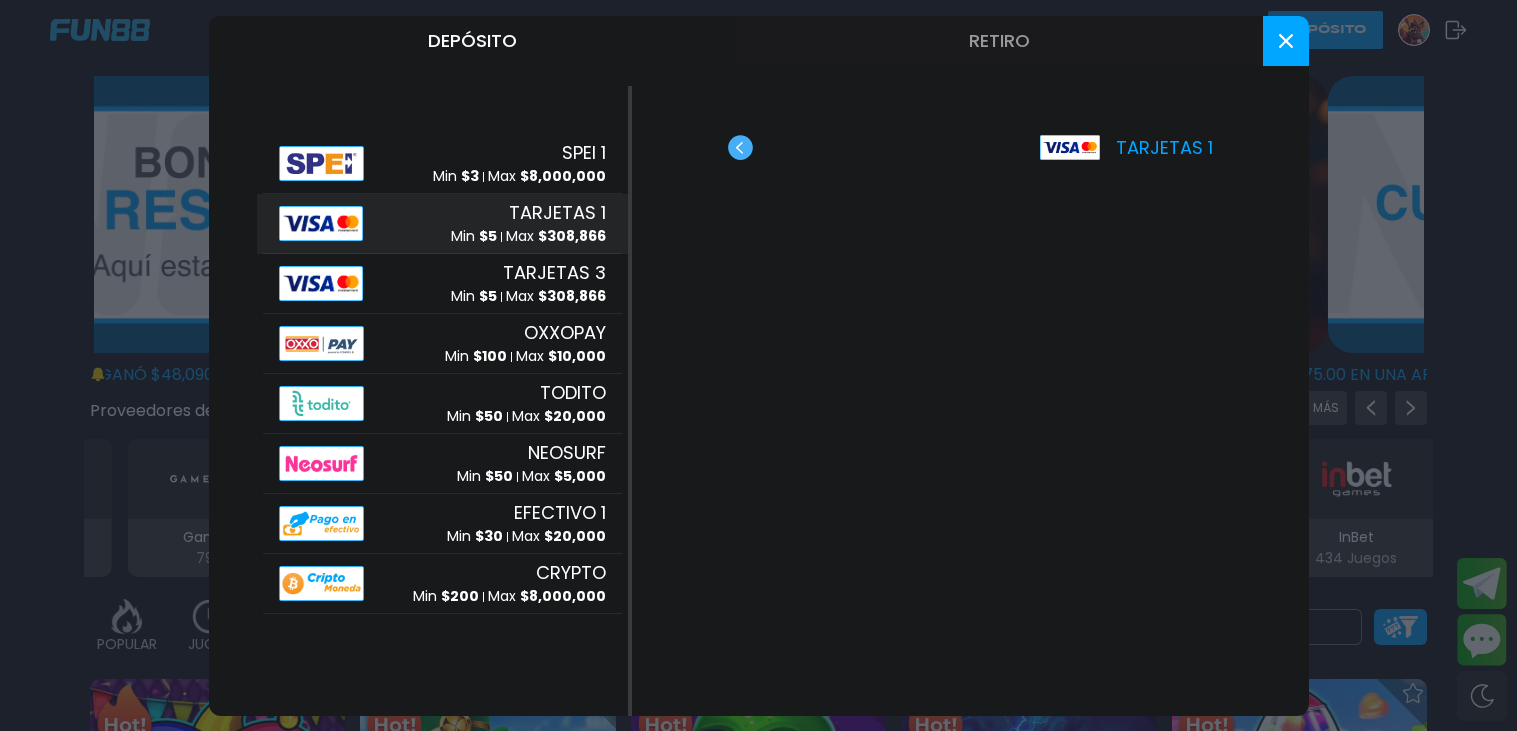 click at bounding box center [758, 365] 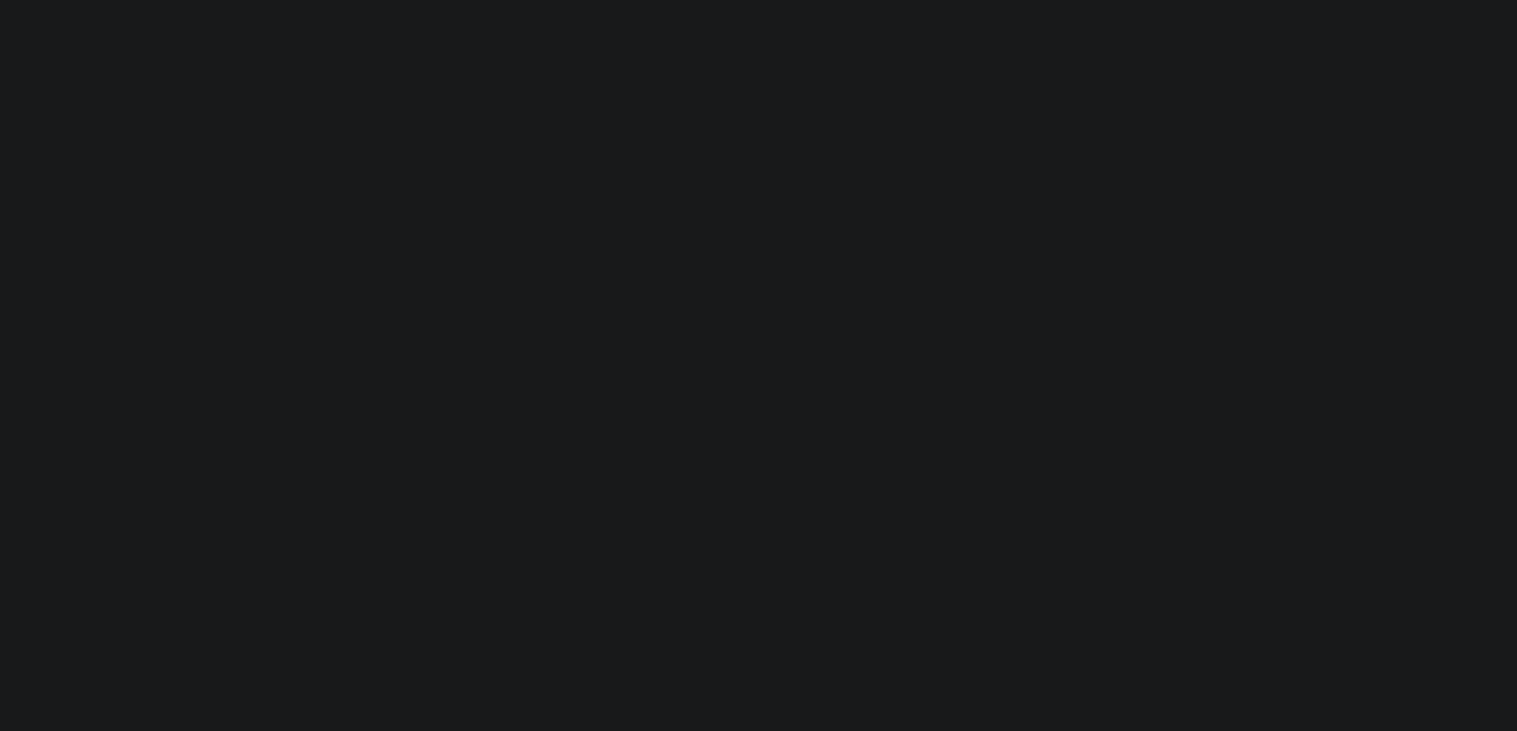scroll, scrollTop: 0, scrollLeft: 0, axis: both 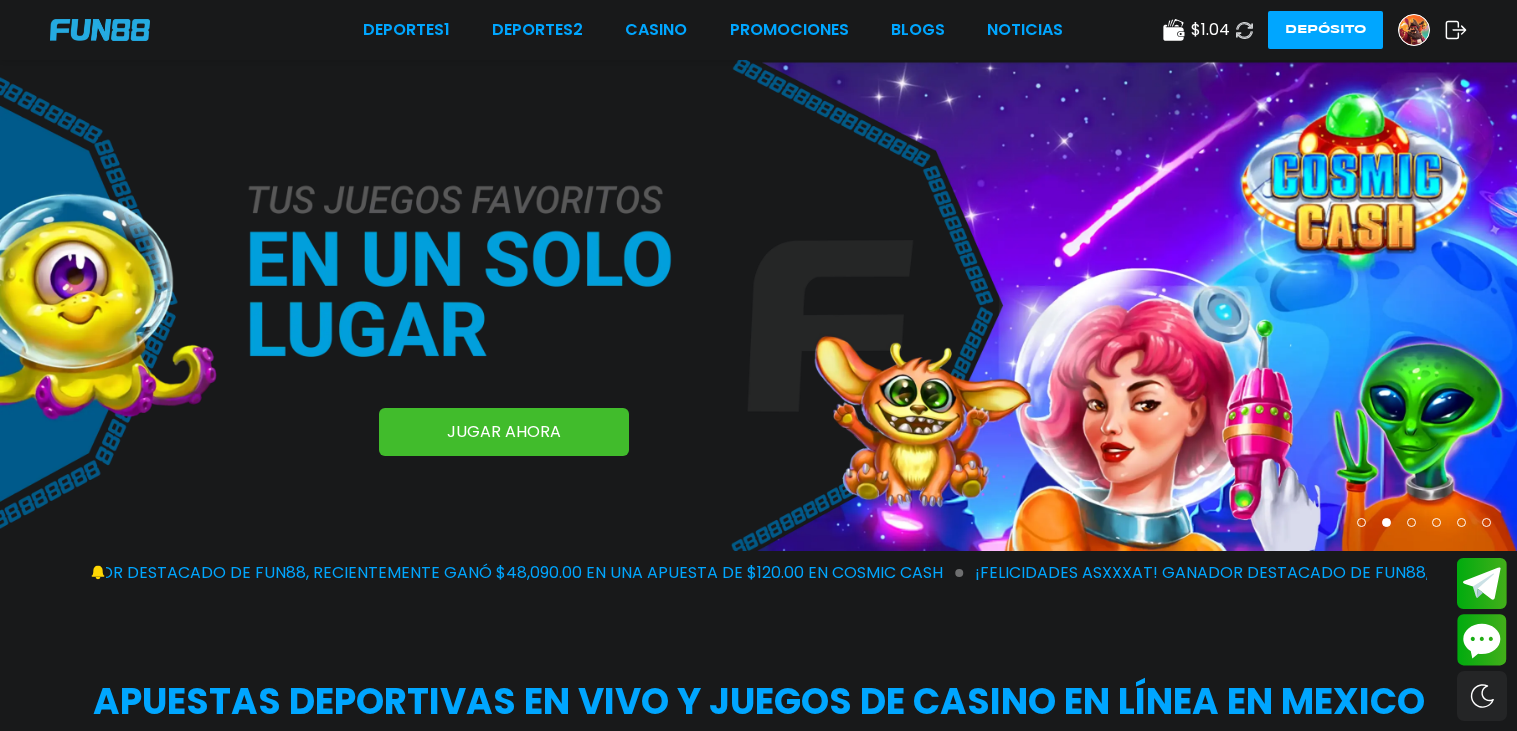 click at bounding box center (1414, 30) 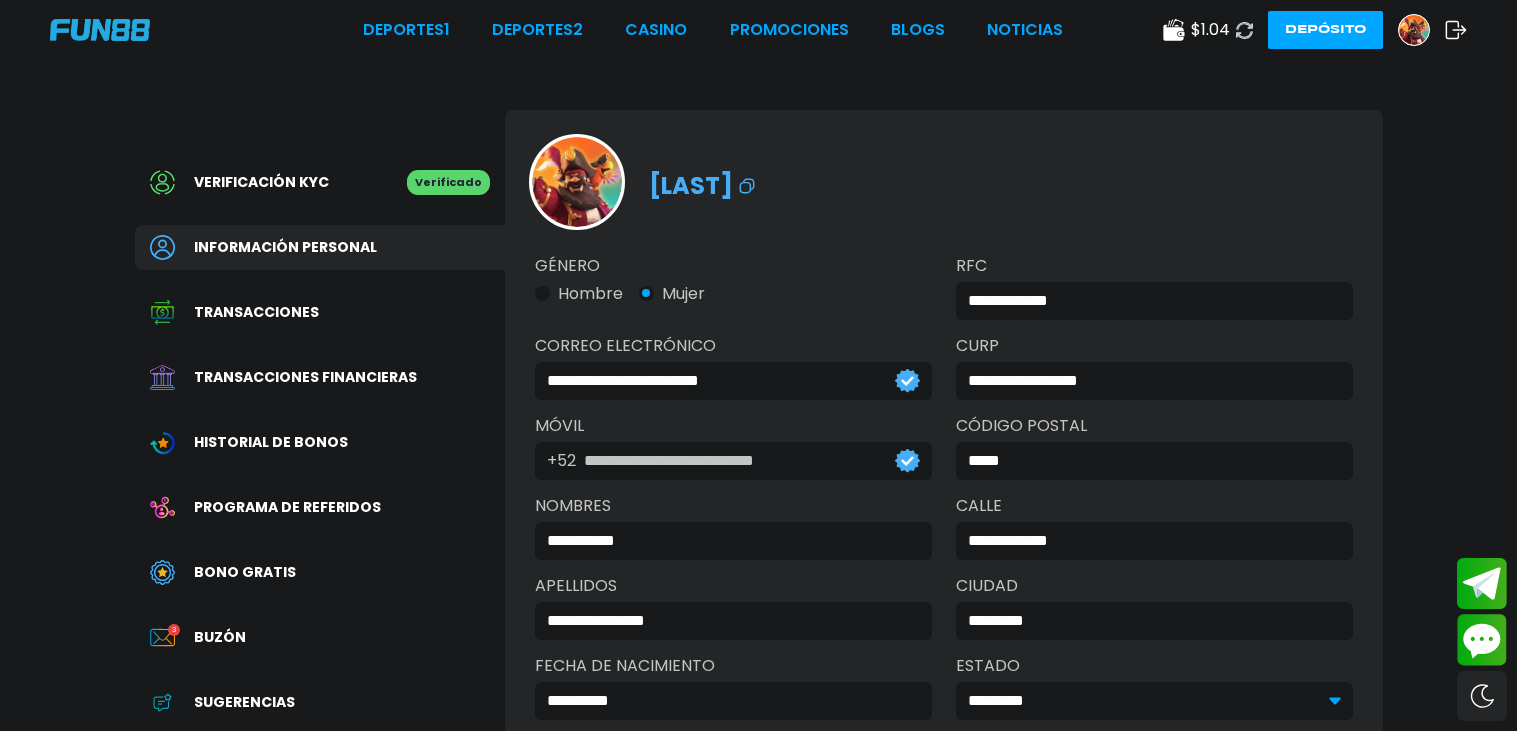 click 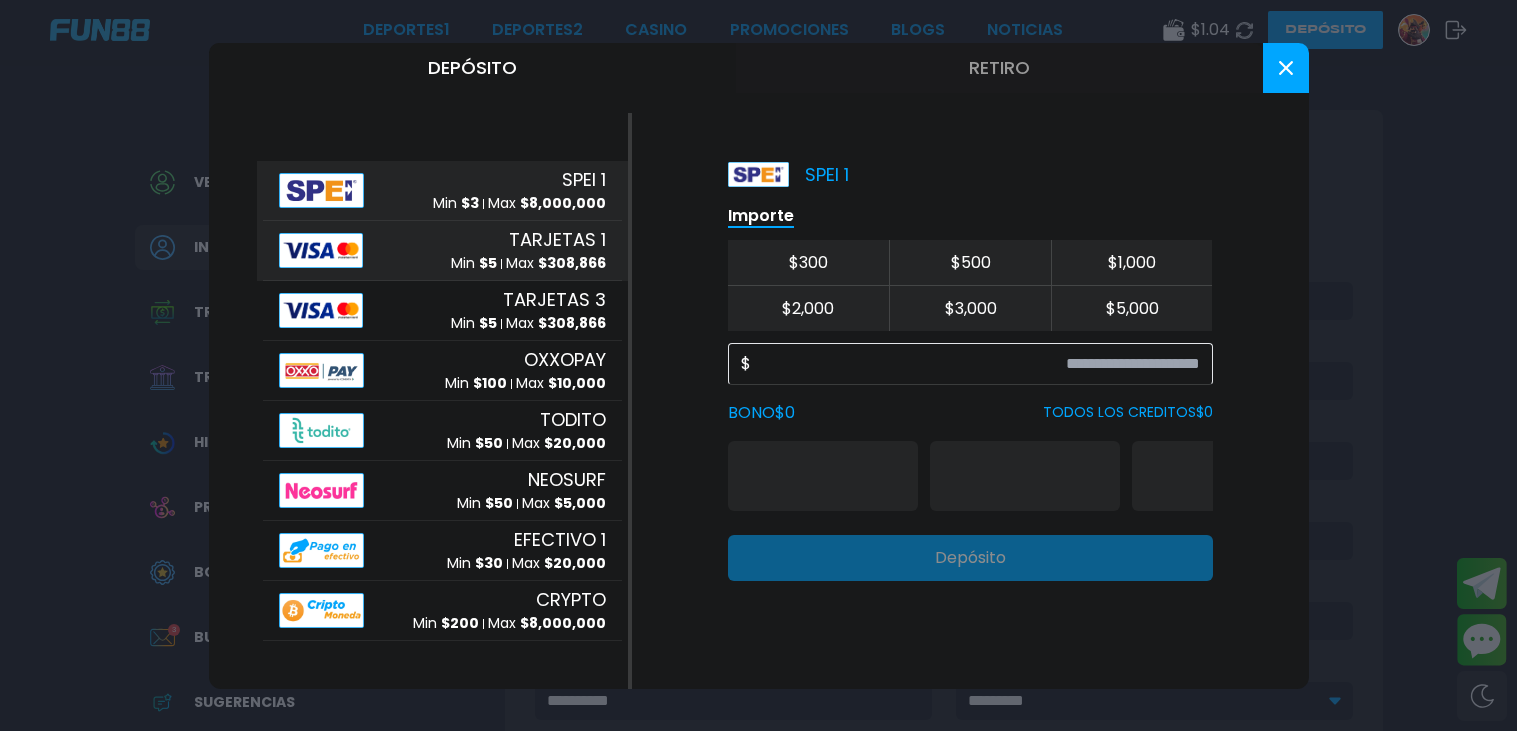 click on "TARJETAS 1 Min   $ 5 Max   $ 308,866" at bounding box center (528, 250) 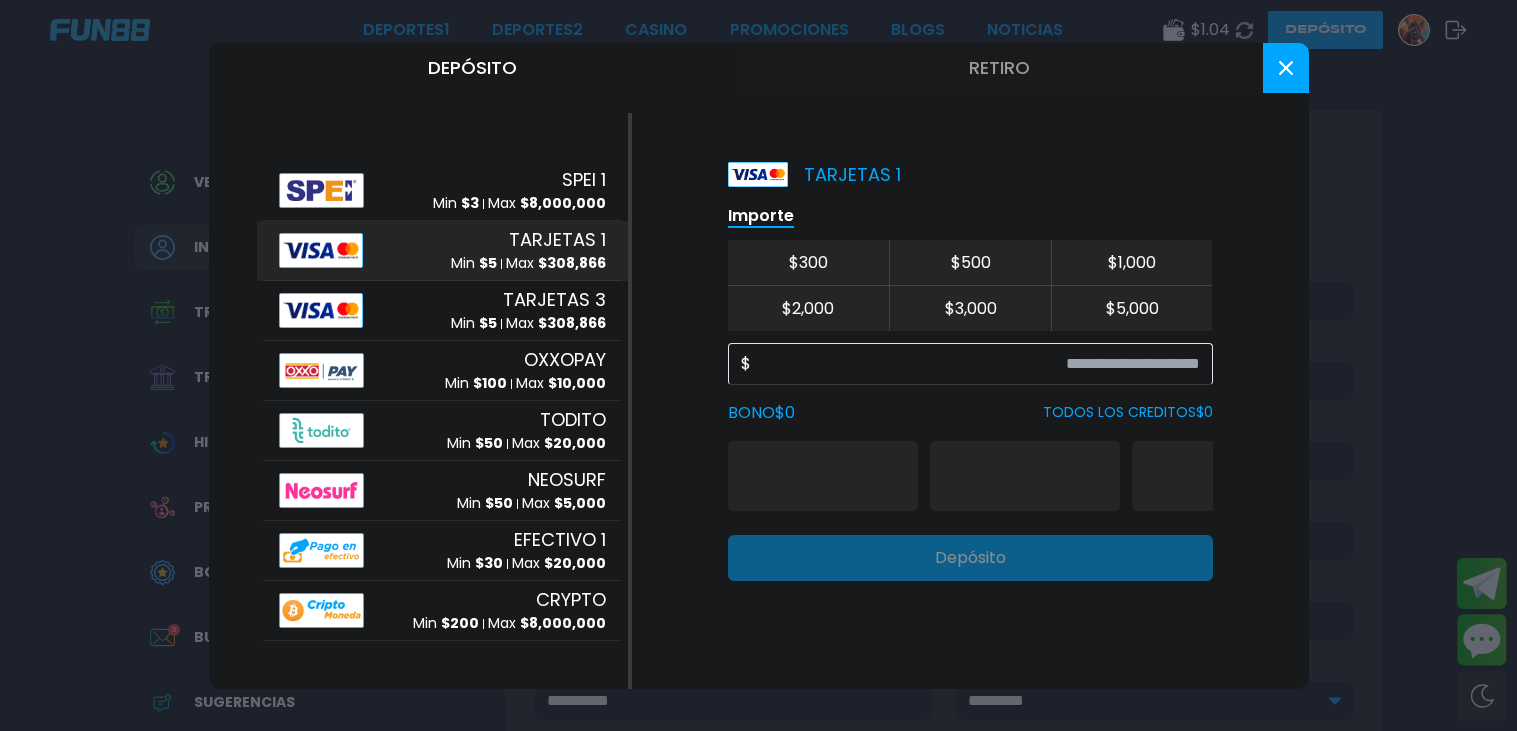 click on "BONO  $ 0 TODOS LOS CREDITOS  $ 0" at bounding box center [970, 413] 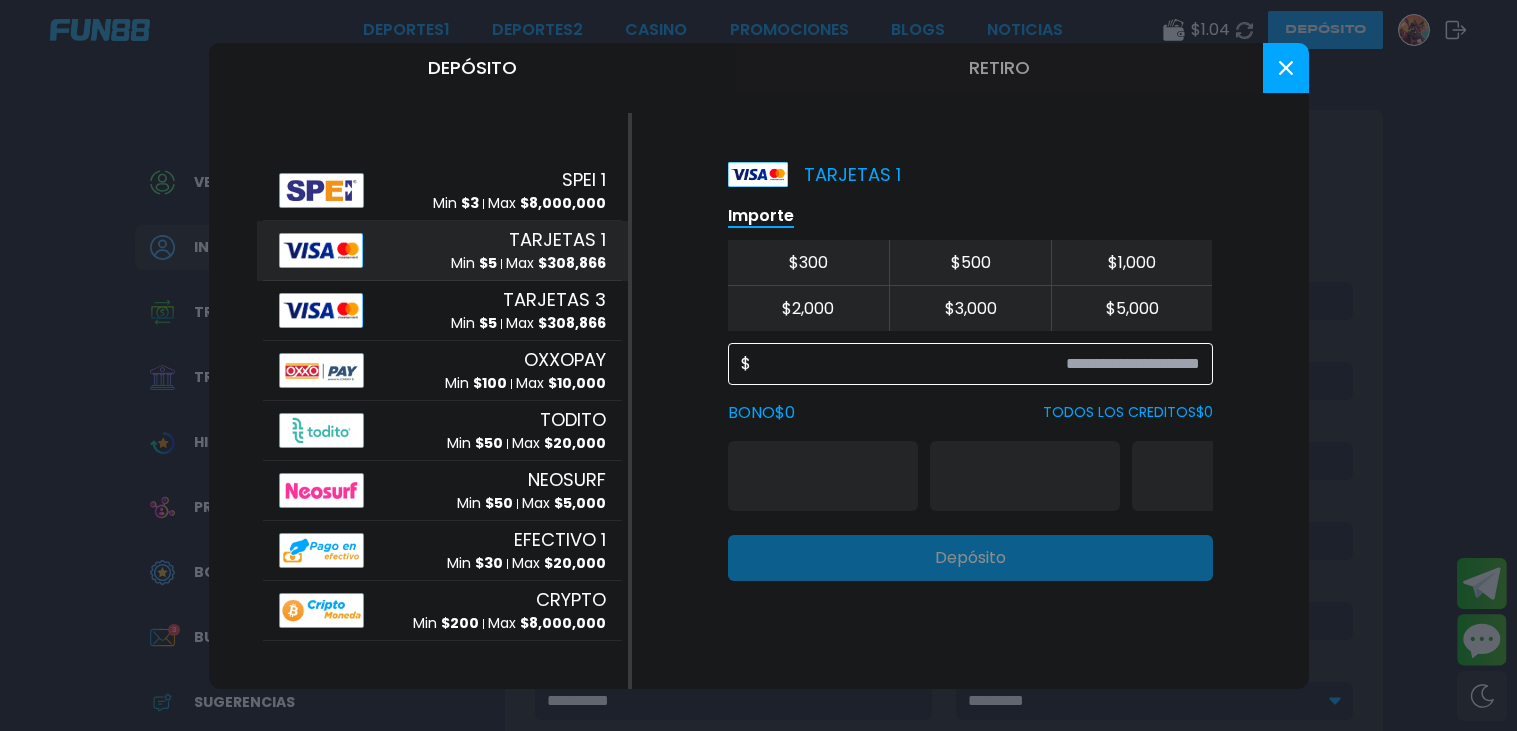 click at bounding box center (975, 364) 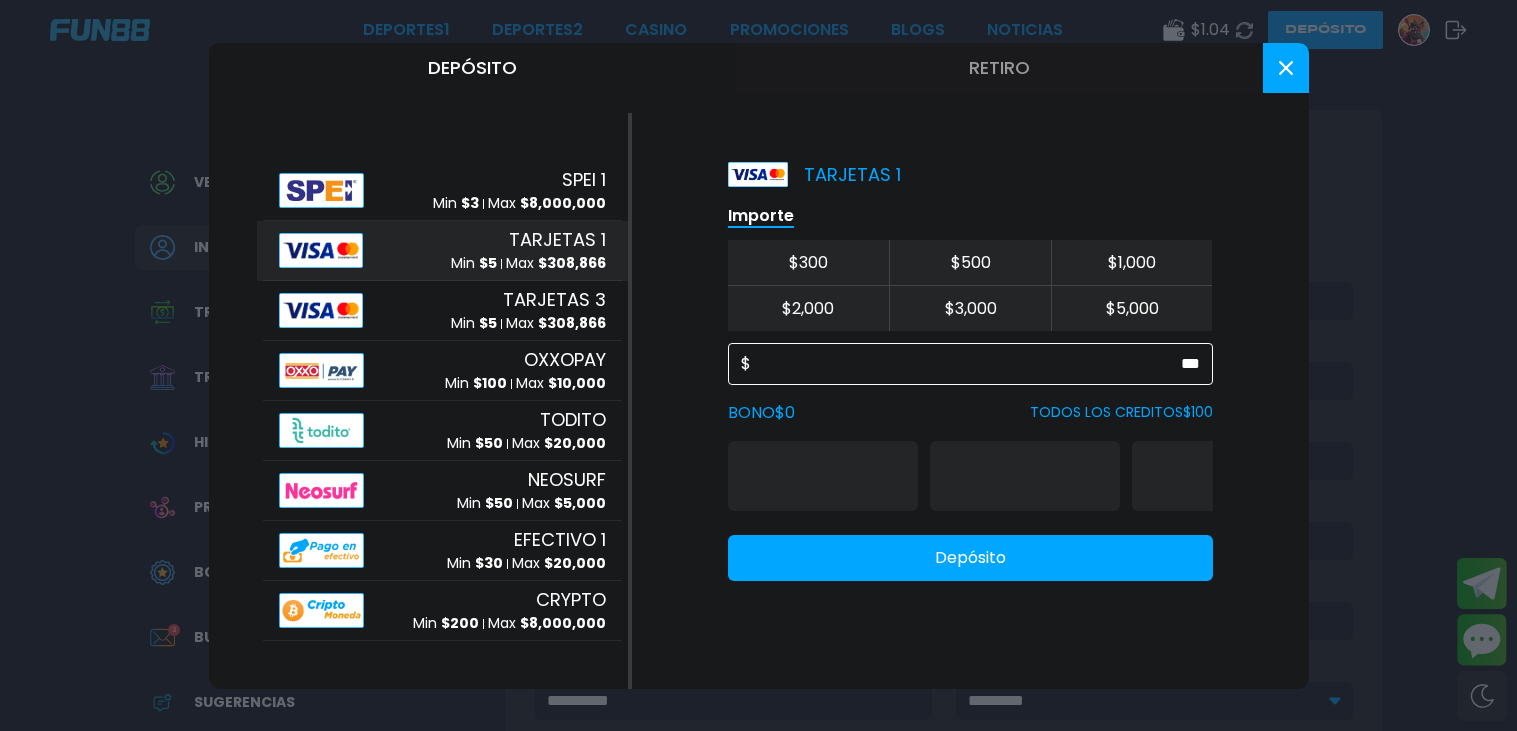 type on "***" 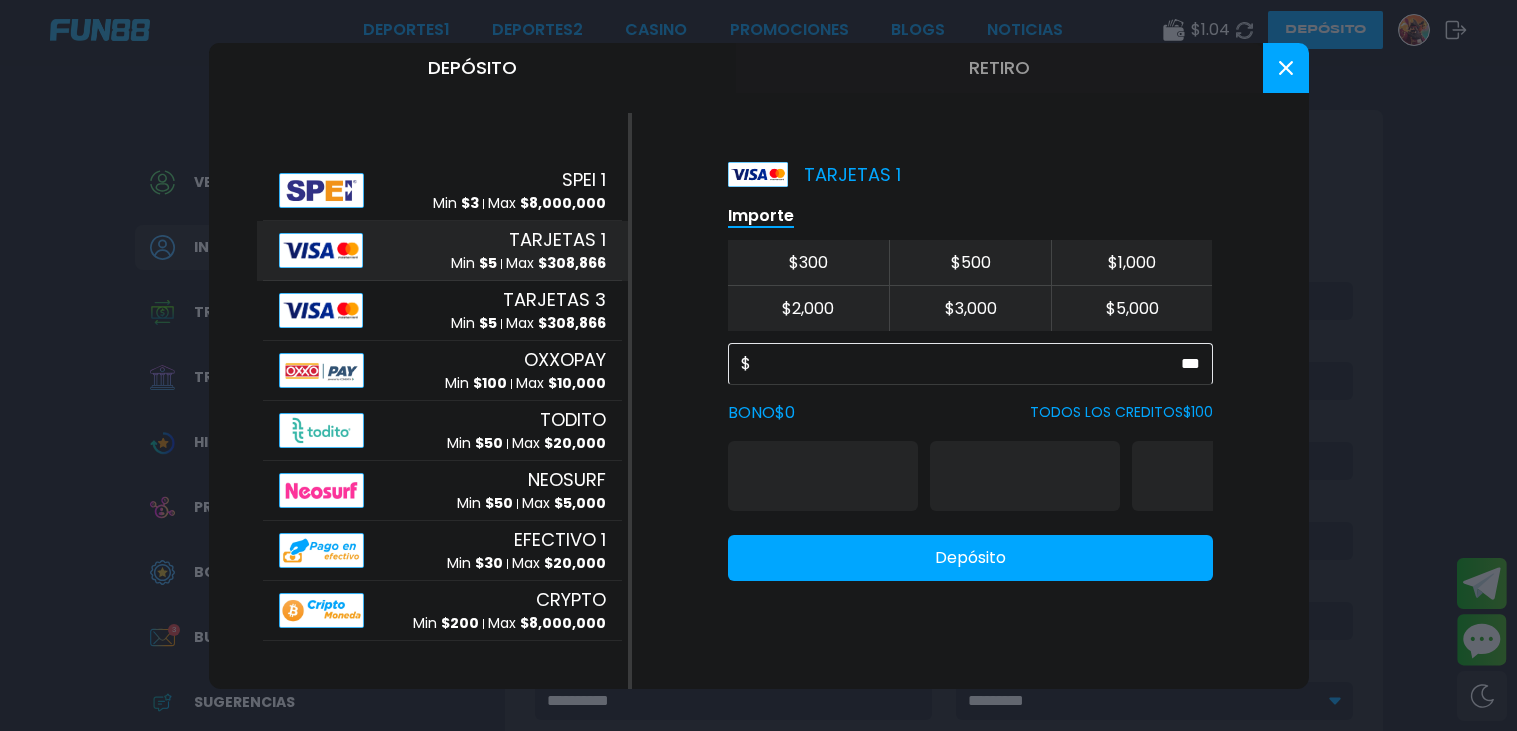 click on "Depósito" at bounding box center [970, 558] 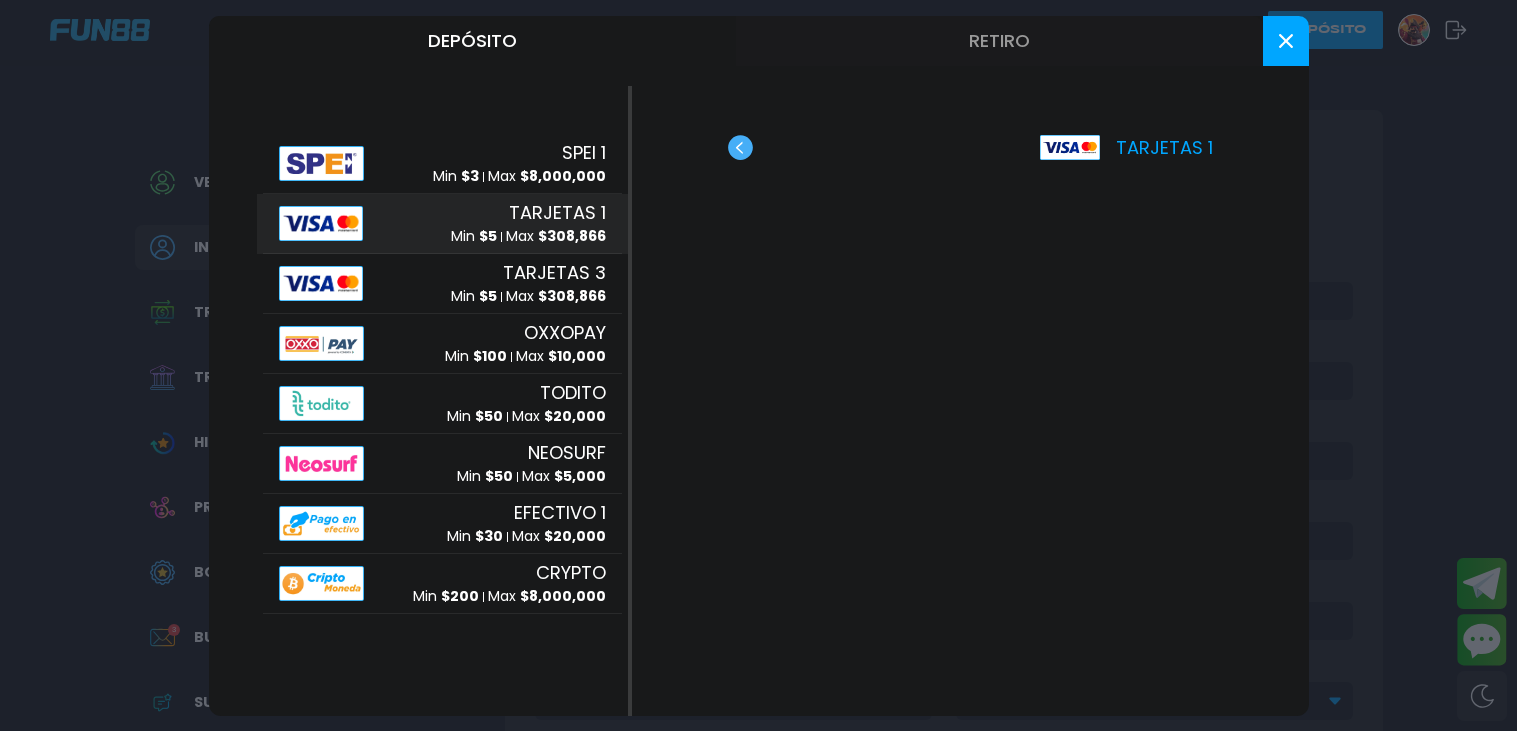 click on "TARJETAS 1" at bounding box center [970, 147] 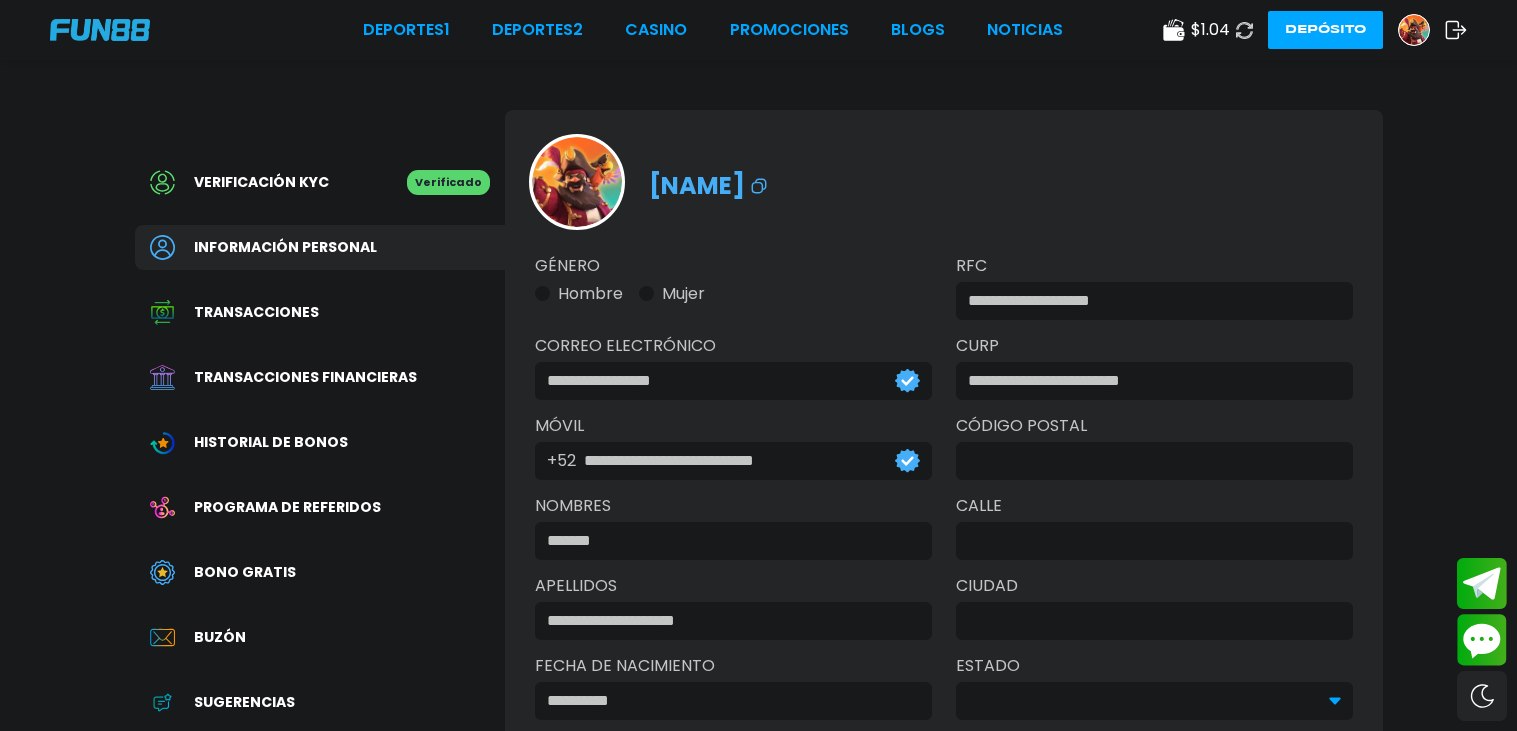 type on "**********" 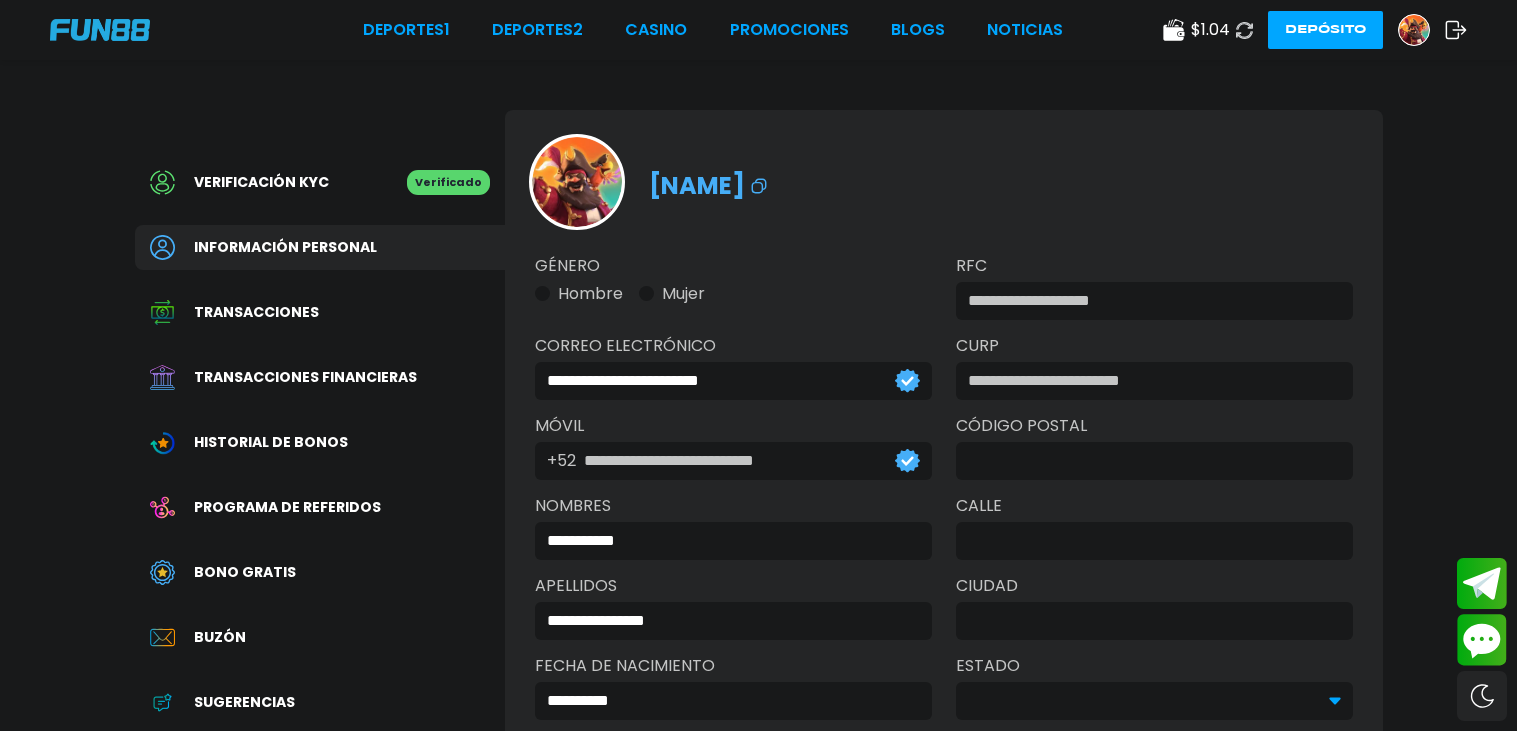 type on "**********" 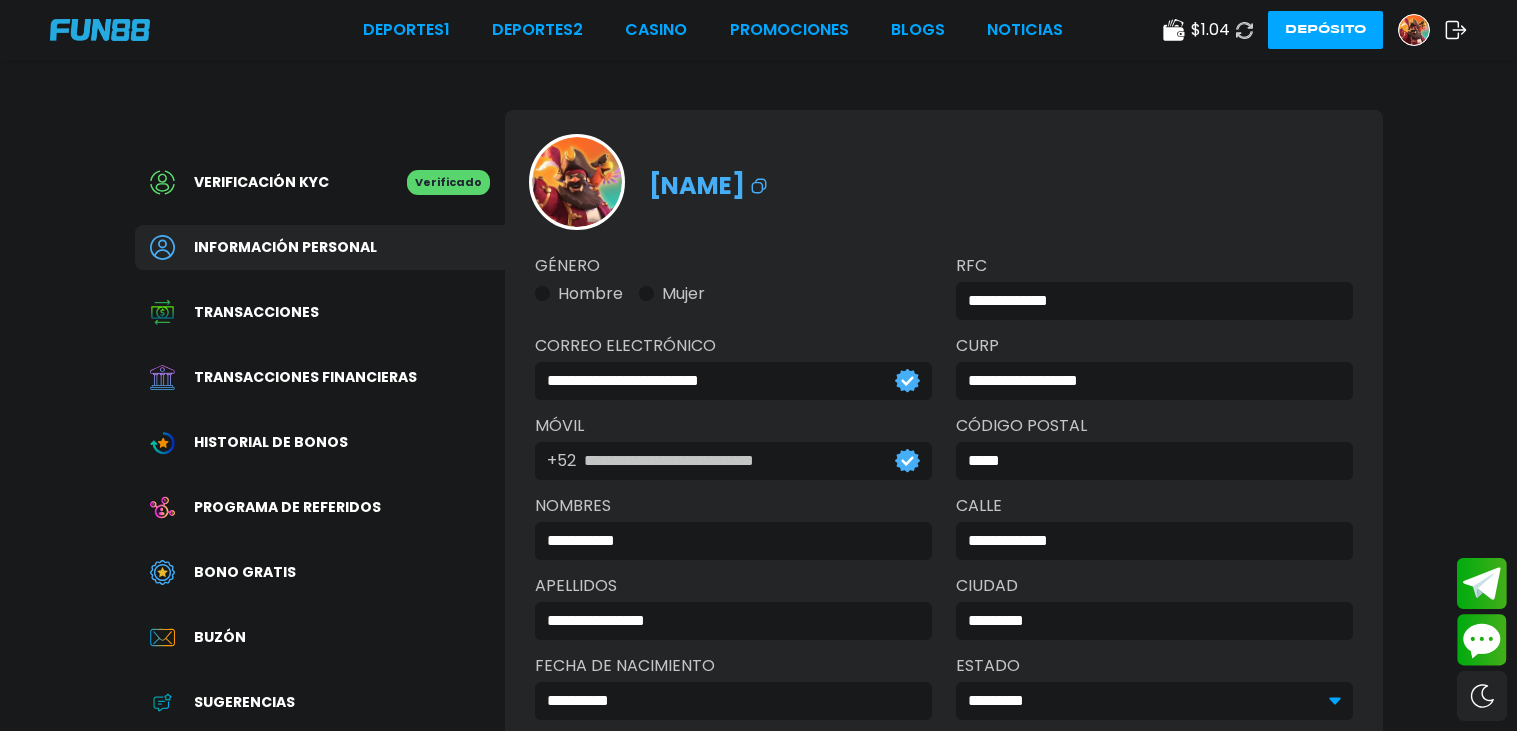 scroll, scrollTop: 0, scrollLeft: 0, axis: both 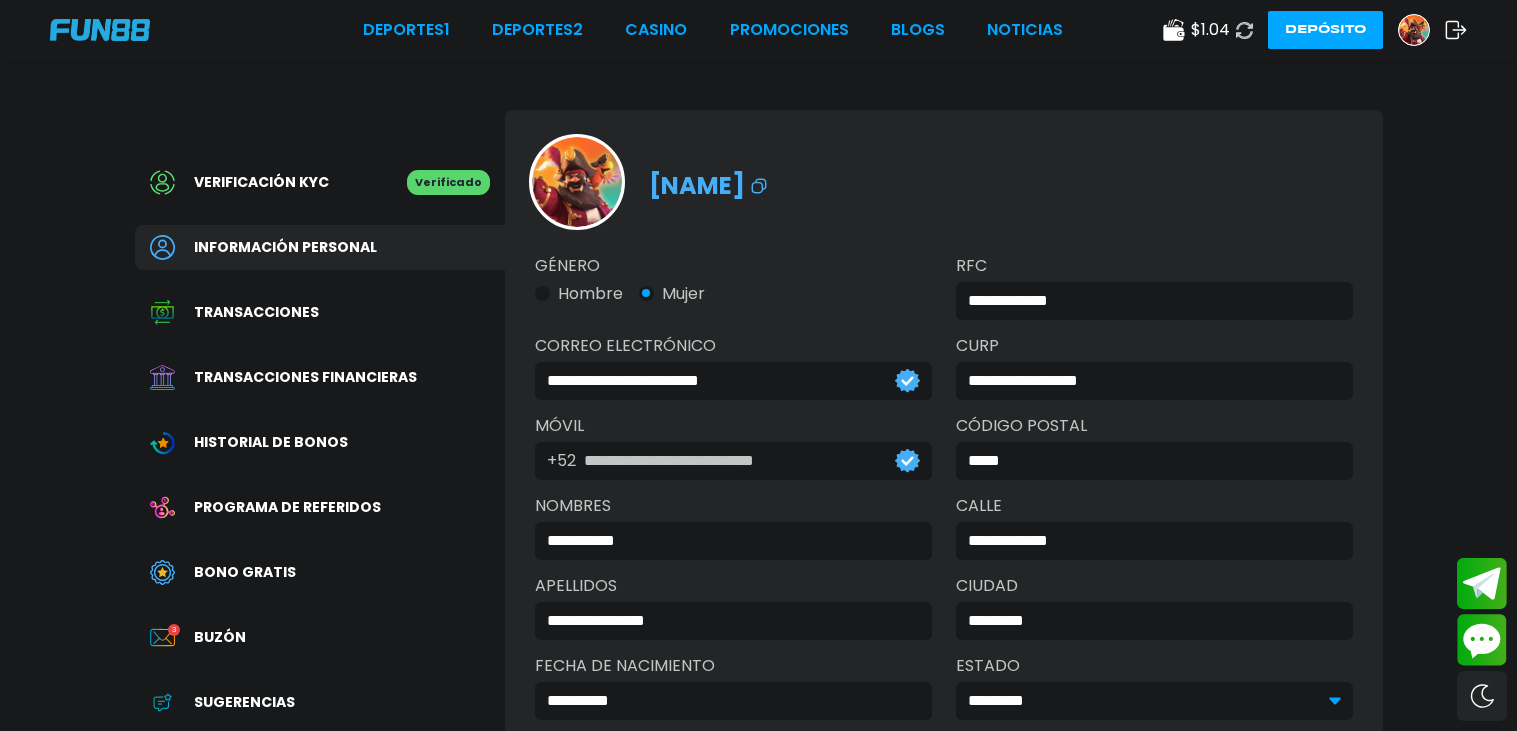 click on "Depósito" at bounding box center [1325, 30] 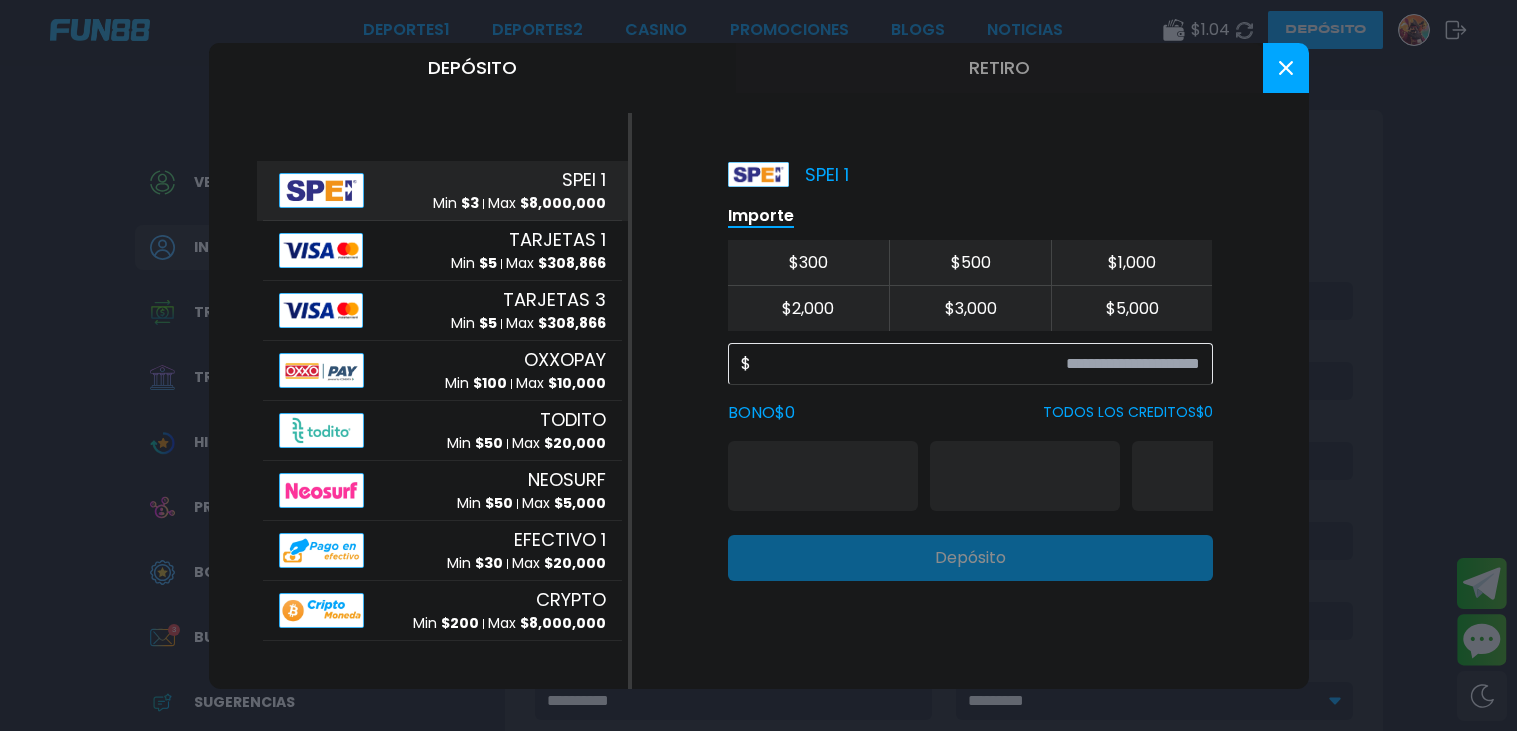 click at bounding box center (758, 365) 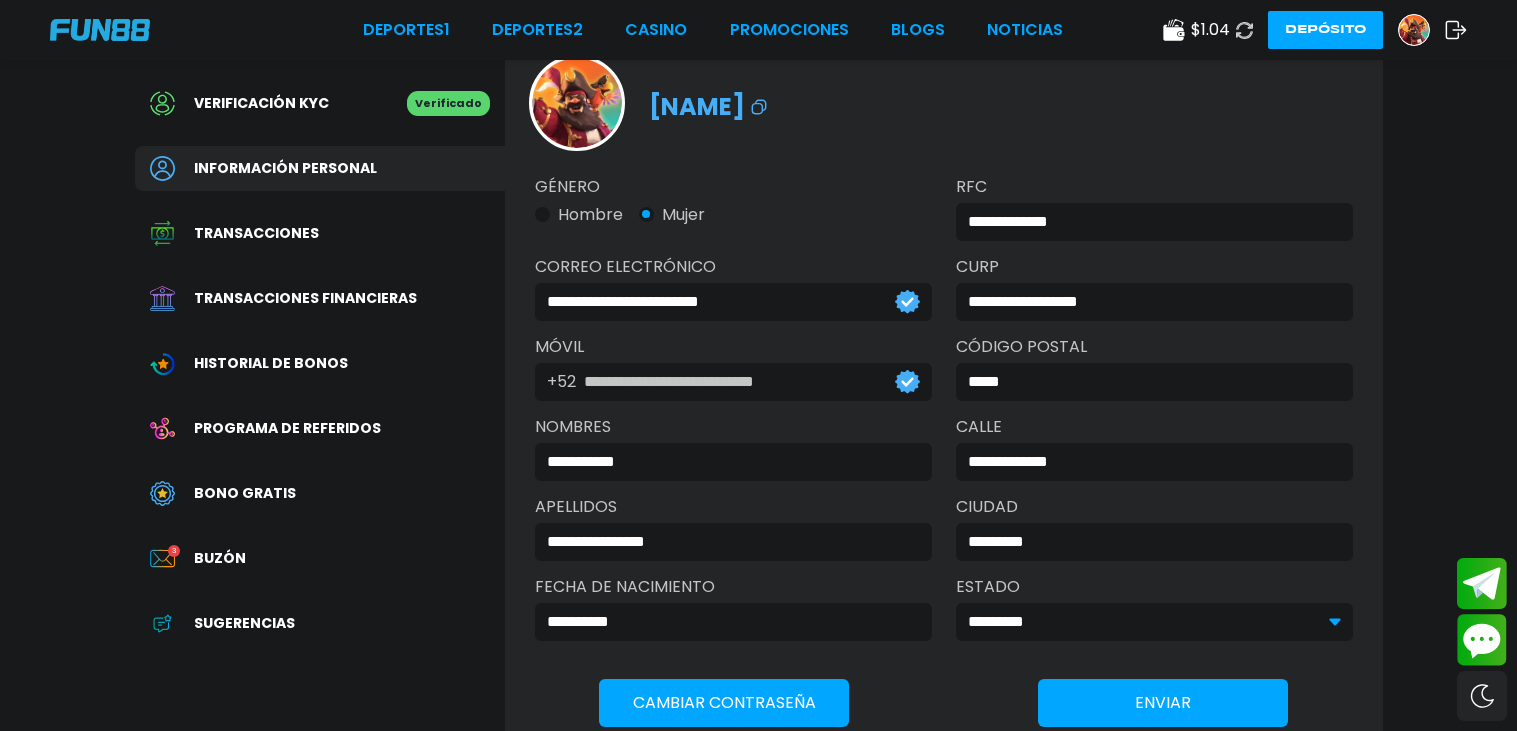 scroll, scrollTop: 106, scrollLeft: 0, axis: vertical 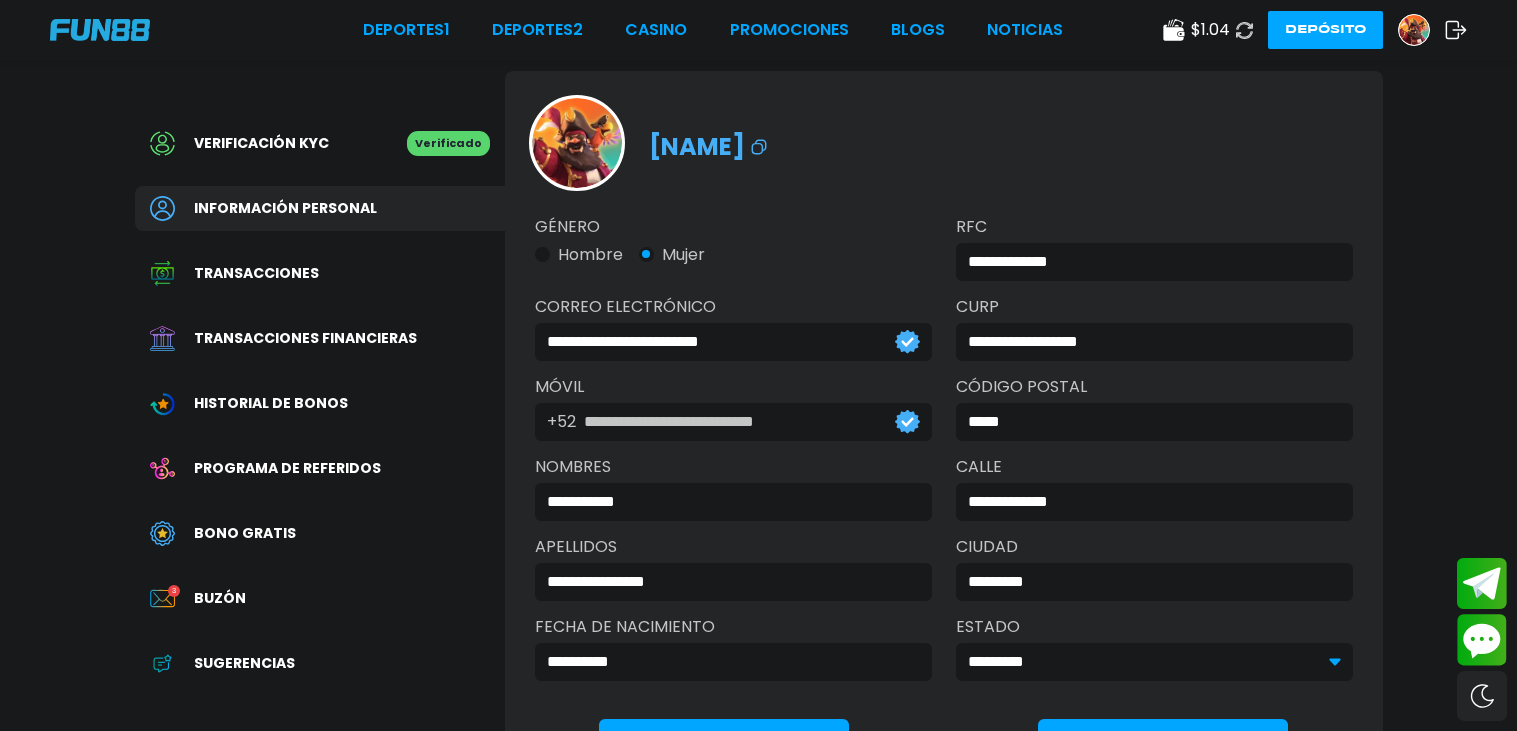 click on "Depósito" at bounding box center (1325, 30) 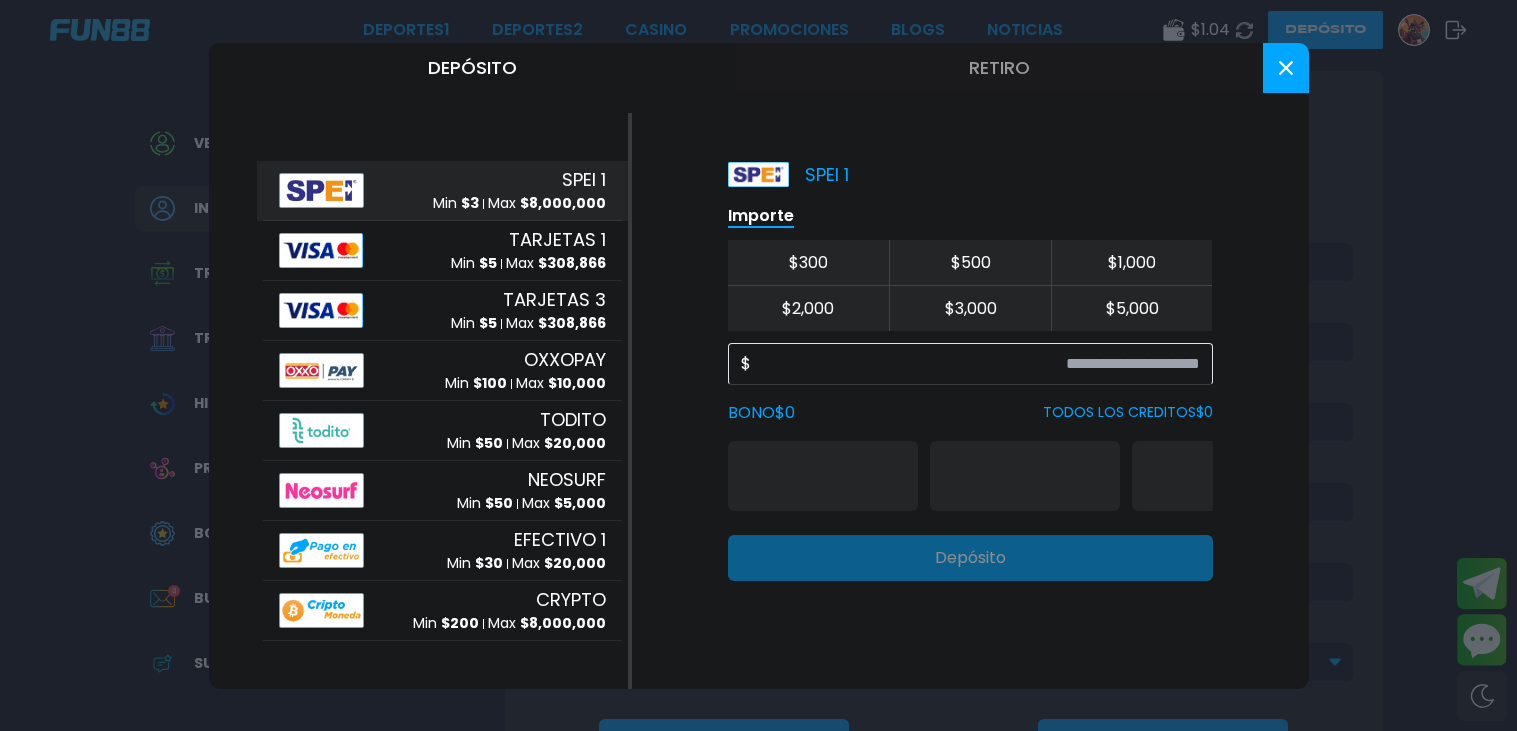 click on "$  3,000" at bounding box center [970, 308] 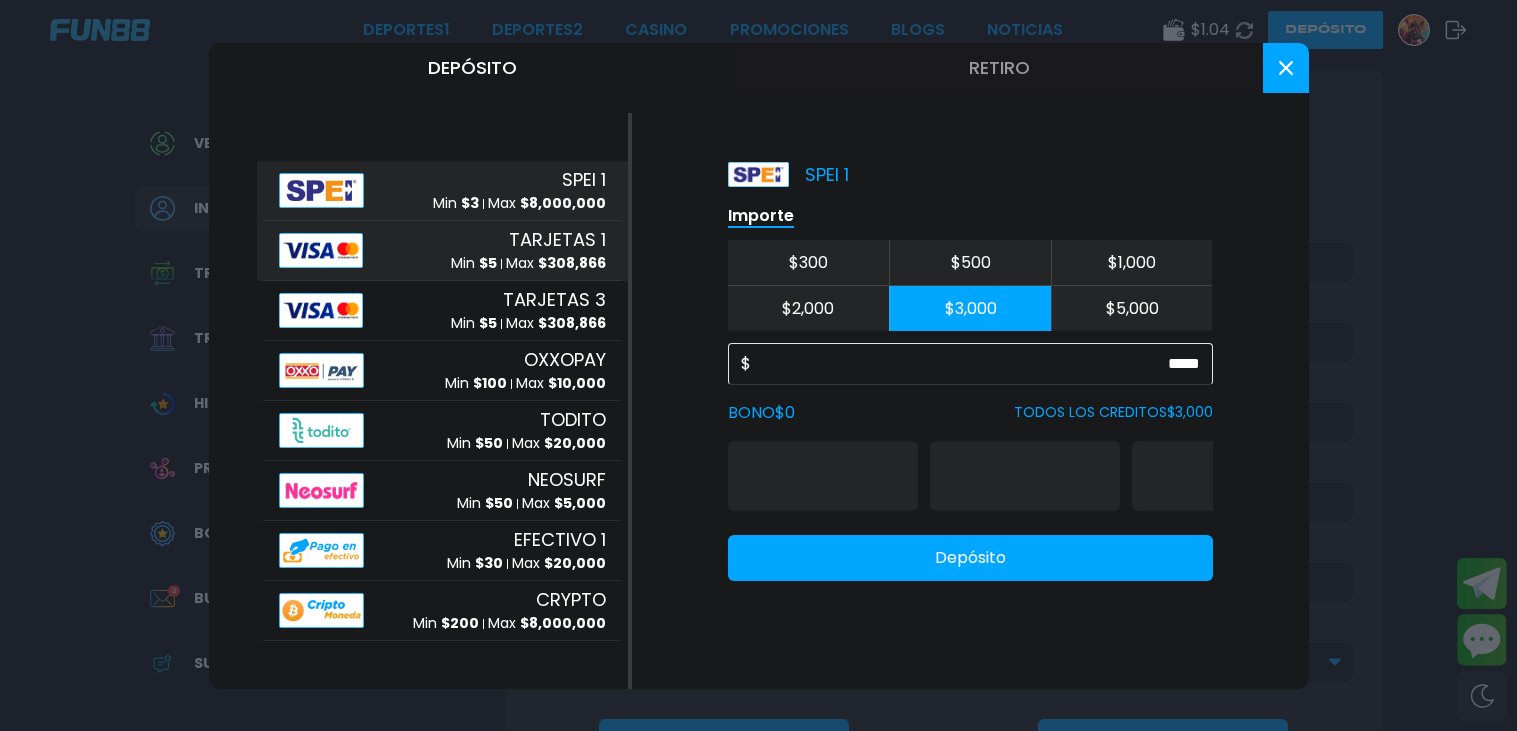 click on "$ 308,866" at bounding box center (572, 263) 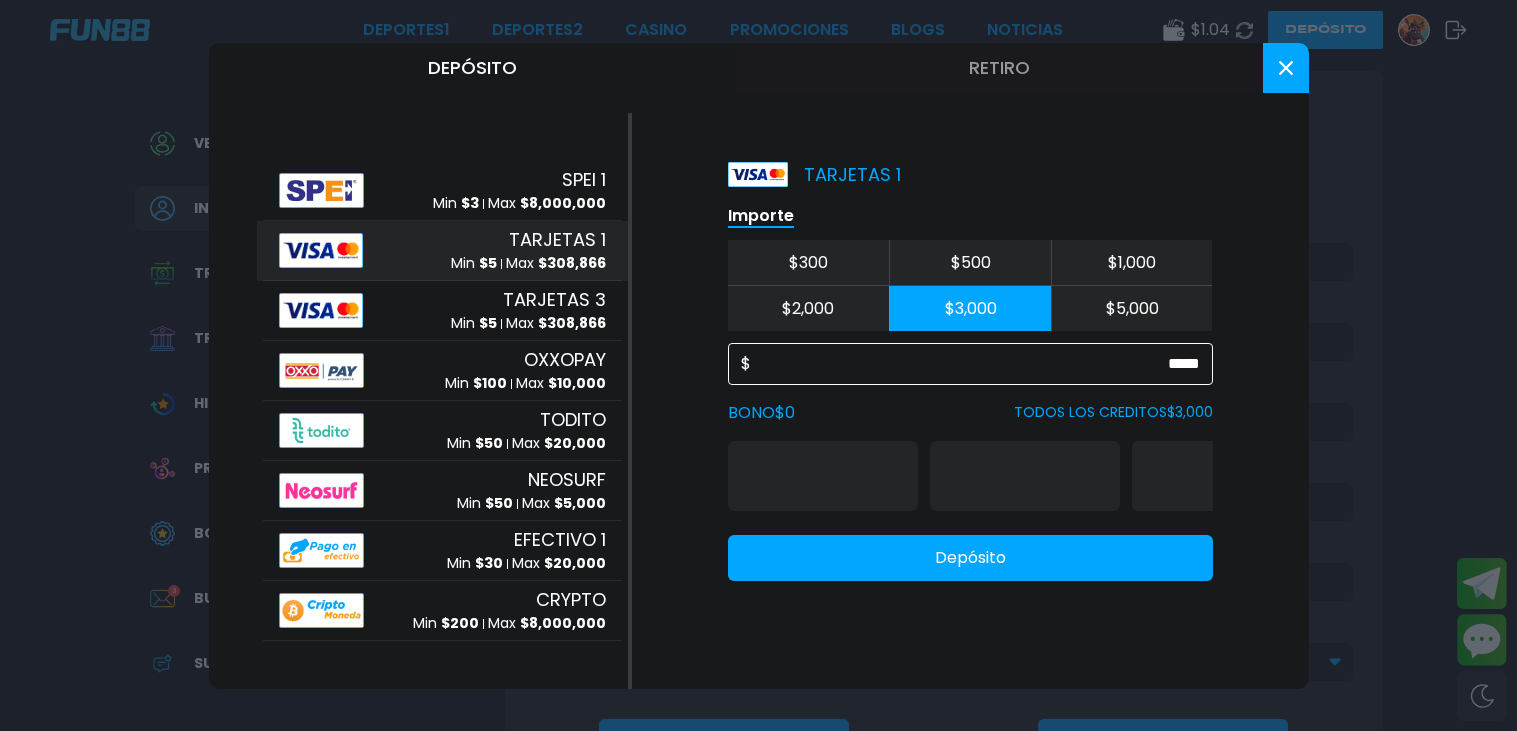 click on "*****" at bounding box center (975, 364) 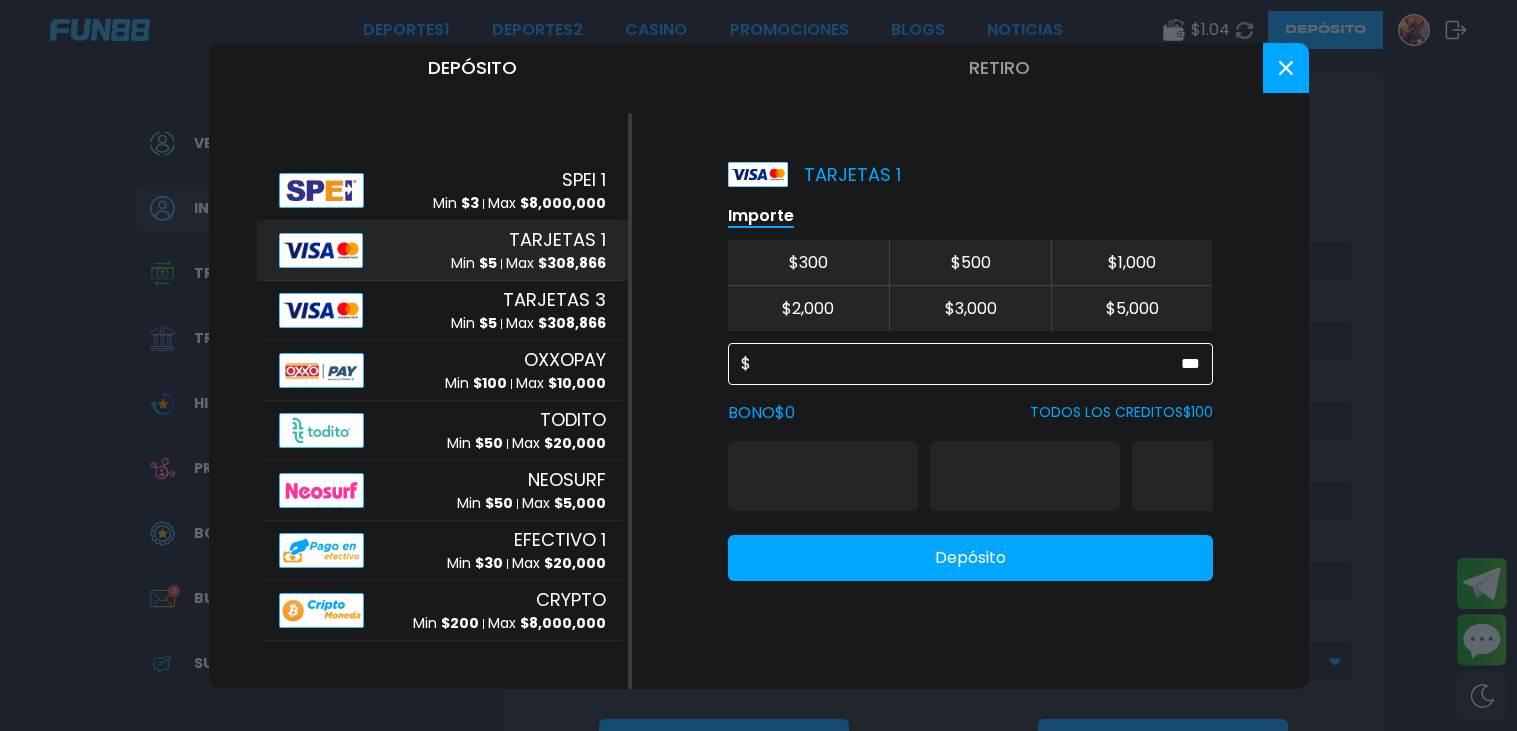 type on "***" 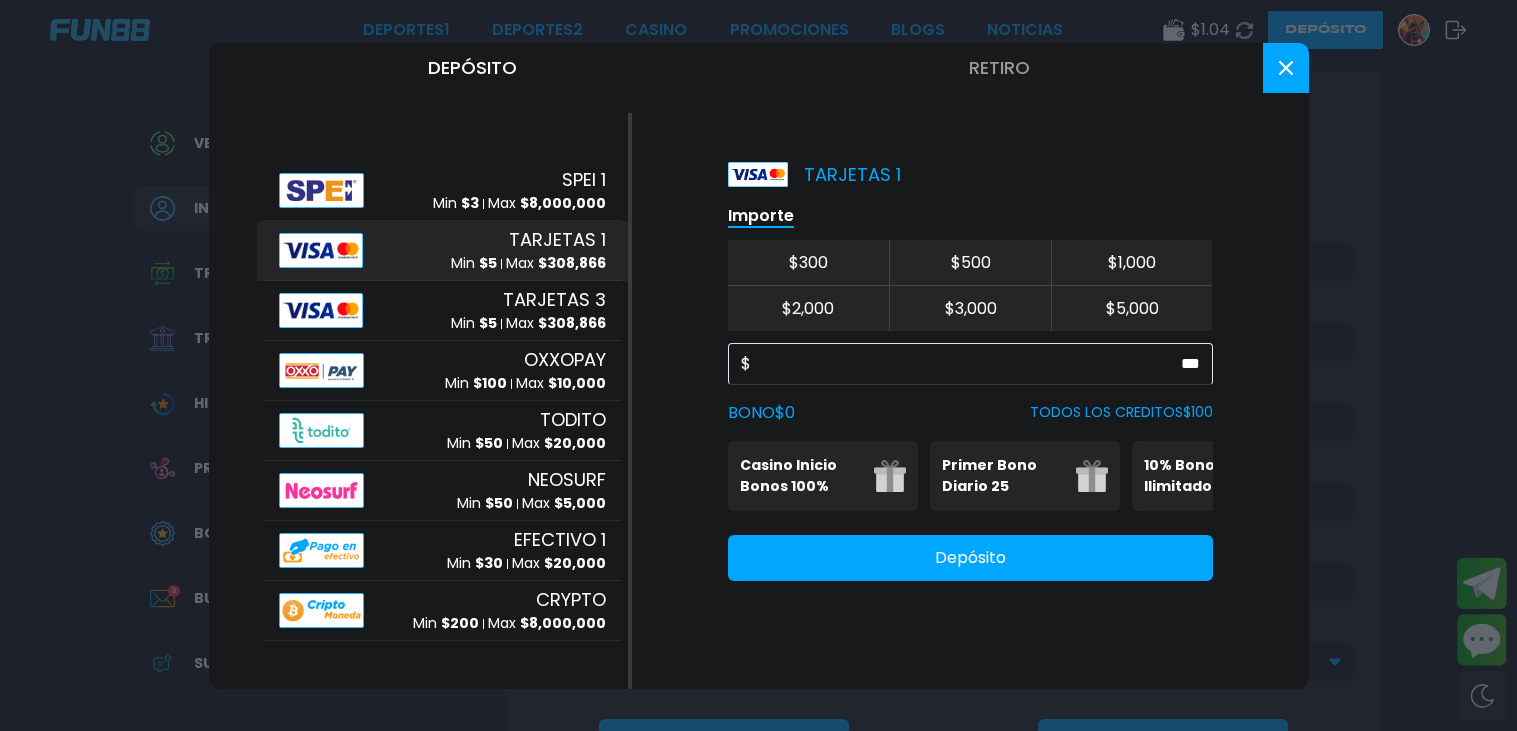 click on "Depósito" at bounding box center [970, 558] 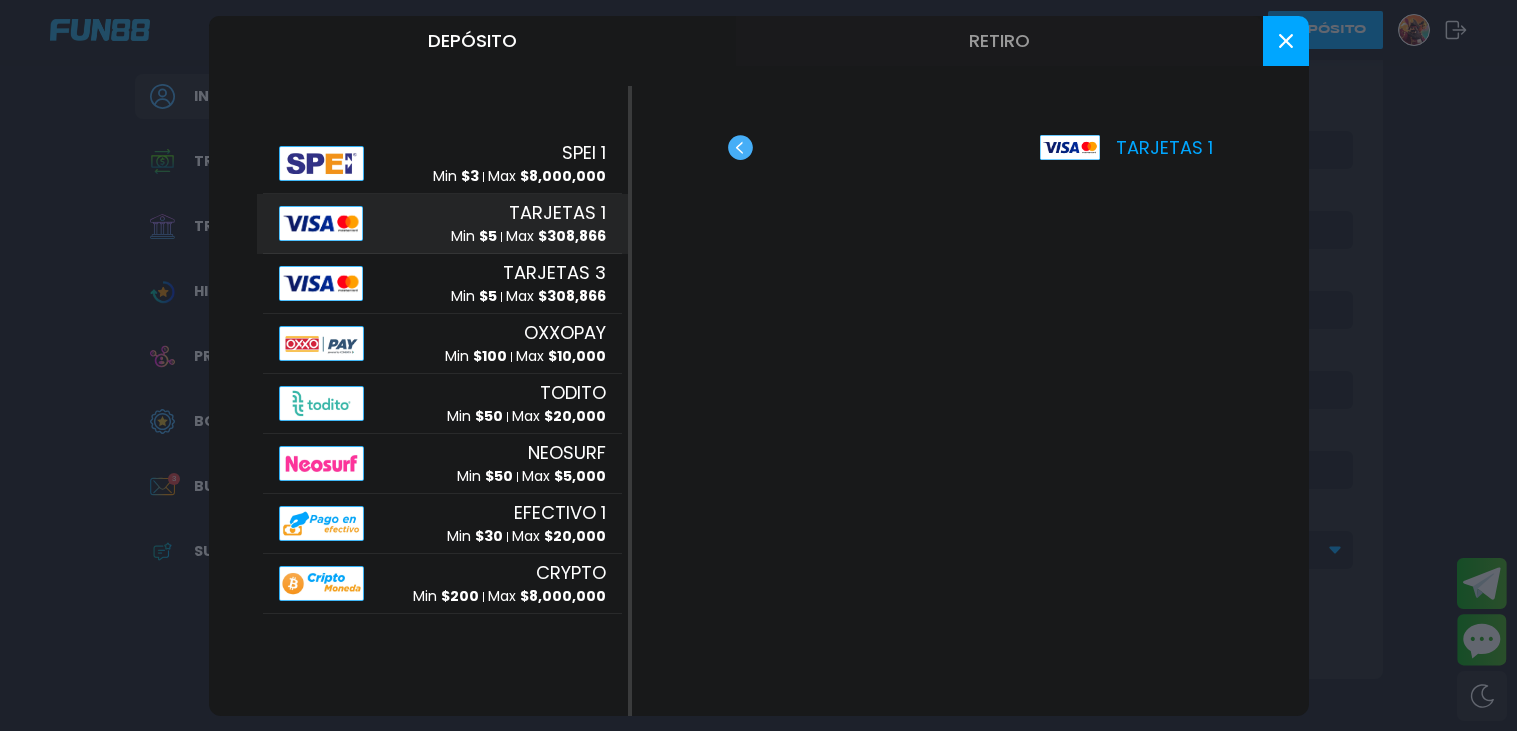 scroll, scrollTop: 156, scrollLeft: 0, axis: vertical 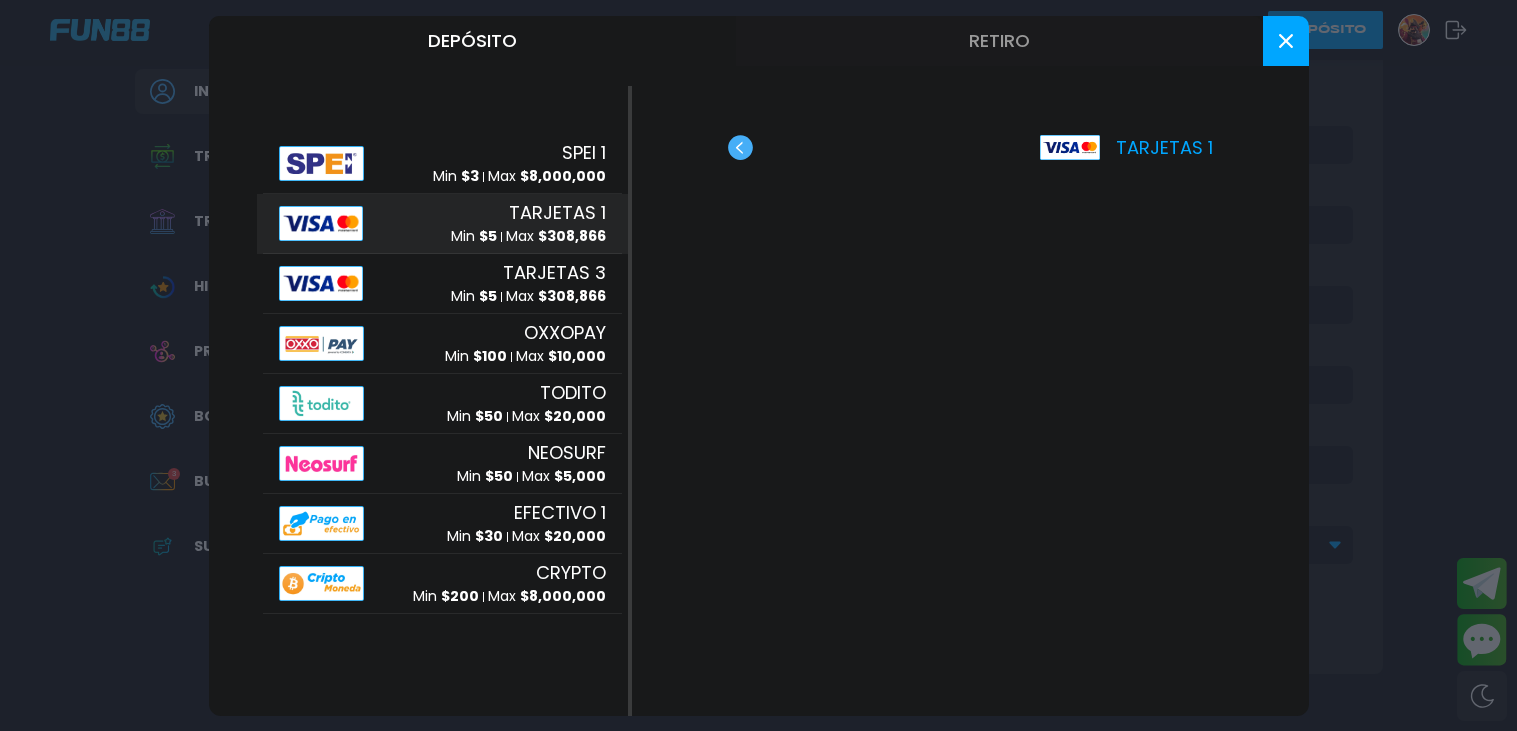 click at bounding box center [758, 365] 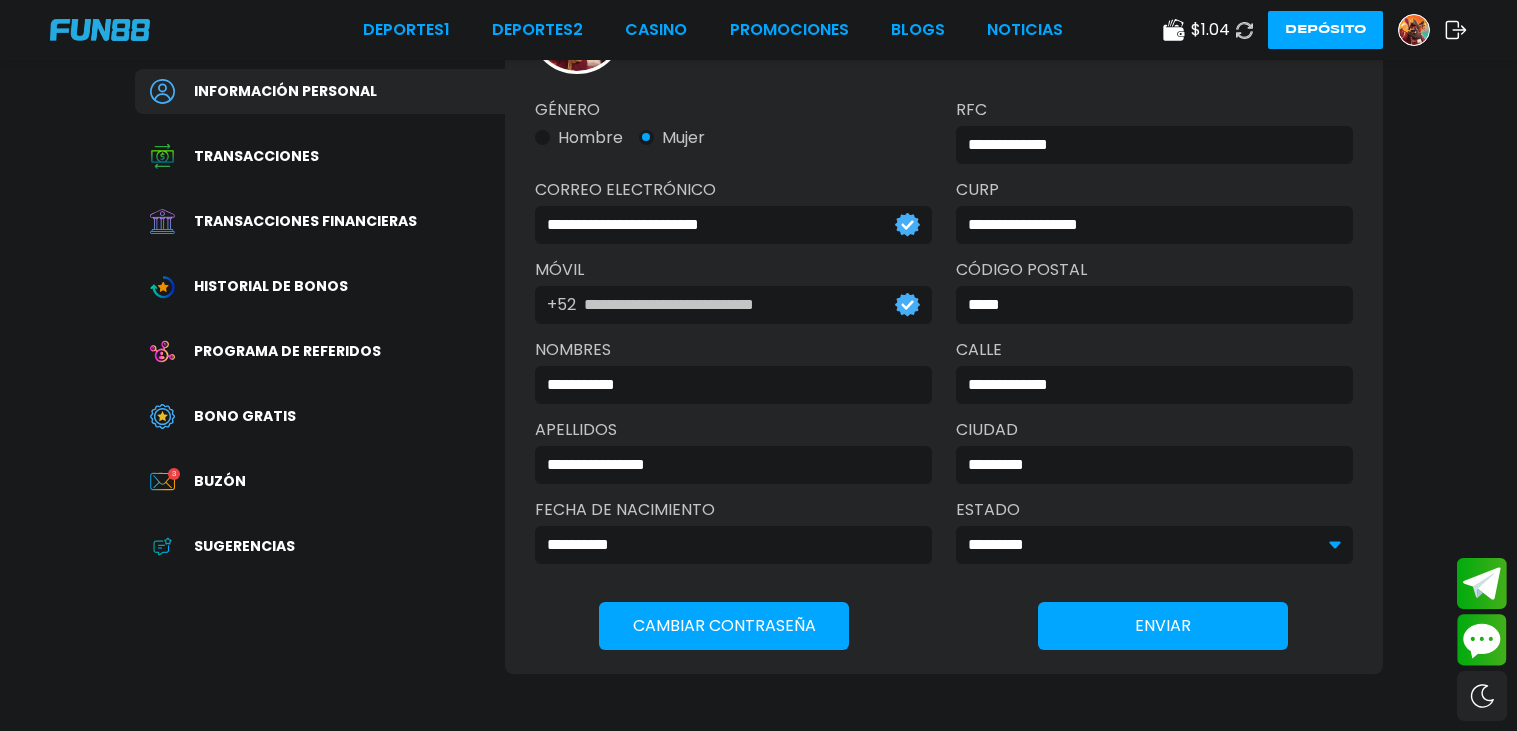 click on "Información Sobre Nosotros Términos y condiciones Juego Responsable Aviso de privacidad y cookies del sitio Programa de afiliación Mecánica de apuestas Condiciones de apuesta Nuestras Secciones Deportes Juegos popular inicio jackpot nuevo casual crash pragmatic fat panda playtech slots bingo en vivo cartas otros Promociones Patrocinadoras Ayuda Preguntas frecuentes Depósito Retirar Política de reembolso Contacto Contacto WWW.FUN88MX.MX OPERADA EN MEXICO POR PRODUCCIONES MÓVILES S.A. DE C.V., TITULAR DEL PERMISO DGAJS/SCEVF/P-06/2005-TER EN UNIÓN DE UNOCAPALI LA PAZ OPERADORA S.A. DE C.V. DE CONFORMIDAD CON LOS OFICIOS DGJS/1580/2021 Y DGJS/DCRCA/1424/2022. JUEGOS PROHIBIDOS PARA MENORES DE EDAD, JUEGUE RESPONSABLEMENTE, NO OLVIDE QUE EL PRINCIPAL PROPÓSITO ES LA RECREACIÓN, DIVERSIÓN Y ESPARCIMIENTO." at bounding box center [758, 1170] 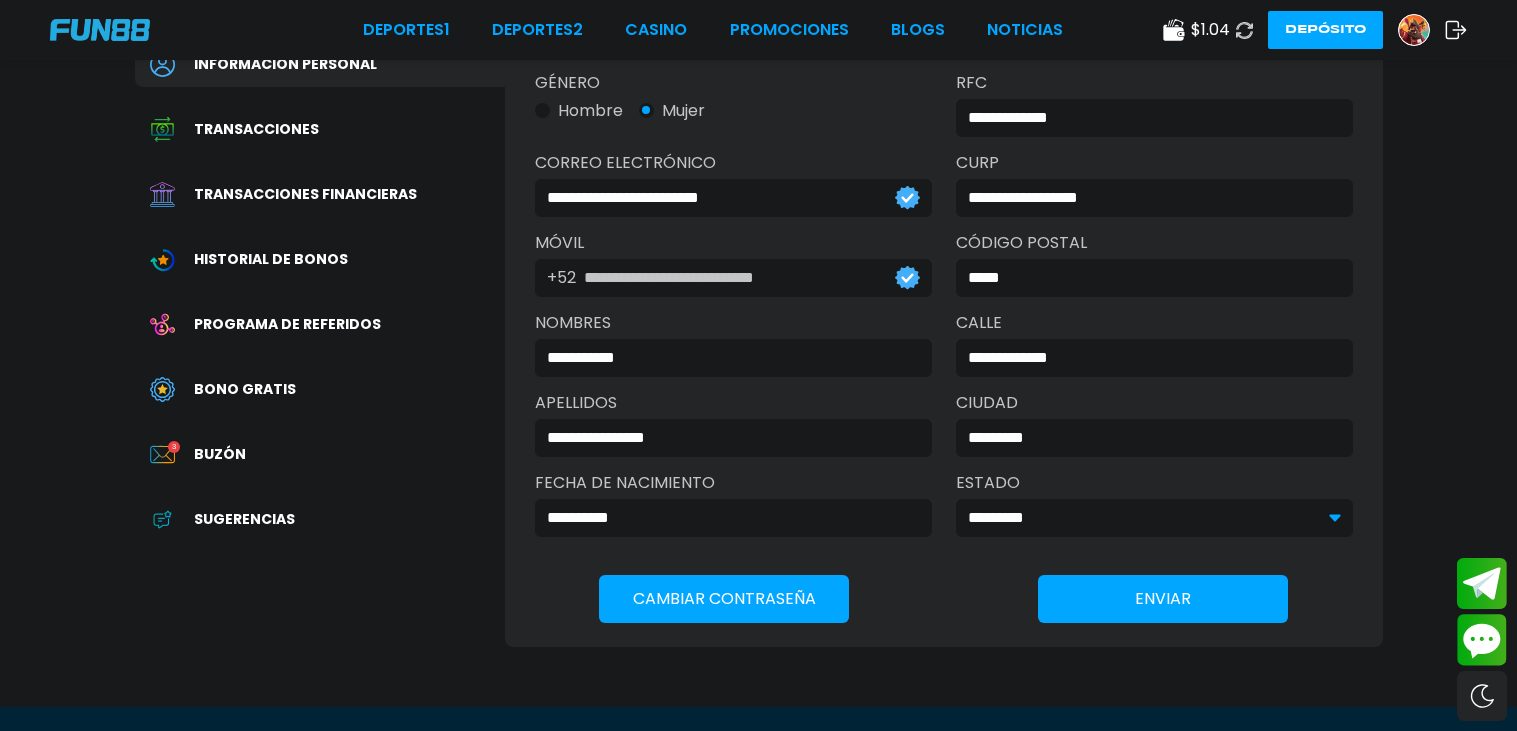 scroll, scrollTop: 185, scrollLeft: 0, axis: vertical 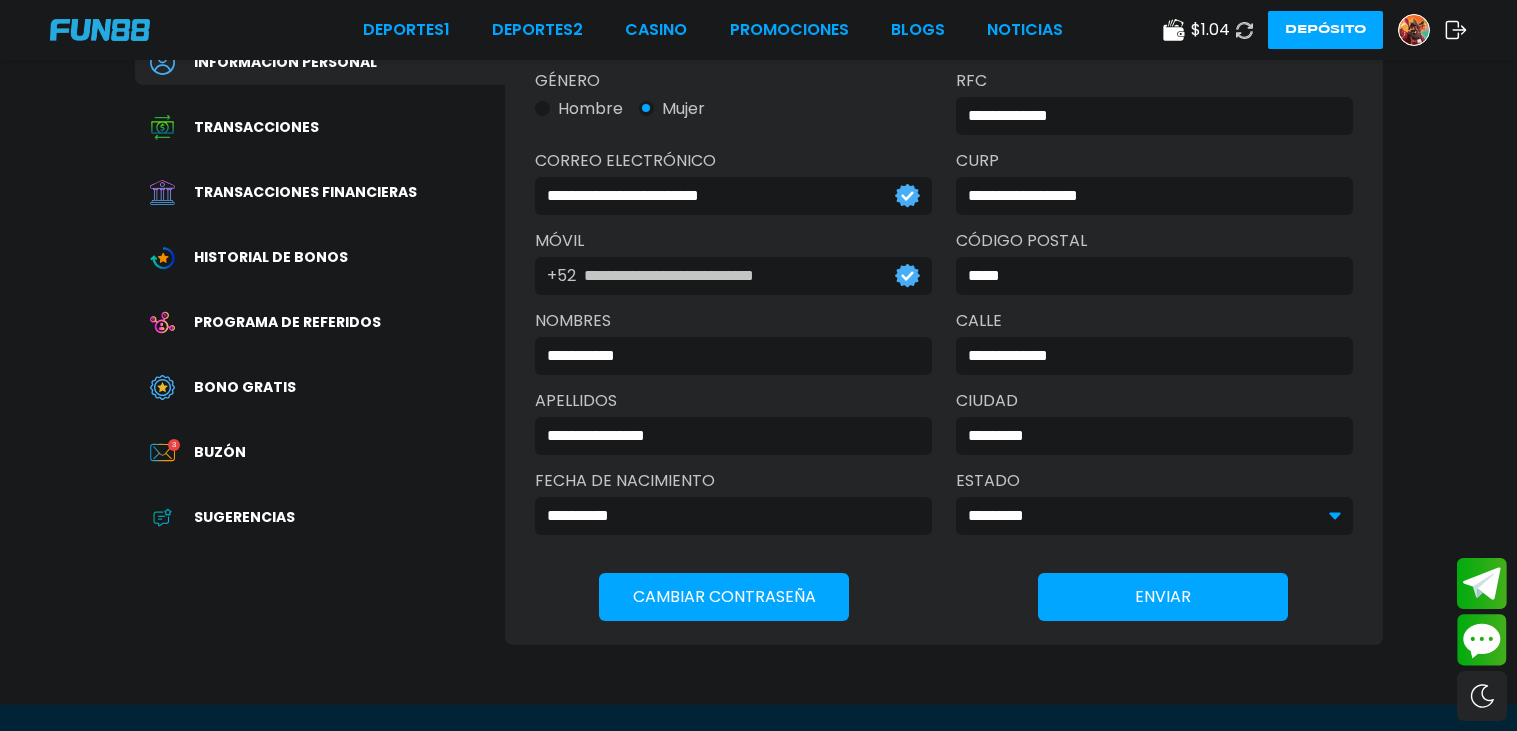 click at bounding box center [1244, 30] 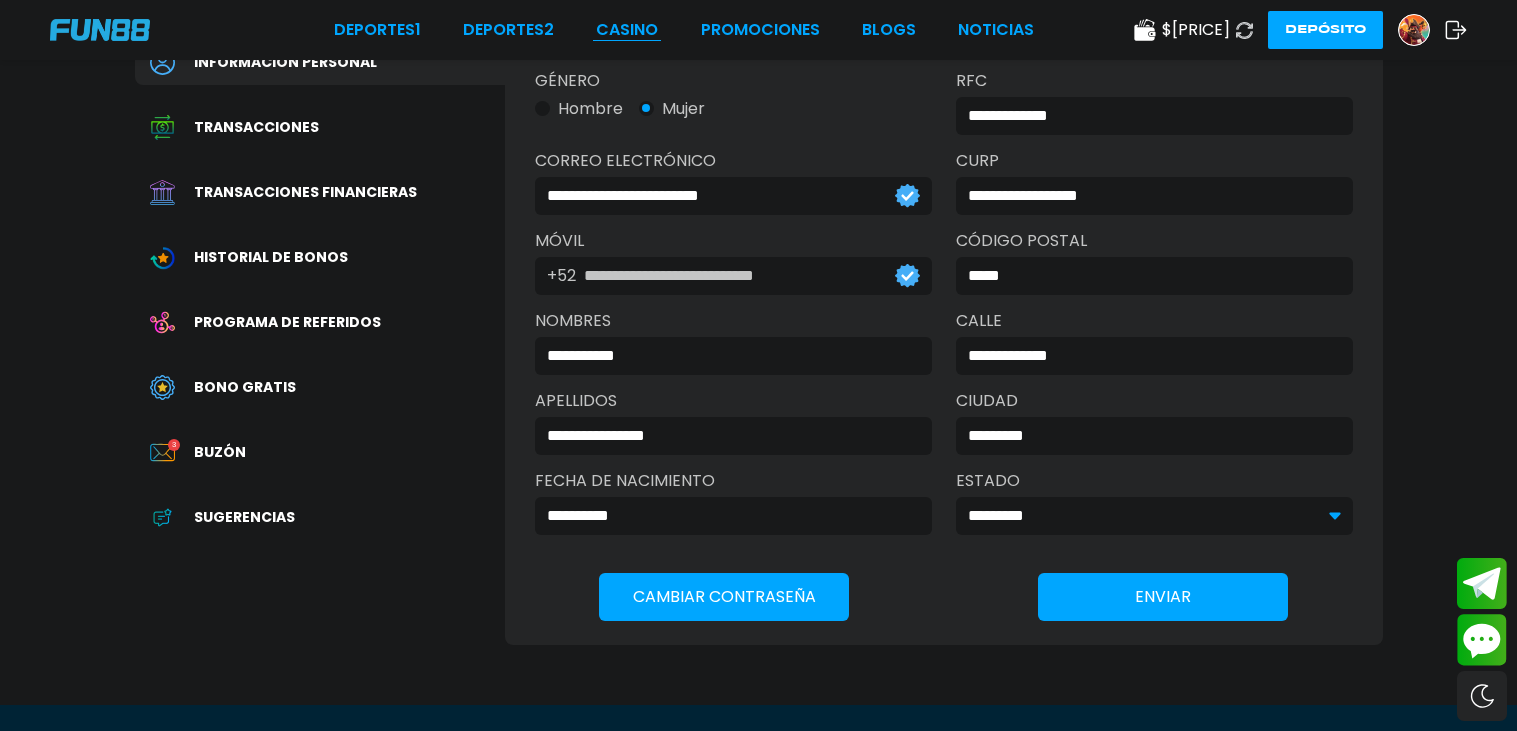 click on "CASINO" at bounding box center (627, 30) 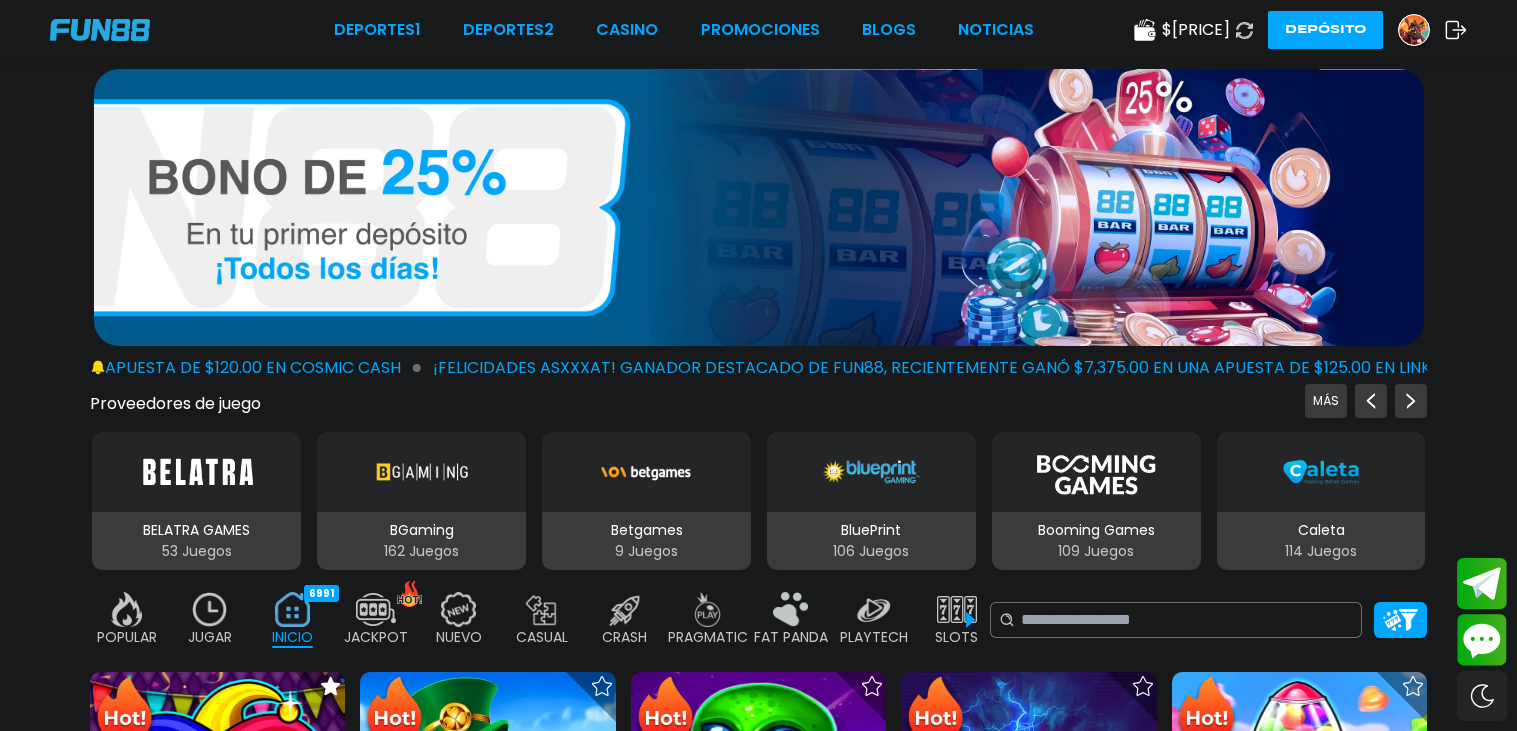 scroll, scrollTop: 8, scrollLeft: 0, axis: vertical 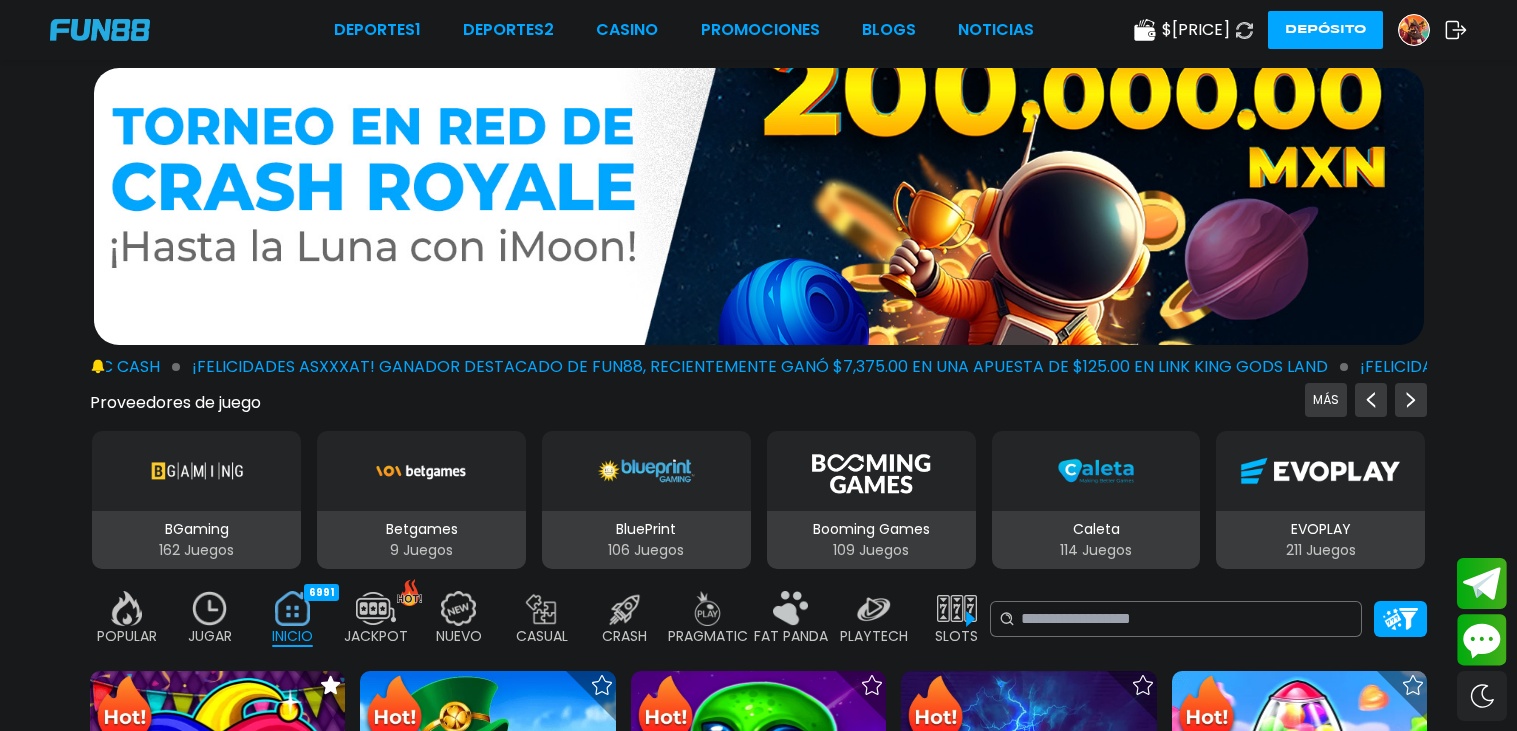 click on "Deportes  1 Deportes  2 CASINO Promociones BLOGS NOTICIAS $ [PRICE] Depósito" at bounding box center [758, 30] 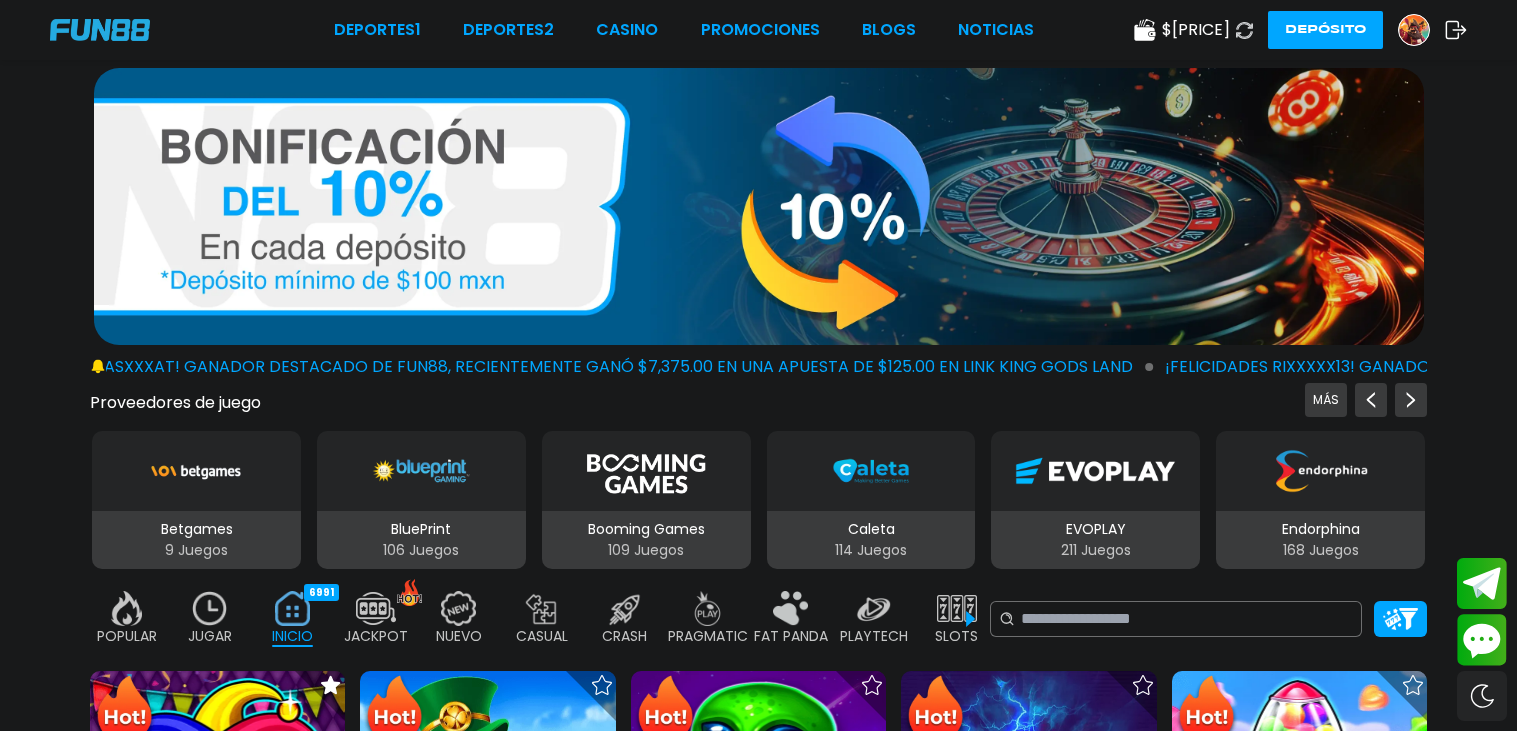 click on "POPULAR 40 JUGAR 22 INICIO 6991 JACKPOT 133 NUEVO 979 CASUAL 17 CRASH 35 PRAGMATIC 492 FAT PANDA 9 PLAYTECH 41 SLOTS 6078 BINGO 143 EN VIVO 849 CARTAS 197 OTROS 334 FAVORITOS 5 No se ha encontrado ningún juego." at bounding box center [758, 619] 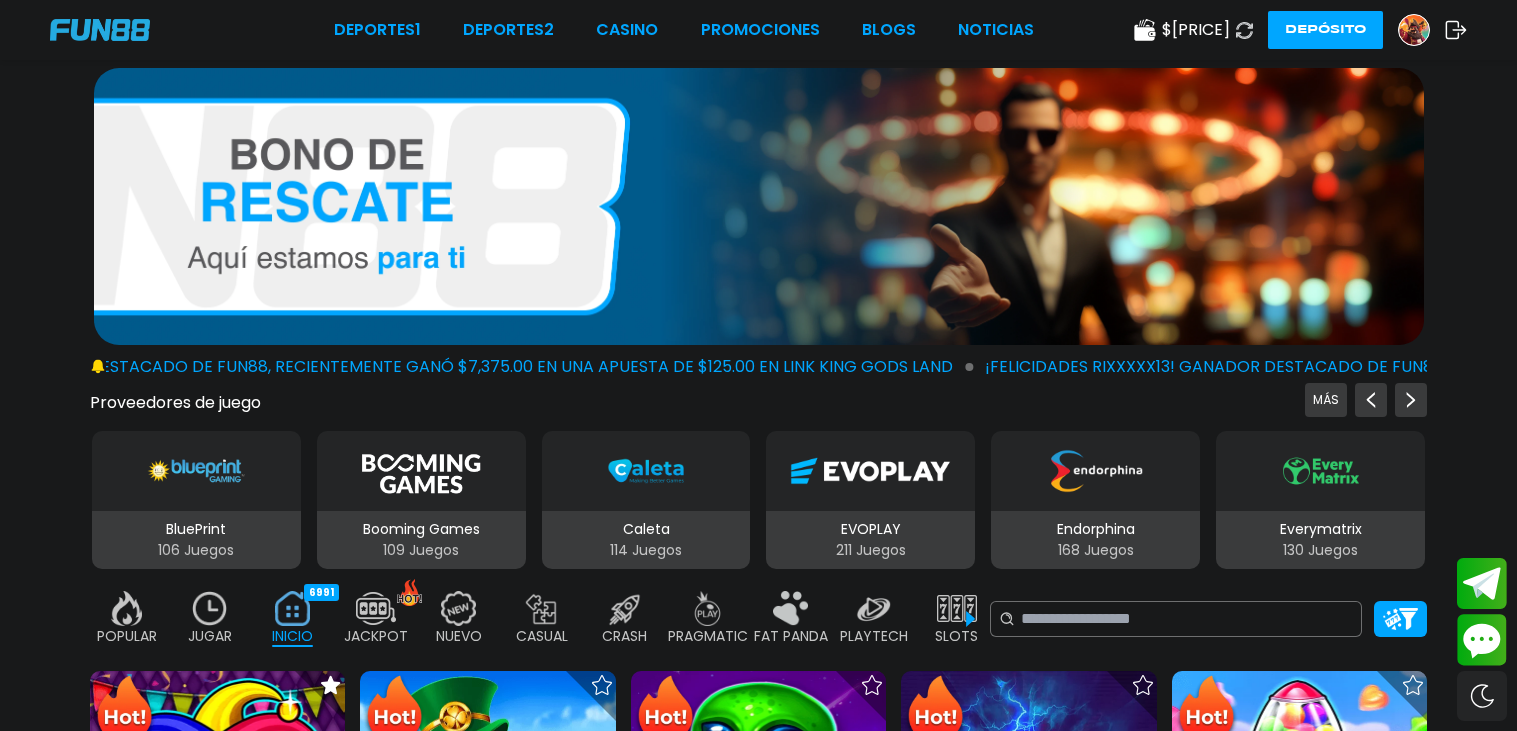 click on "BINGO" at bounding box center (1039, 636) 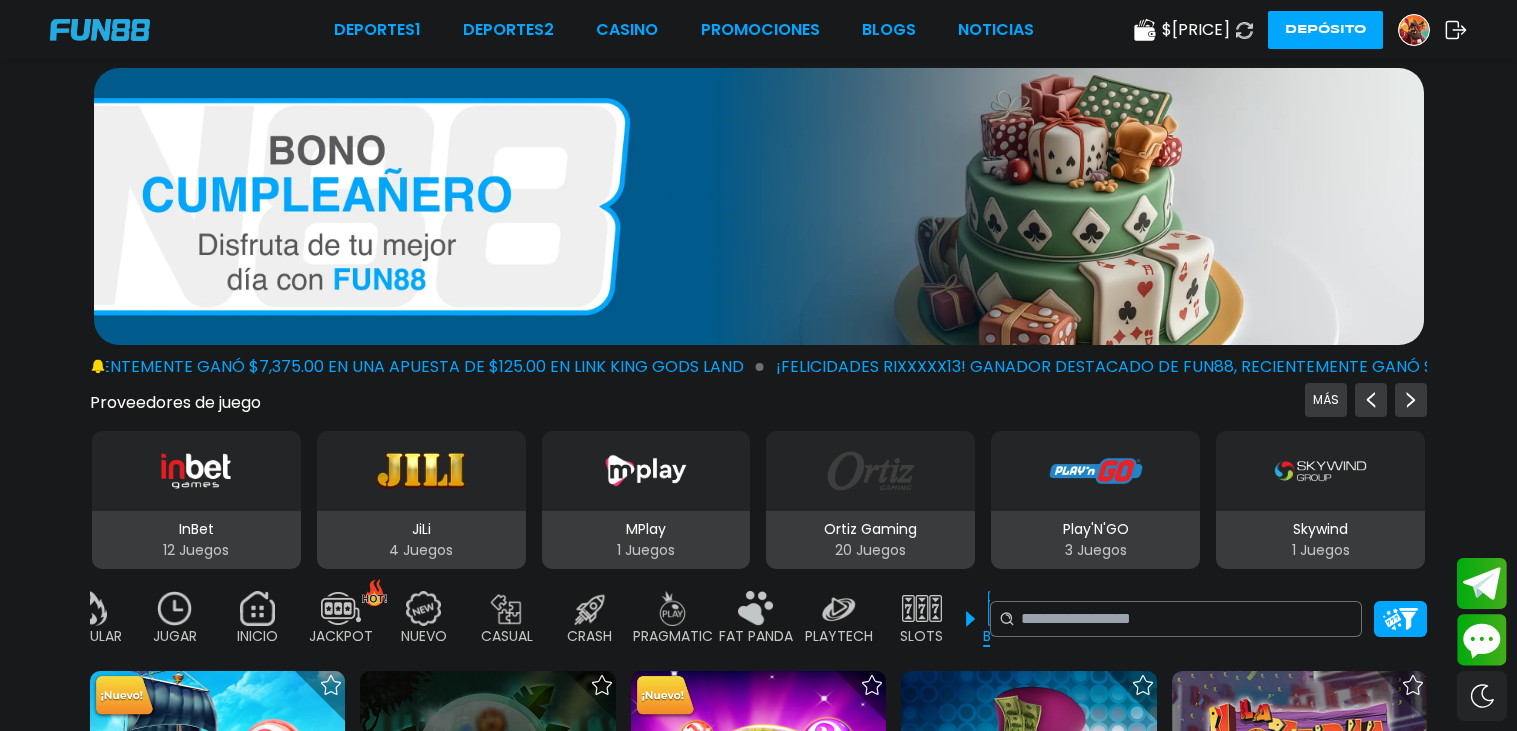 scroll, scrollTop: 0, scrollLeft: 39, axis: horizontal 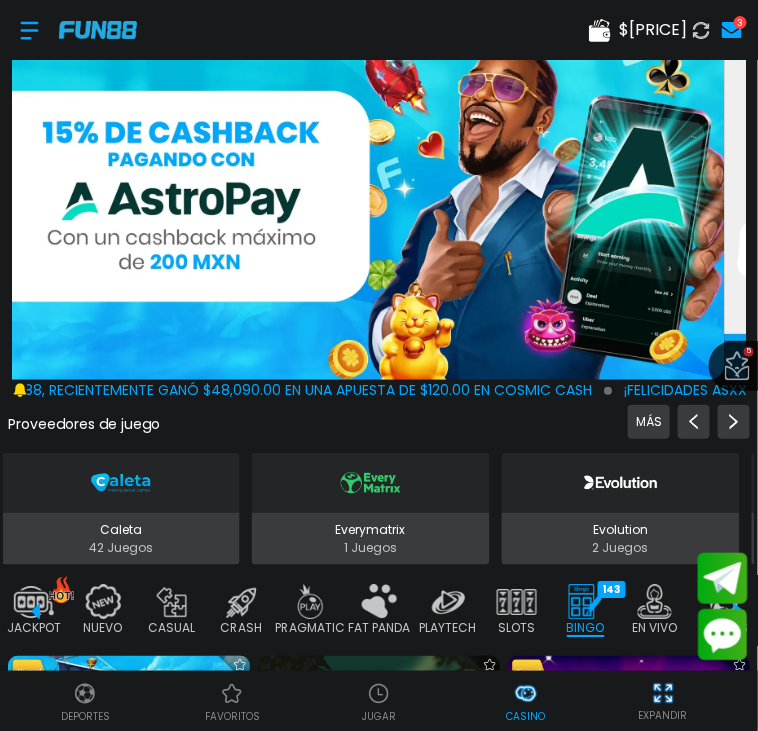 drag, startPoint x: 484, startPoint y: 542, endPoint x: 470, endPoint y: 414, distance: 128.76335 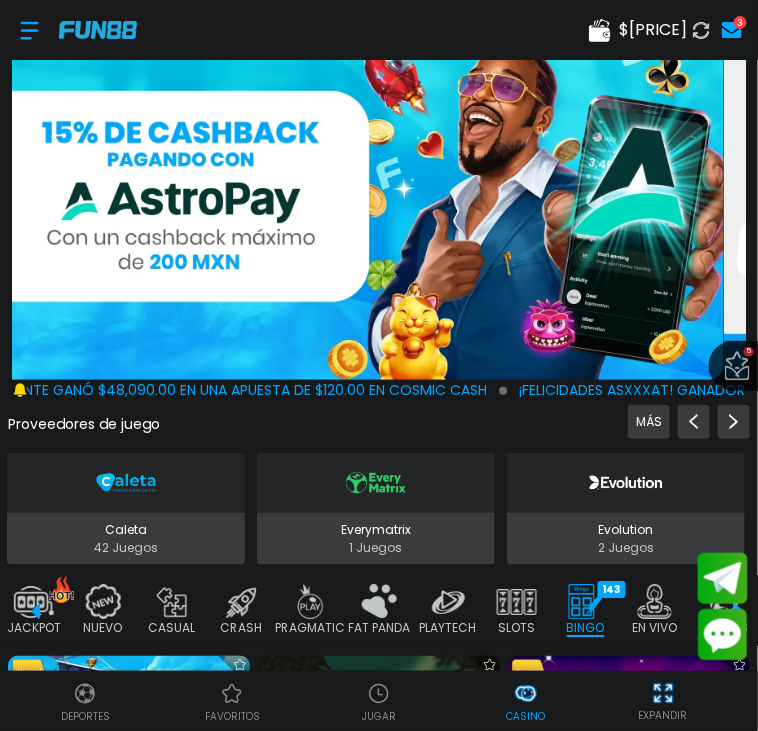 type 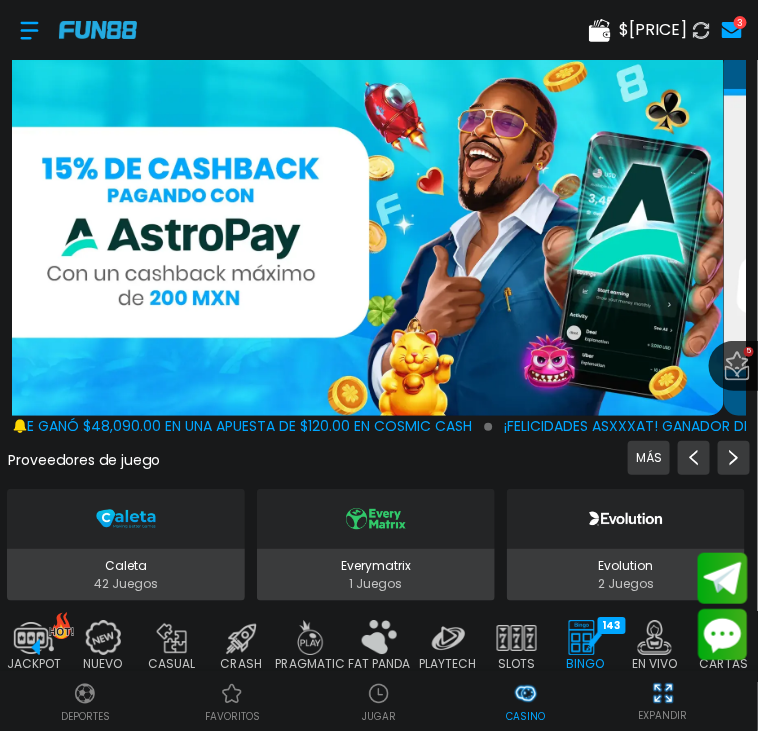scroll, scrollTop: 19, scrollLeft: 0, axis: vertical 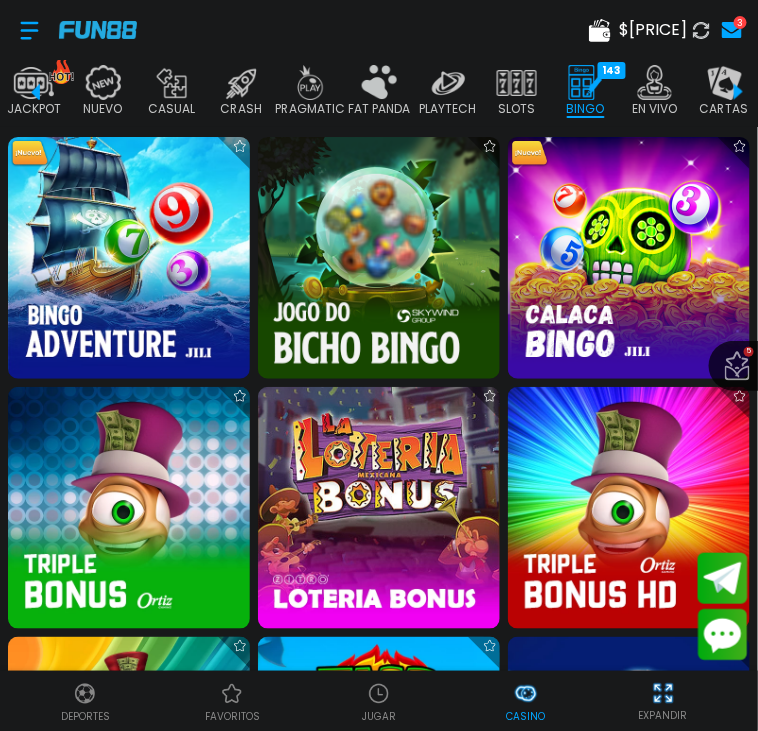 click at bounding box center (34, 82) 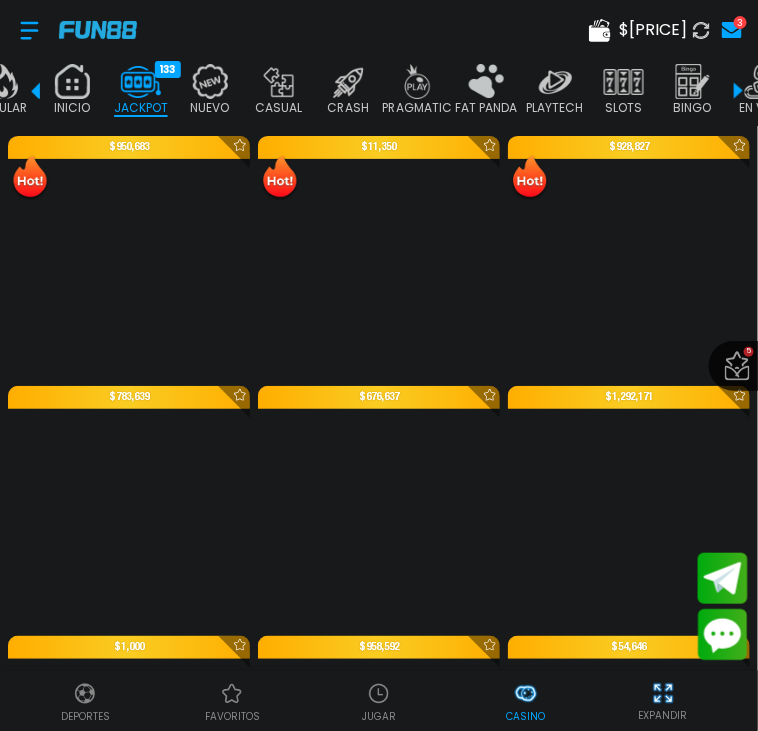 scroll, scrollTop: 0, scrollLeft: 99, axis: horizontal 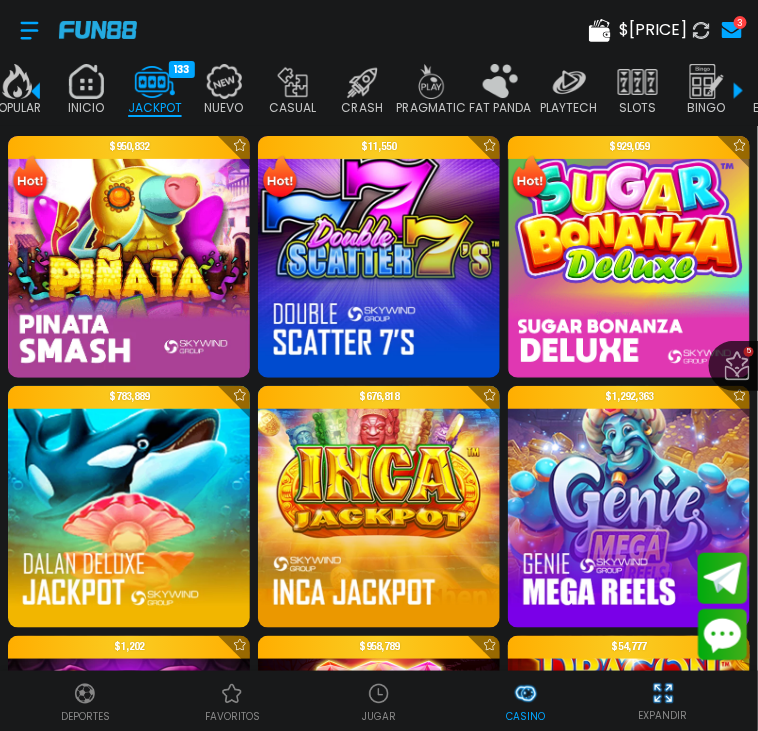 click at bounding box center [86, 81] 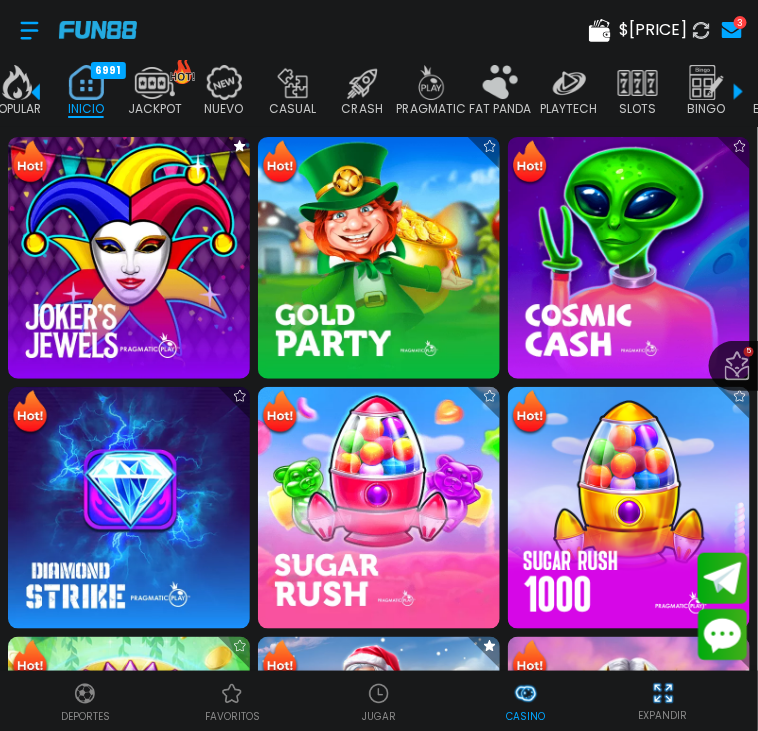 scroll, scrollTop: 0, scrollLeft: 49, axis: horizontal 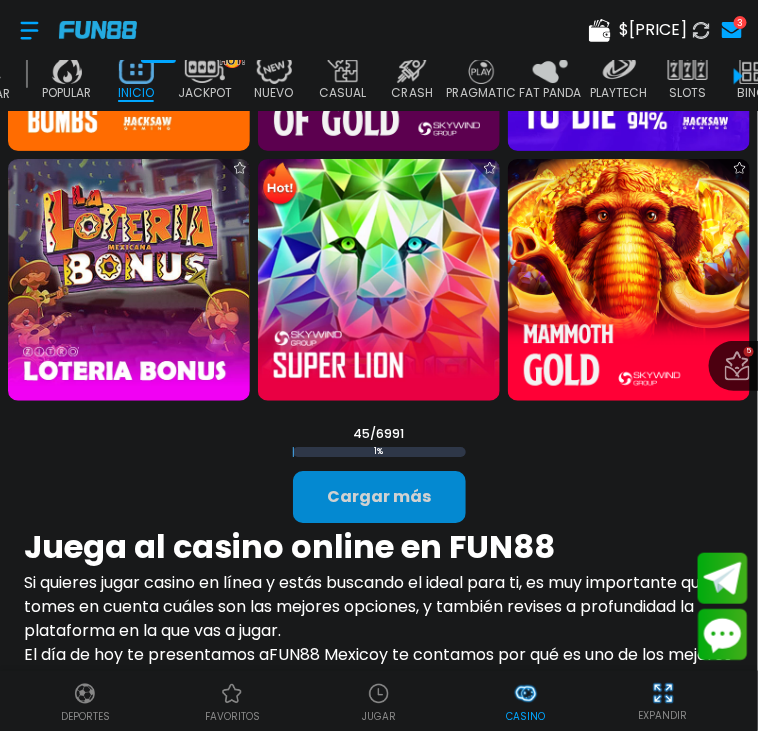 click on "Cargar más" at bounding box center [379, 497] 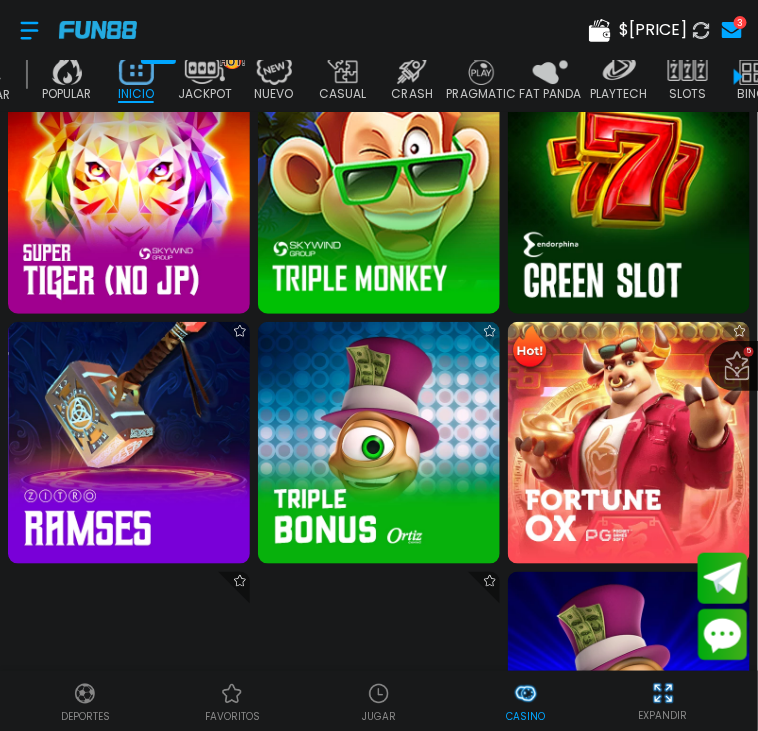 scroll, scrollTop: 4957, scrollLeft: 0, axis: vertical 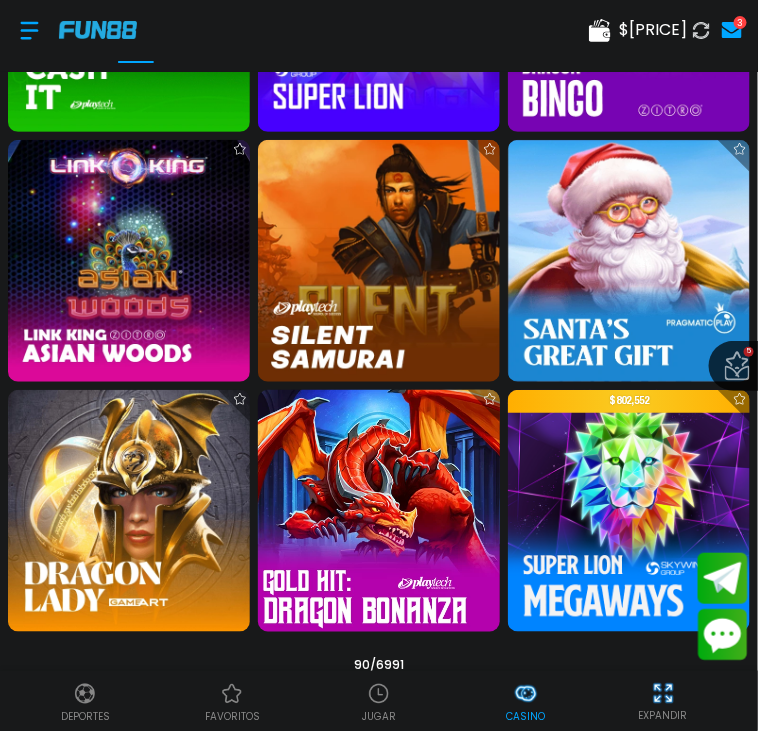 click at bounding box center (379, 511) 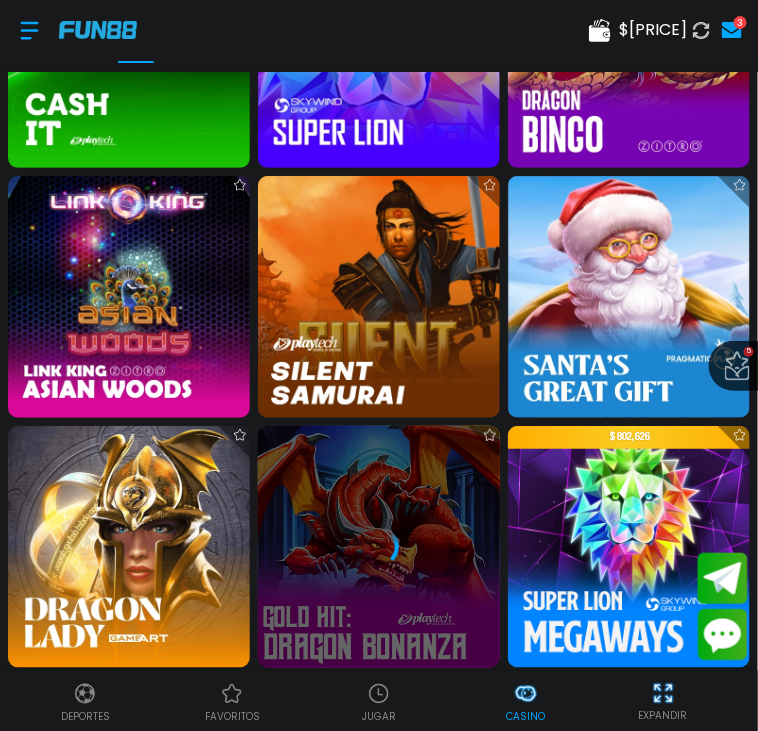 scroll, scrollTop: 7469, scrollLeft: 0, axis: vertical 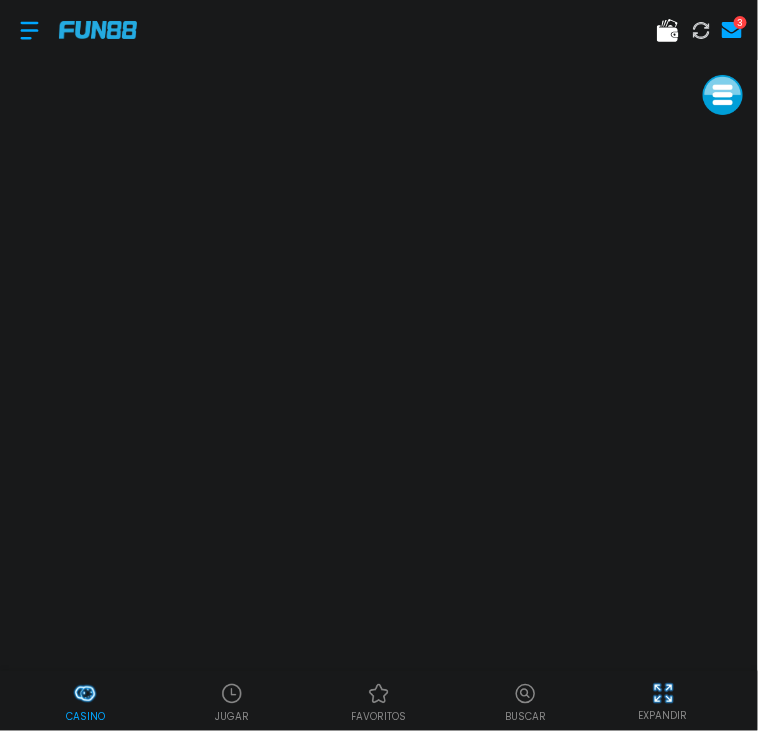 click at bounding box center [29, 30] 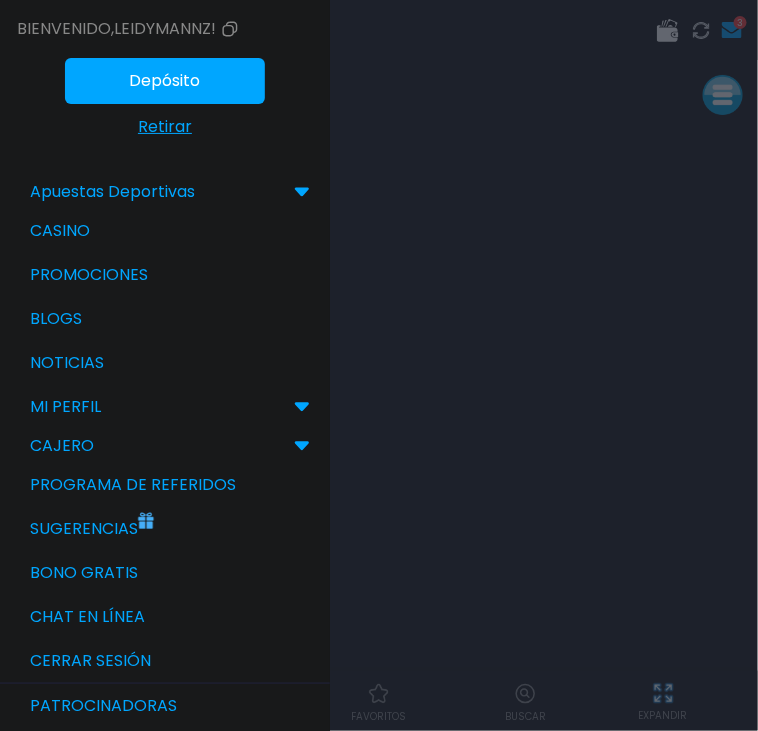 click on "Casino" at bounding box center (165, 231) 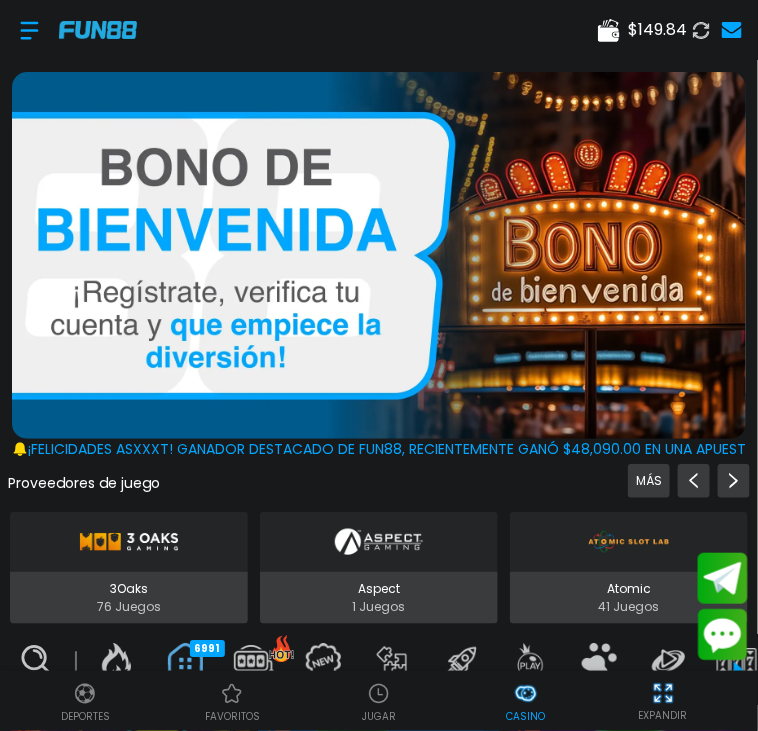 scroll, scrollTop: 0, scrollLeft: 49, axis: horizontal 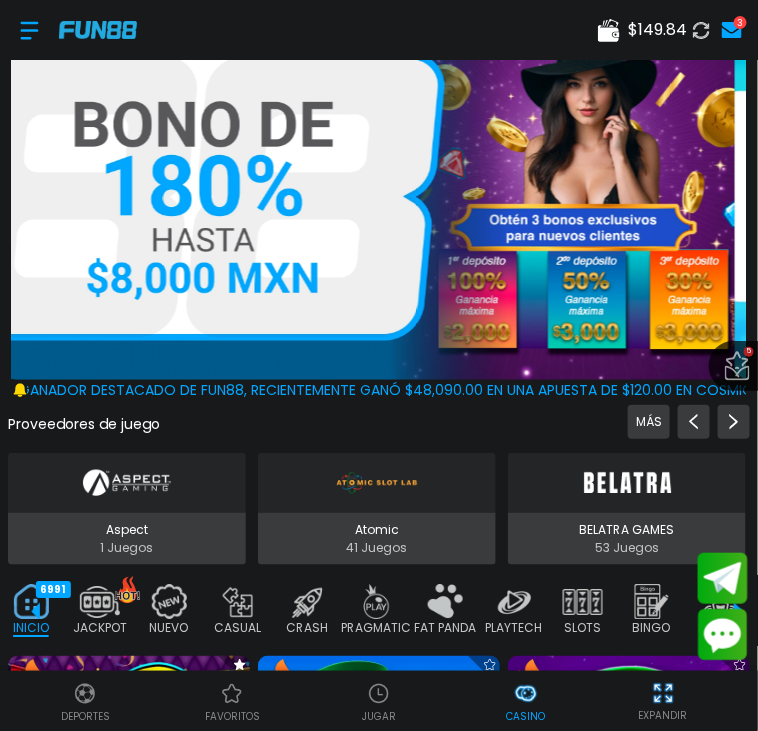 click at bounding box center (652, 601) 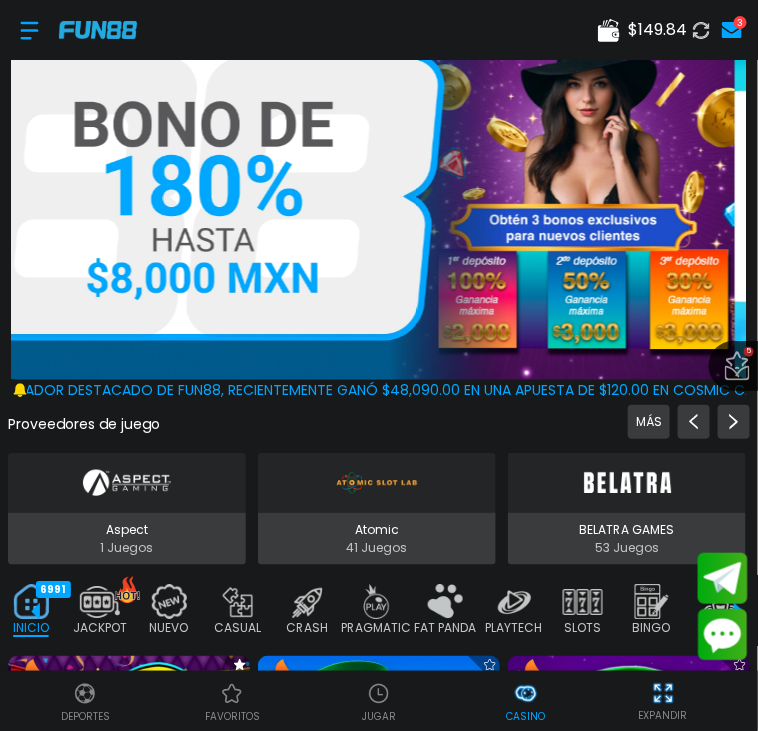 click at bounding box center (652, 601) 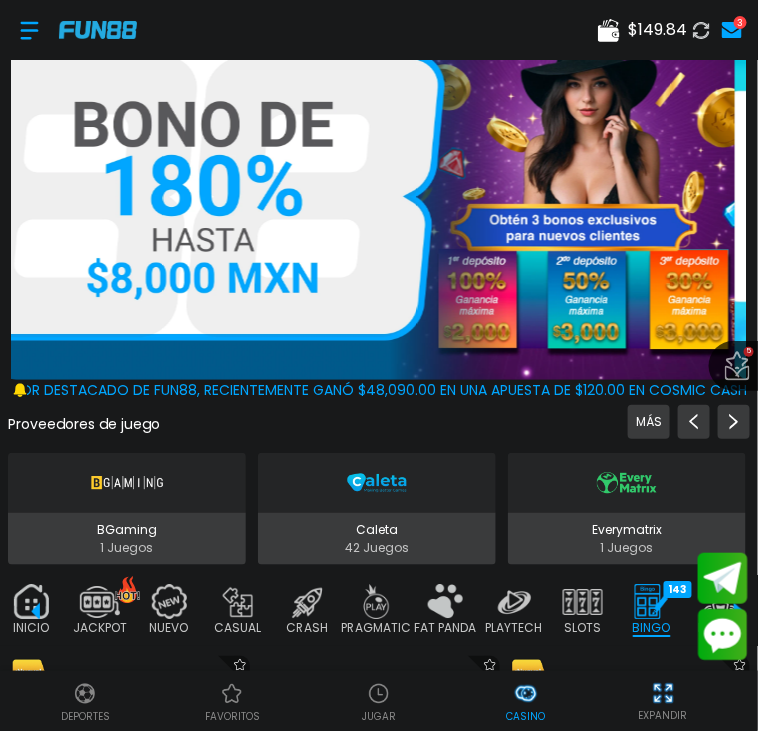 scroll, scrollTop: 0, scrollLeft: 220, axis: horizontal 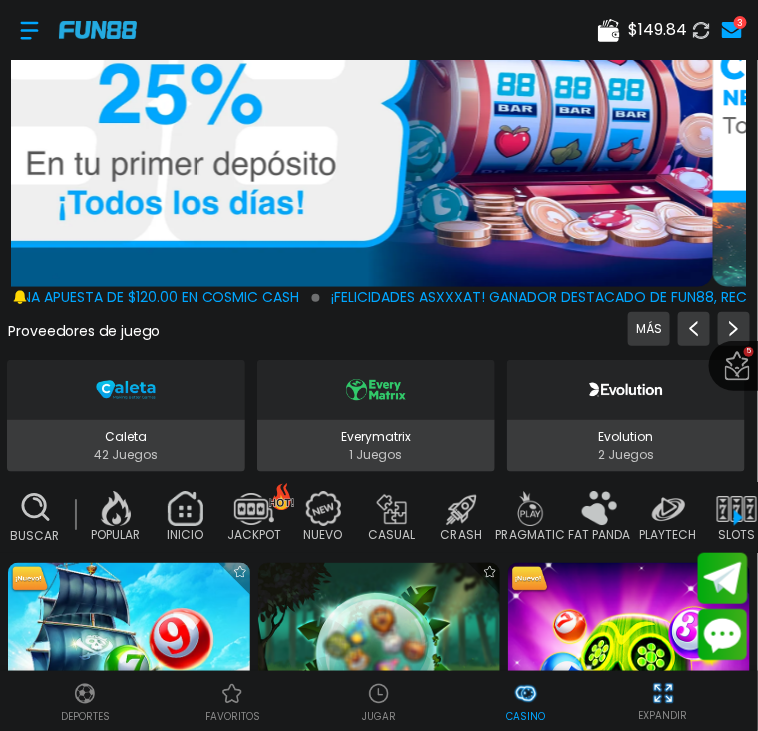 click at bounding box center [185, 508] 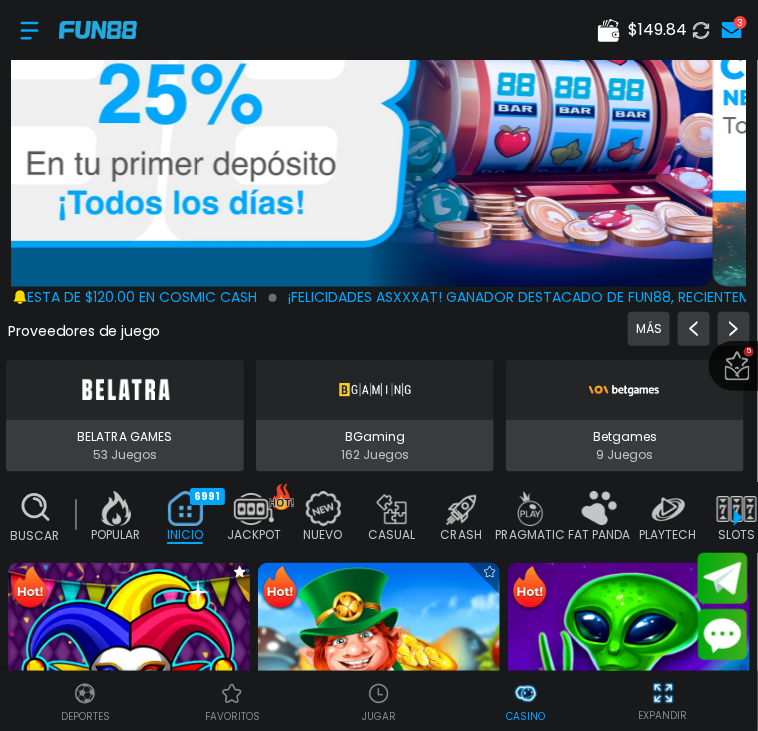 scroll, scrollTop: 0, scrollLeft: 49, axis: horizontal 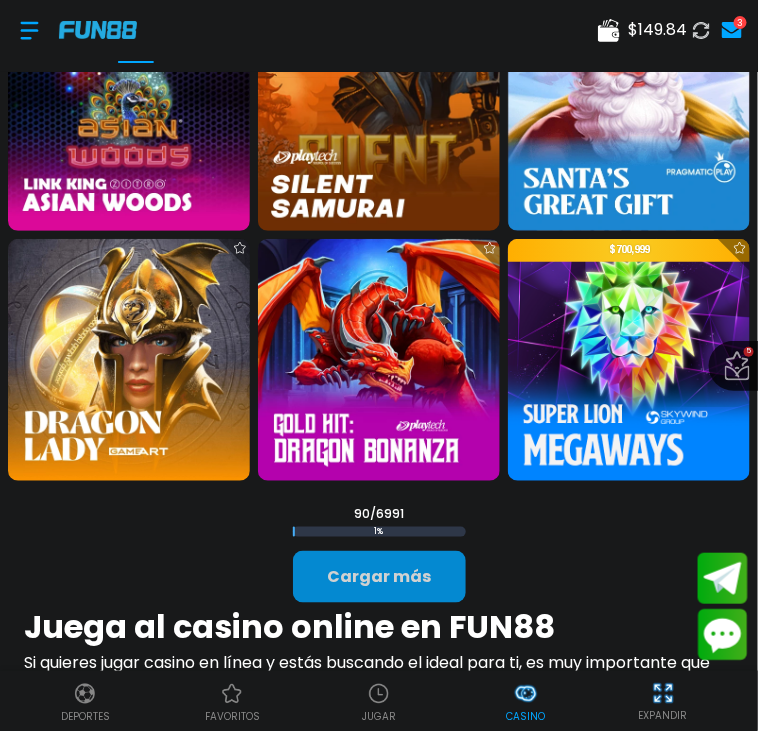 click on "Cargar más" at bounding box center [379, 577] 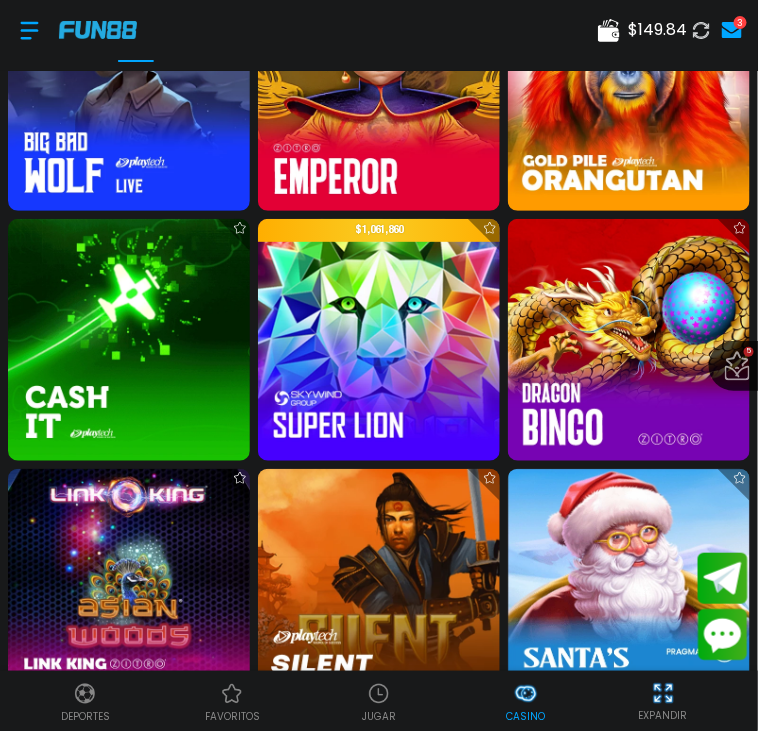 scroll, scrollTop: 7185, scrollLeft: 0, axis: vertical 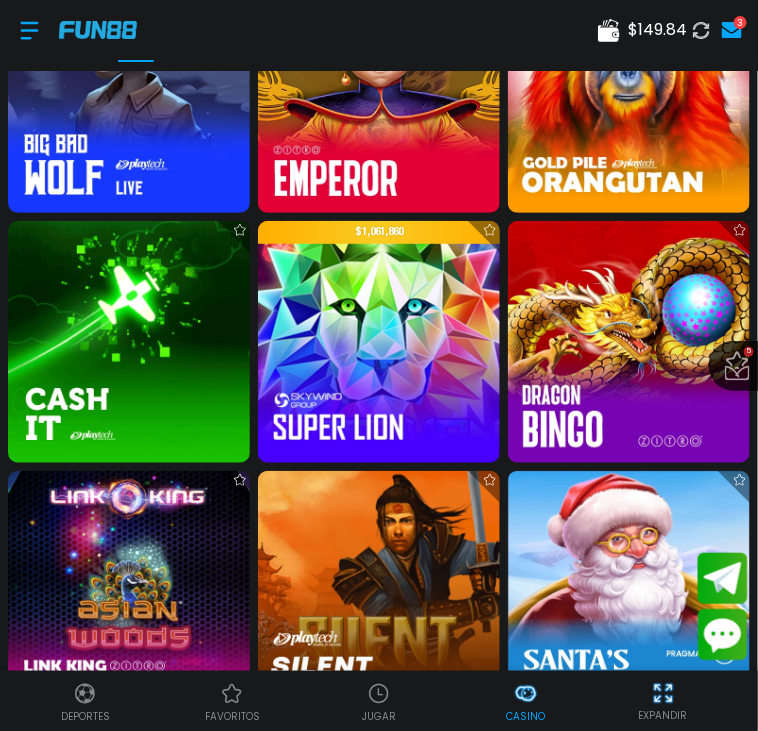click at bounding box center [629, 342] 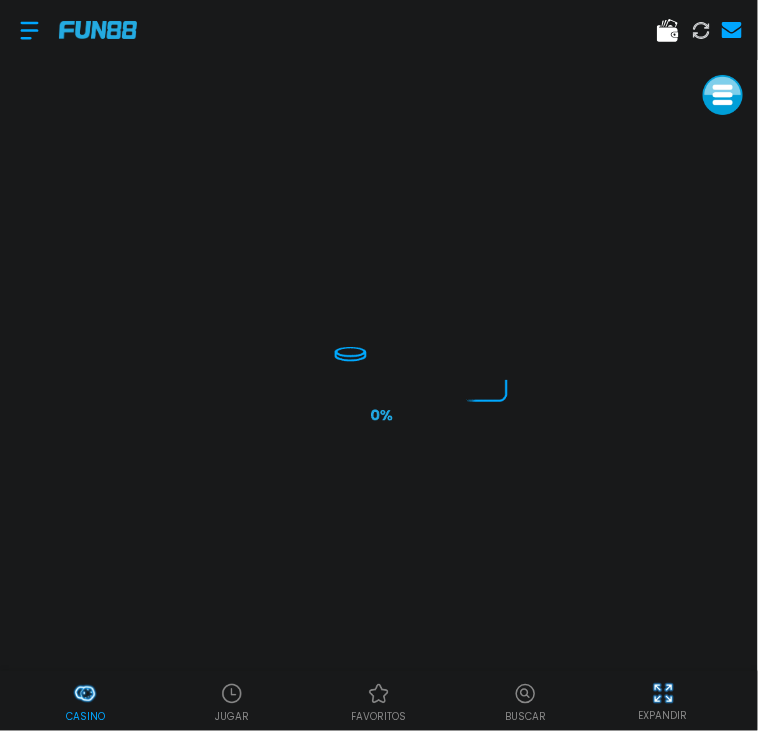 scroll, scrollTop: 0, scrollLeft: 0, axis: both 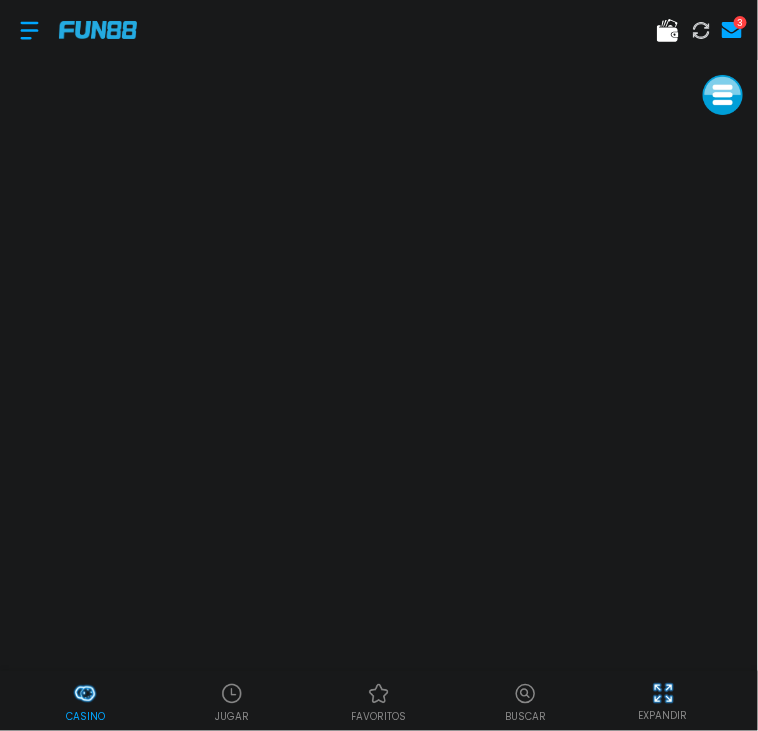 click at bounding box center [29, 30] 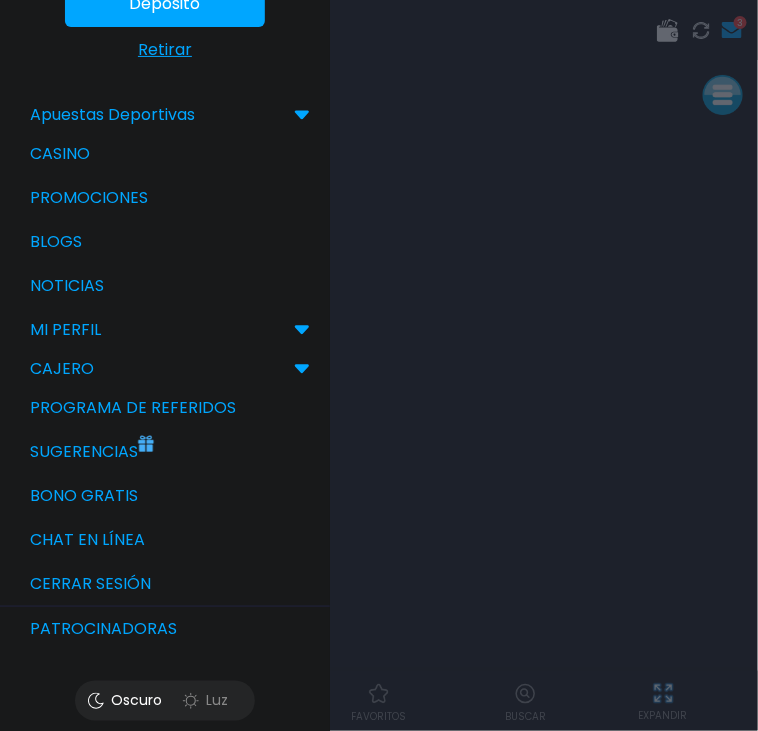 click on "Casino" at bounding box center (165, 154) 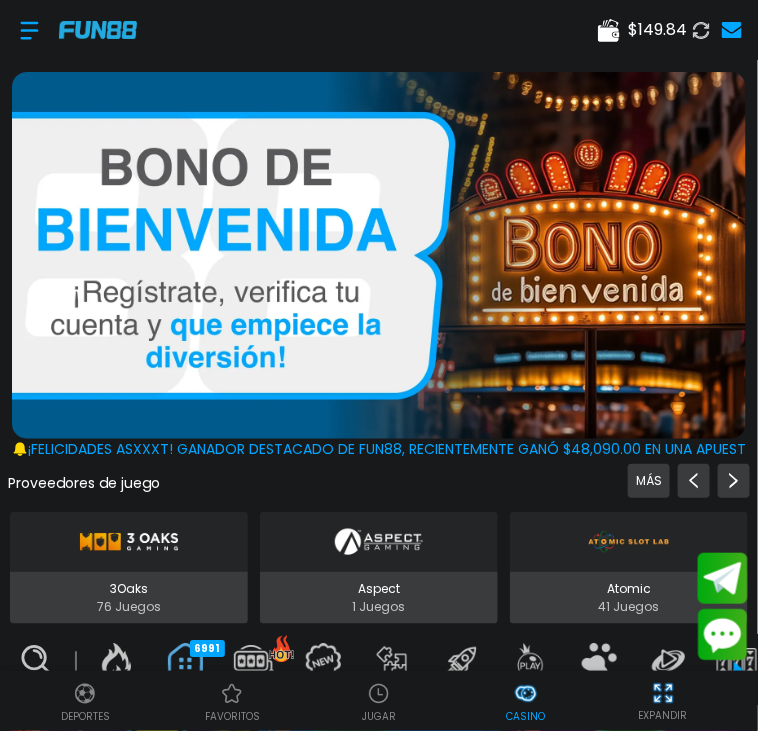 scroll, scrollTop: 0, scrollLeft: 49, axis: horizontal 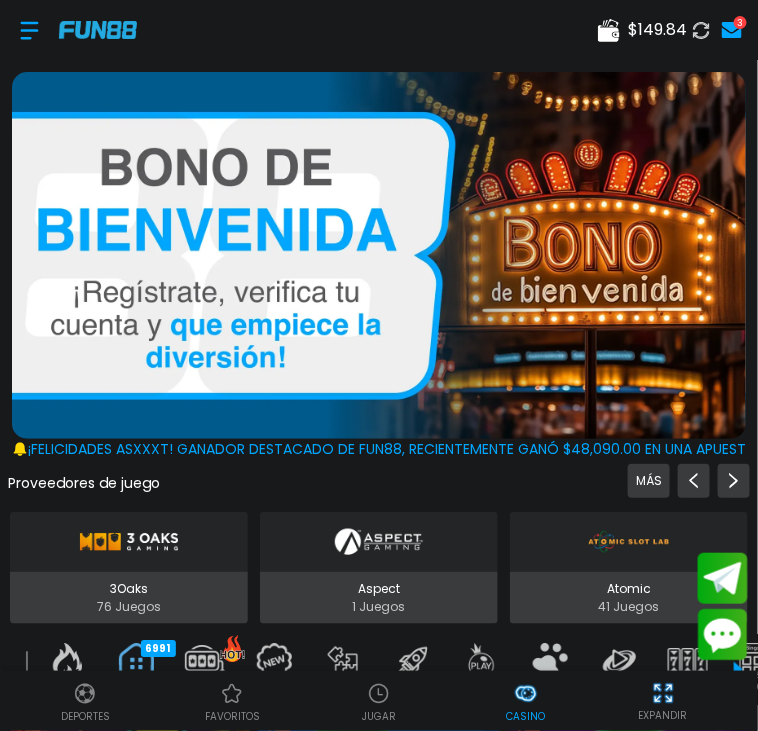 click on "$ [PRICE]" at bounding box center [379, 30] 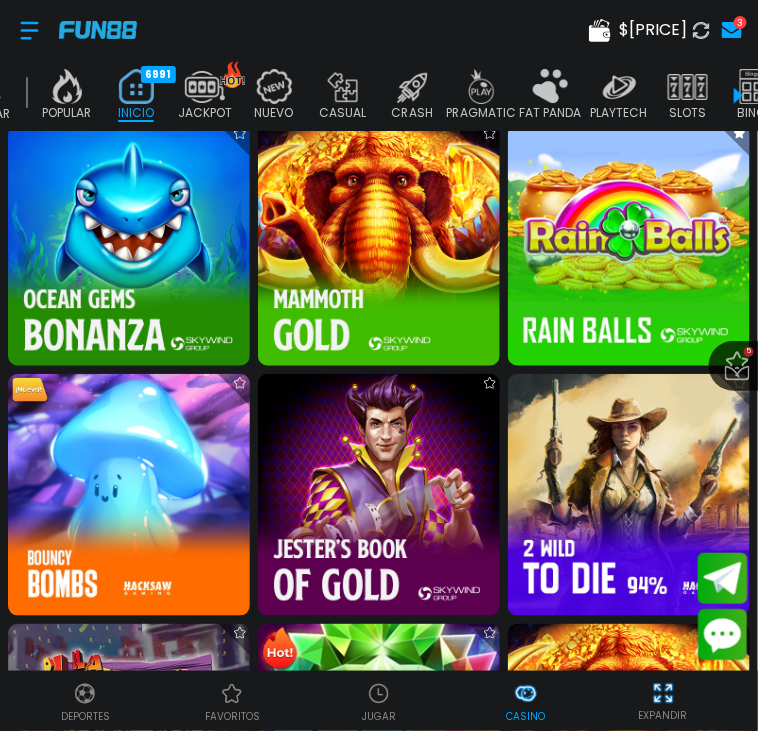 scroll, scrollTop: 3595, scrollLeft: 0, axis: vertical 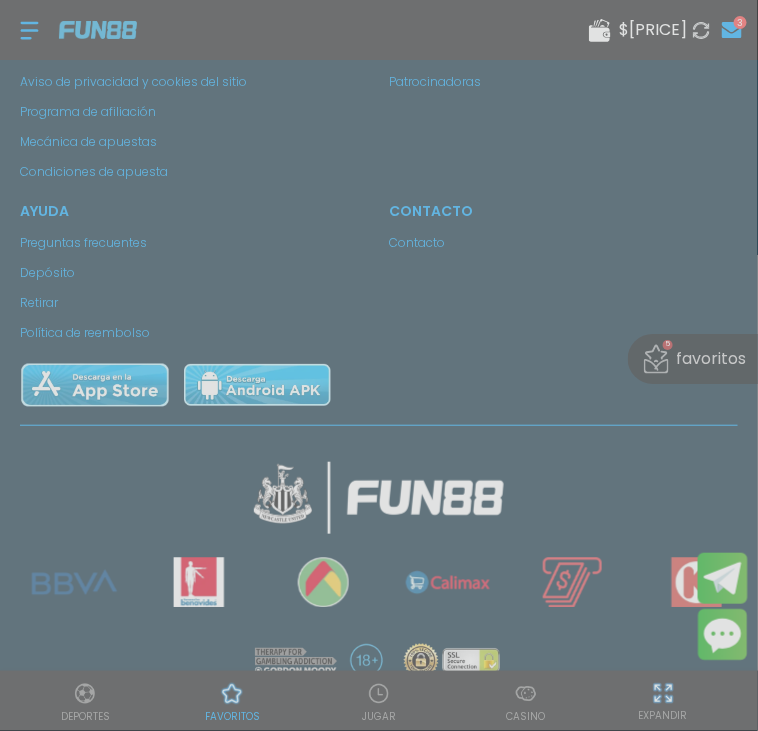 click at bounding box center (379, 365) 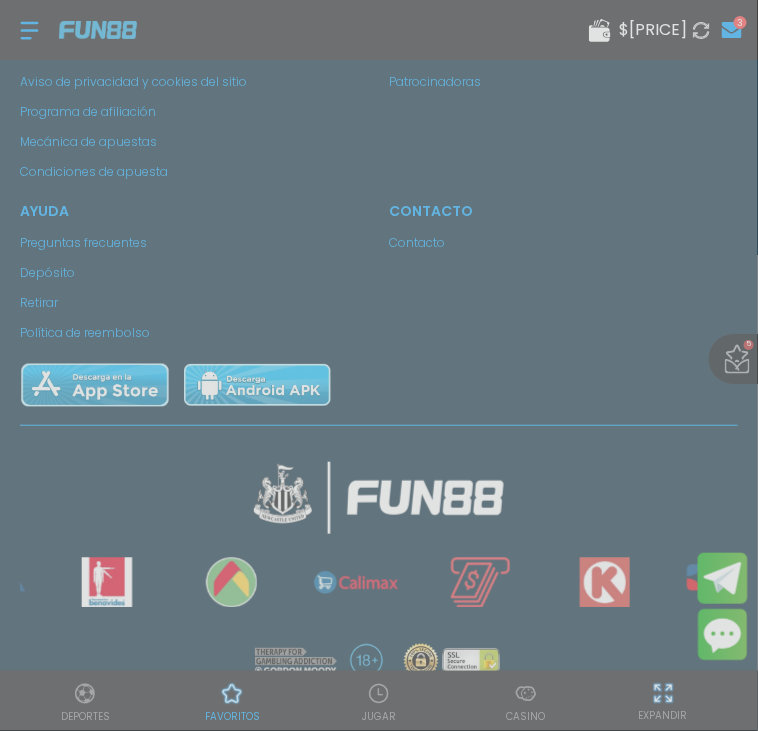click at bounding box center [379, 365] 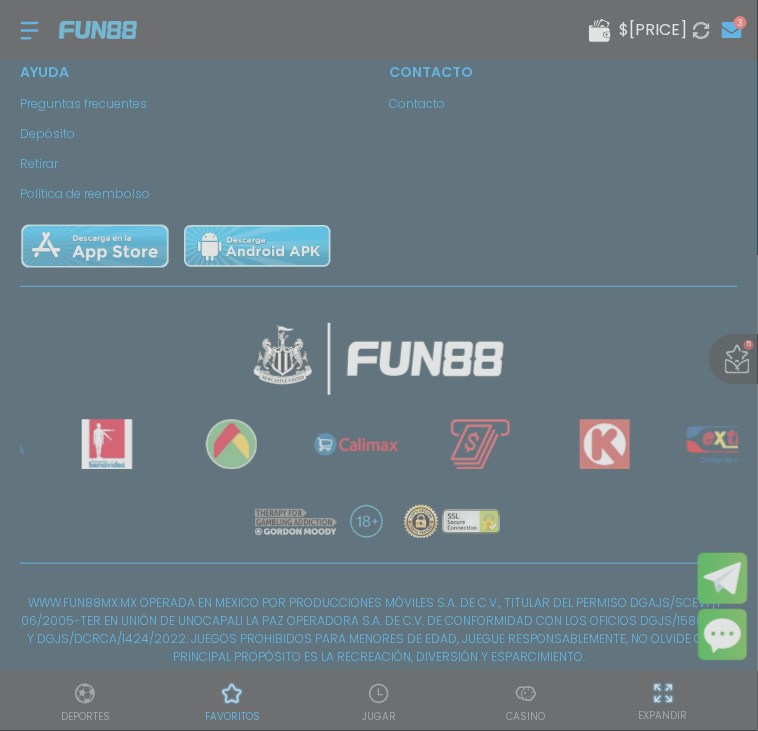 click on "Nuestras Secciones Deportes Juegos popular inicio jackpot nuevo casual crash pragmatic fat panda playtech slots bingo en vivo cartas otros Promociones Patrocinadoras" at bounding box center (563, -74) 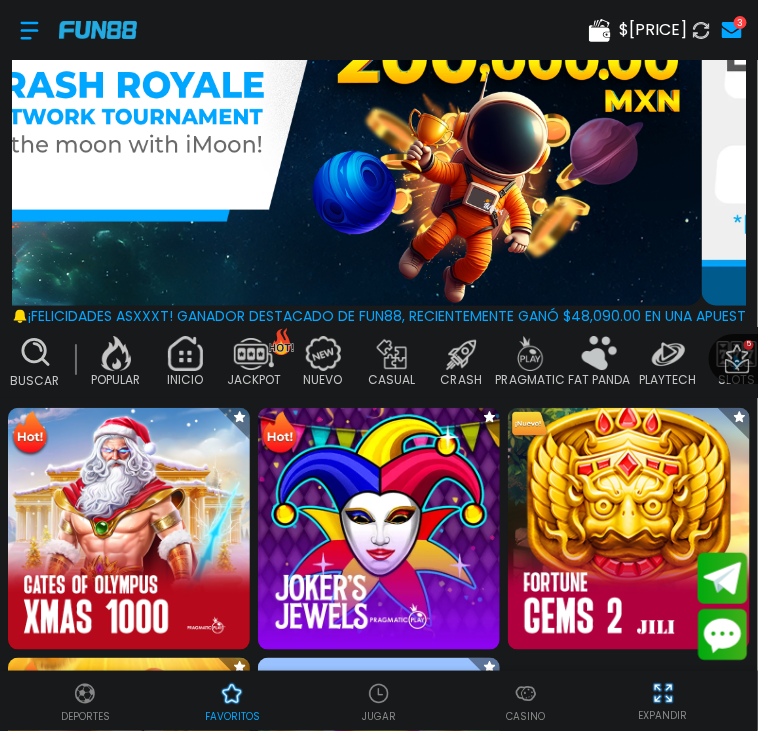 scroll, scrollTop: 191, scrollLeft: 0, axis: vertical 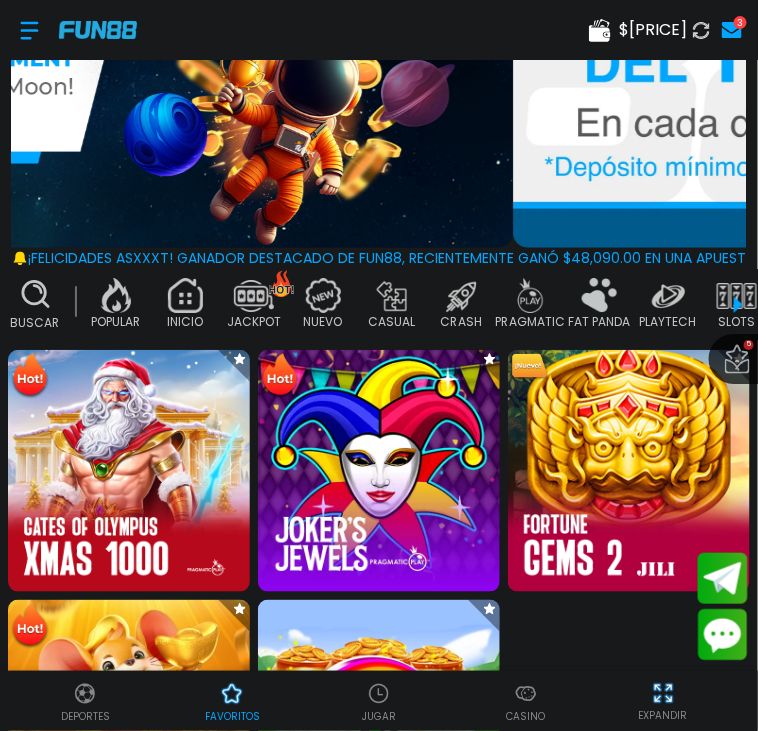 click at bounding box center [629, 471] 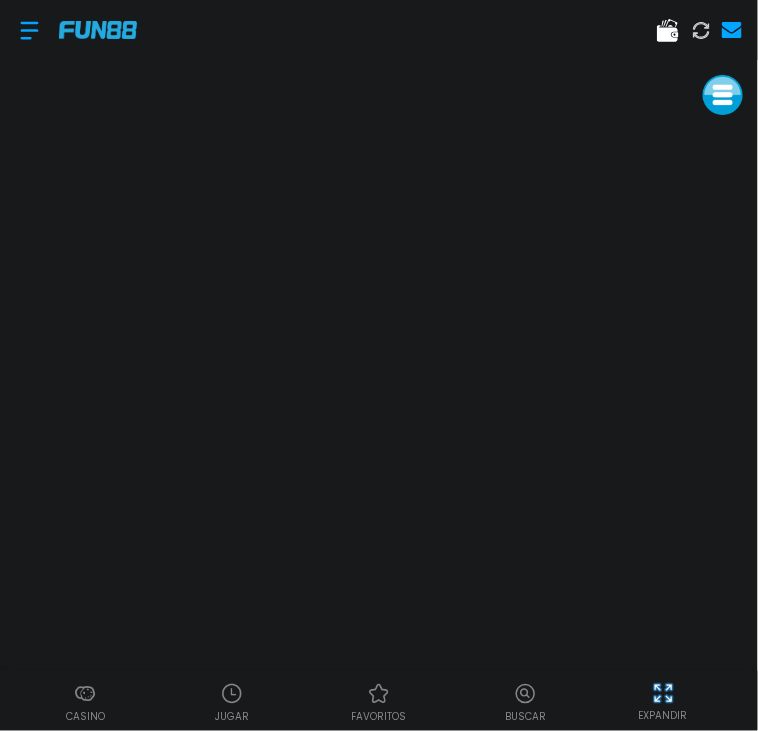 scroll, scrollTop: 76, scrollLeft: 0, axis: vertical 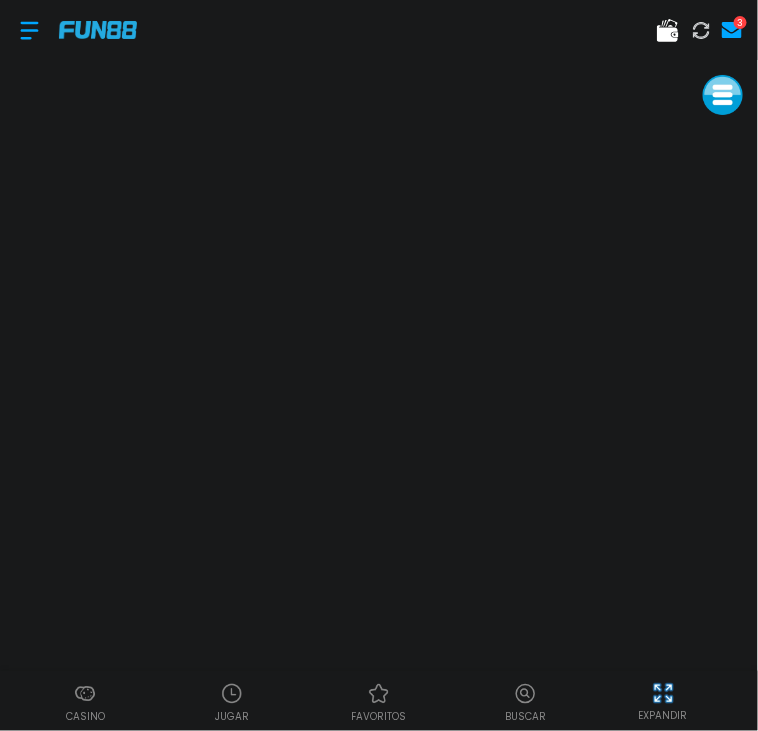 click at bounding box center (85, 694) 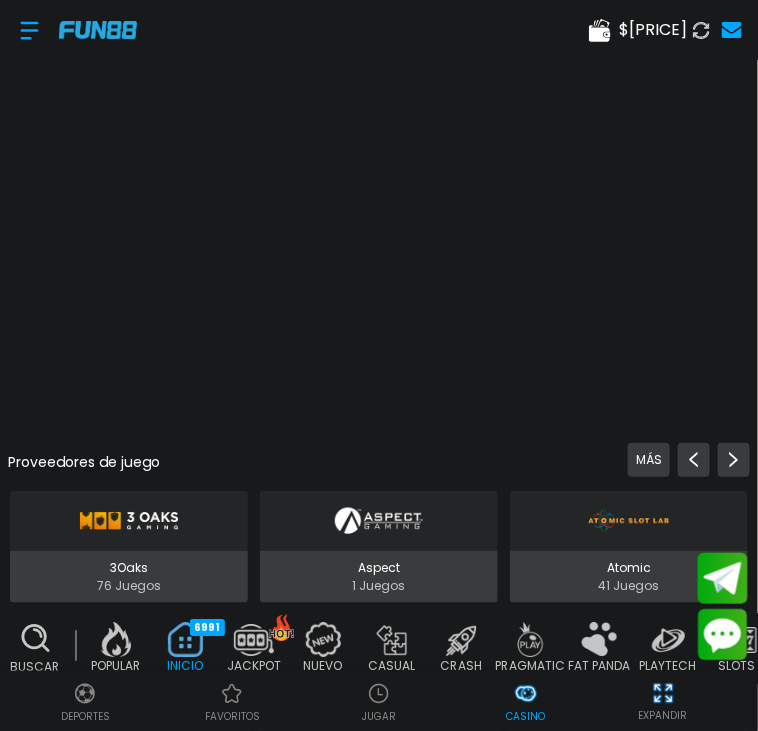 click on "Deportes" at bounding box center (85, 701) 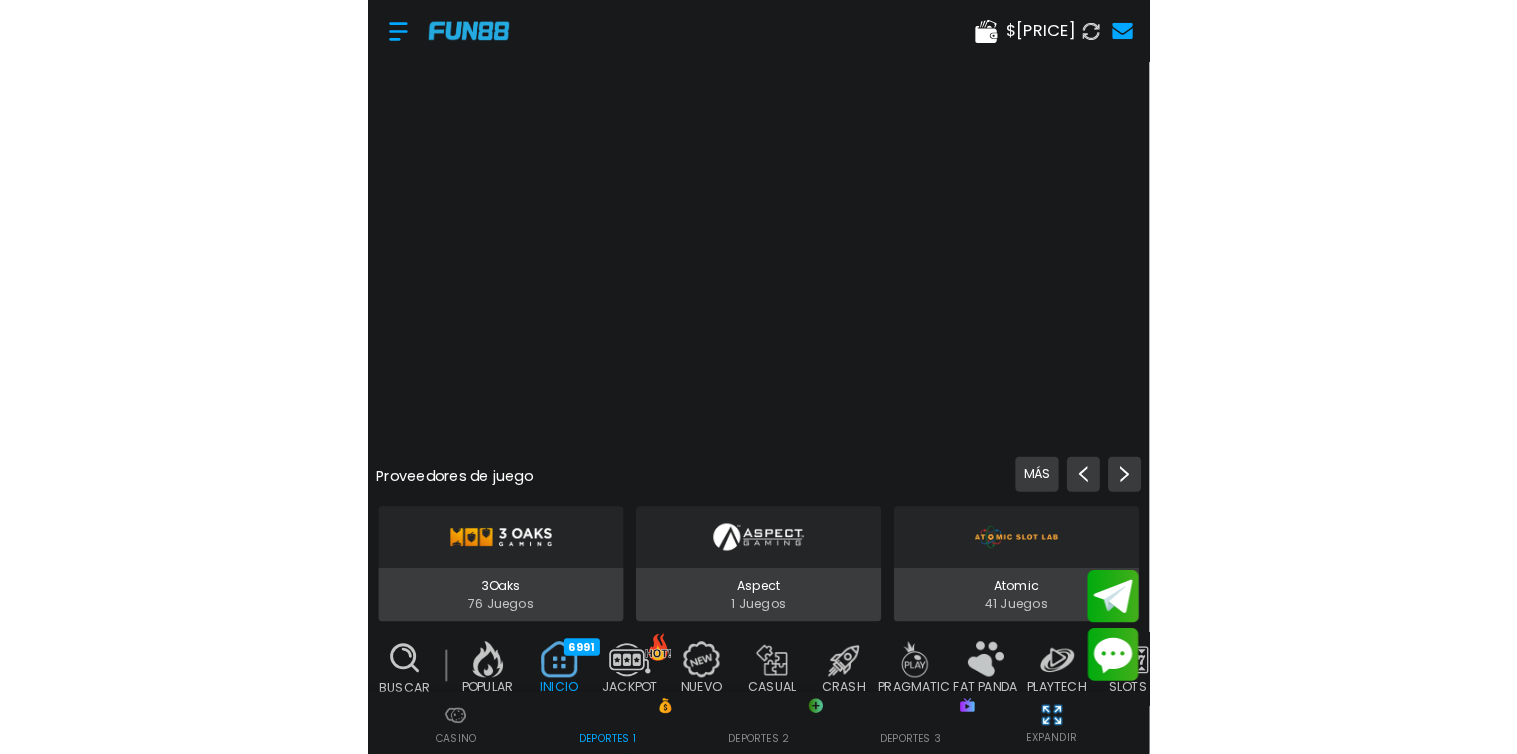 scroll, scrollTop: 0, scrollLeft: 49, axis: horizontal 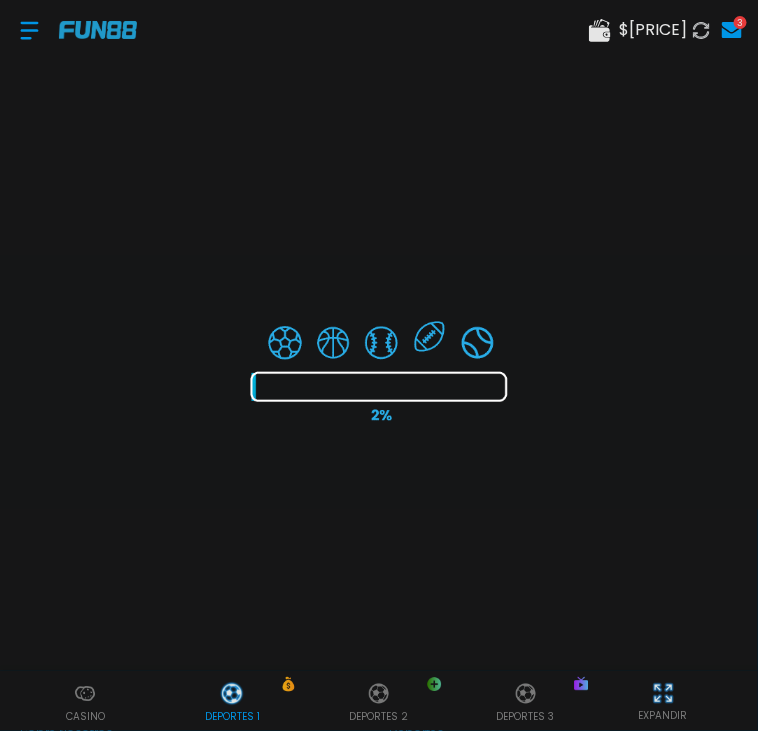 click at bounding box center (379, 365) 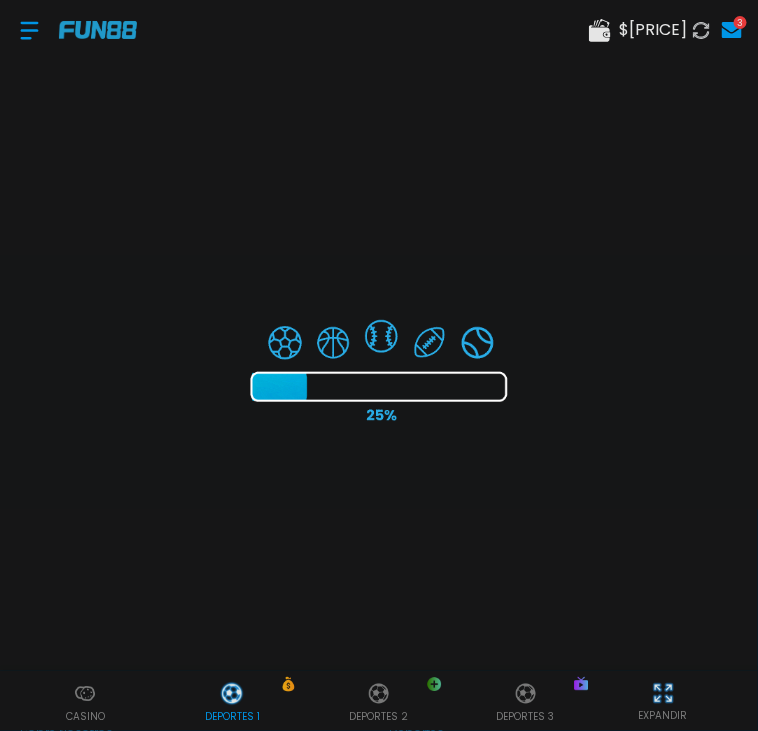 click at bounding box center [379, 365] 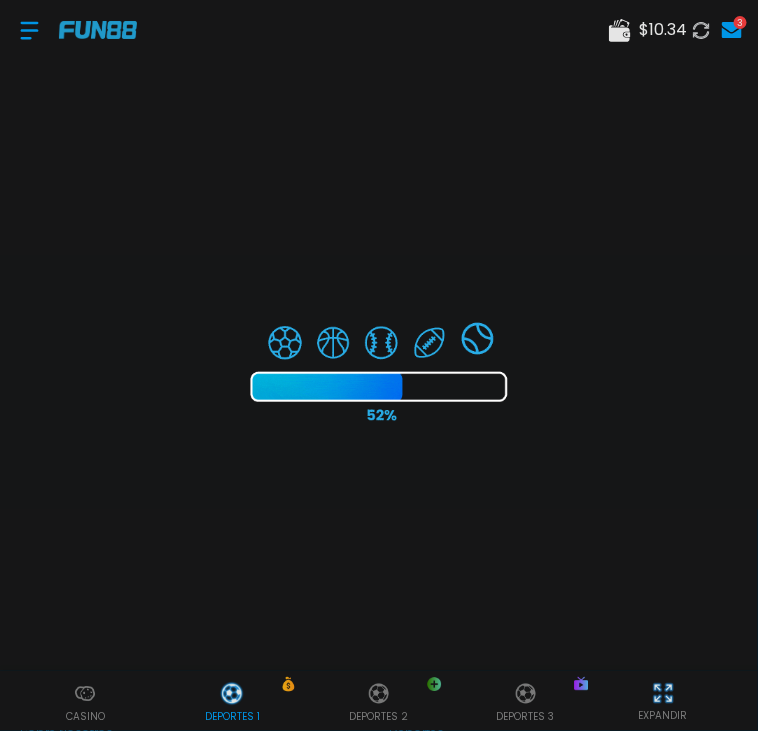click at bounding box center (379, 365) 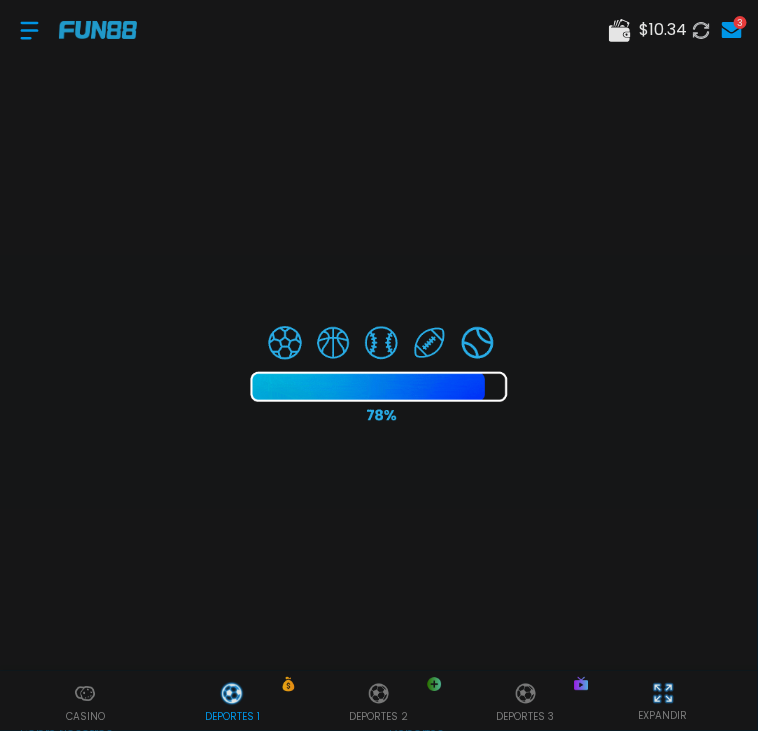 click at bounding box center [379, 365] 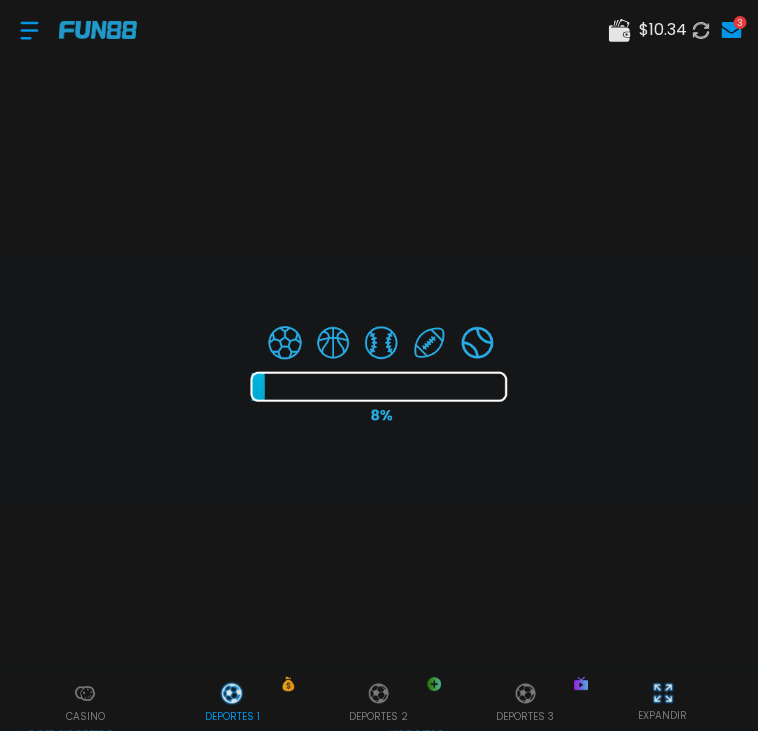 click at bounding box center (379, 365) 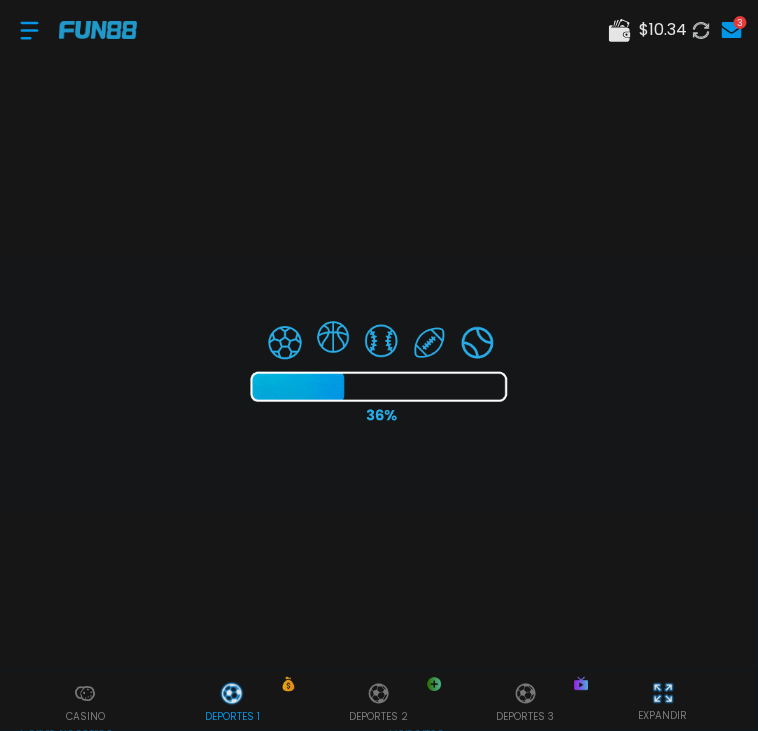 click at bounding box center [379, 365] 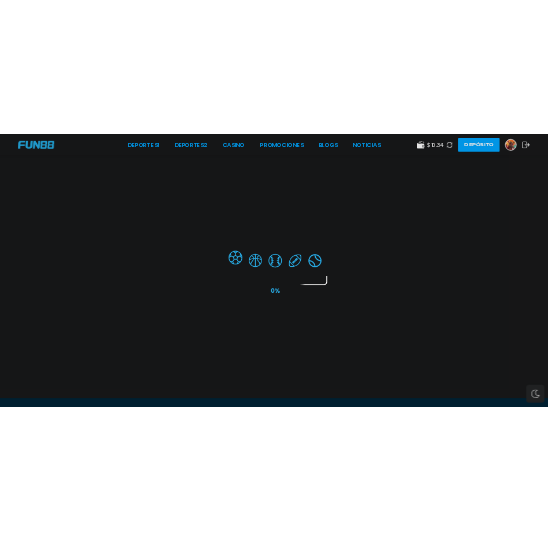 scroll, scrollTop: 0, scrollLeft: 0, axis: both 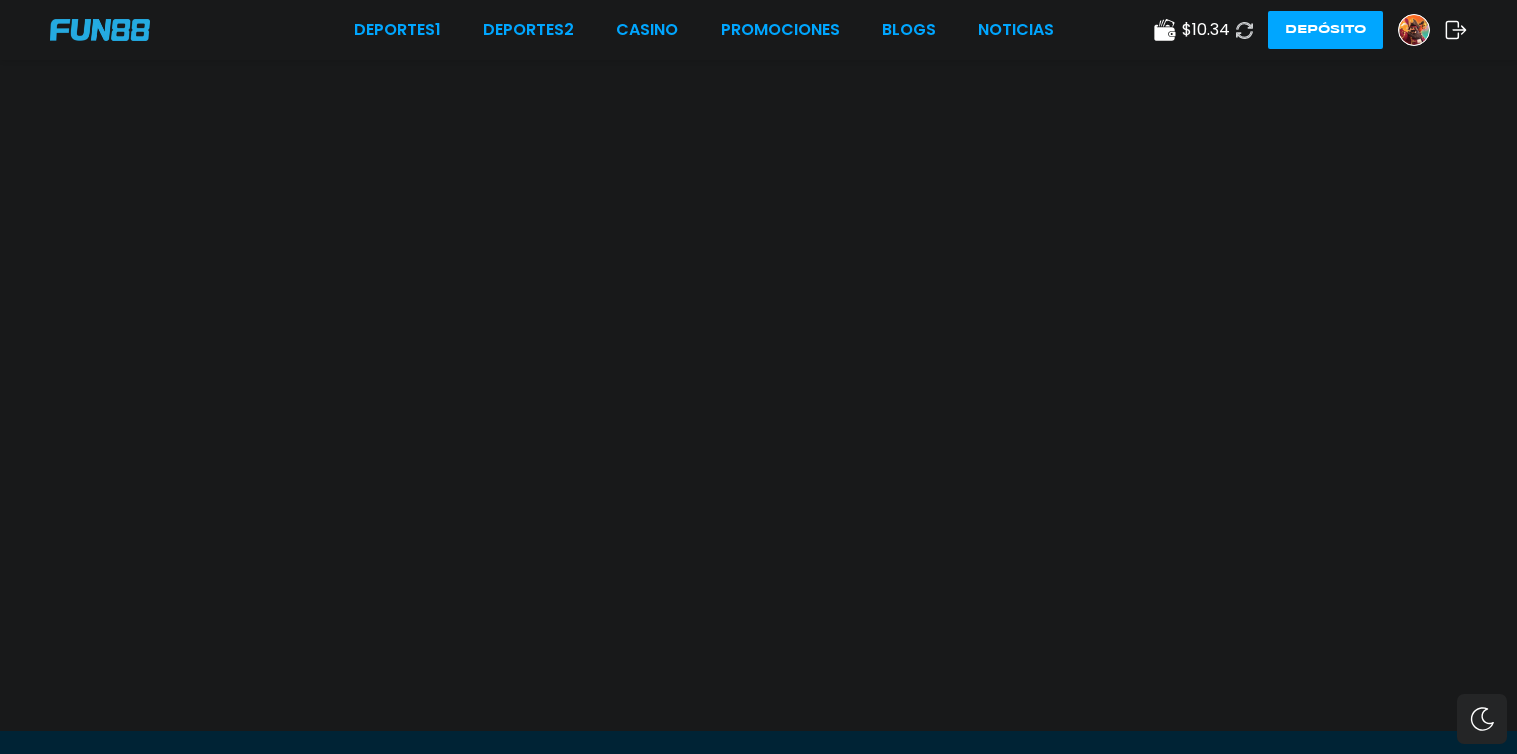 click at bounding box center [758, 395] 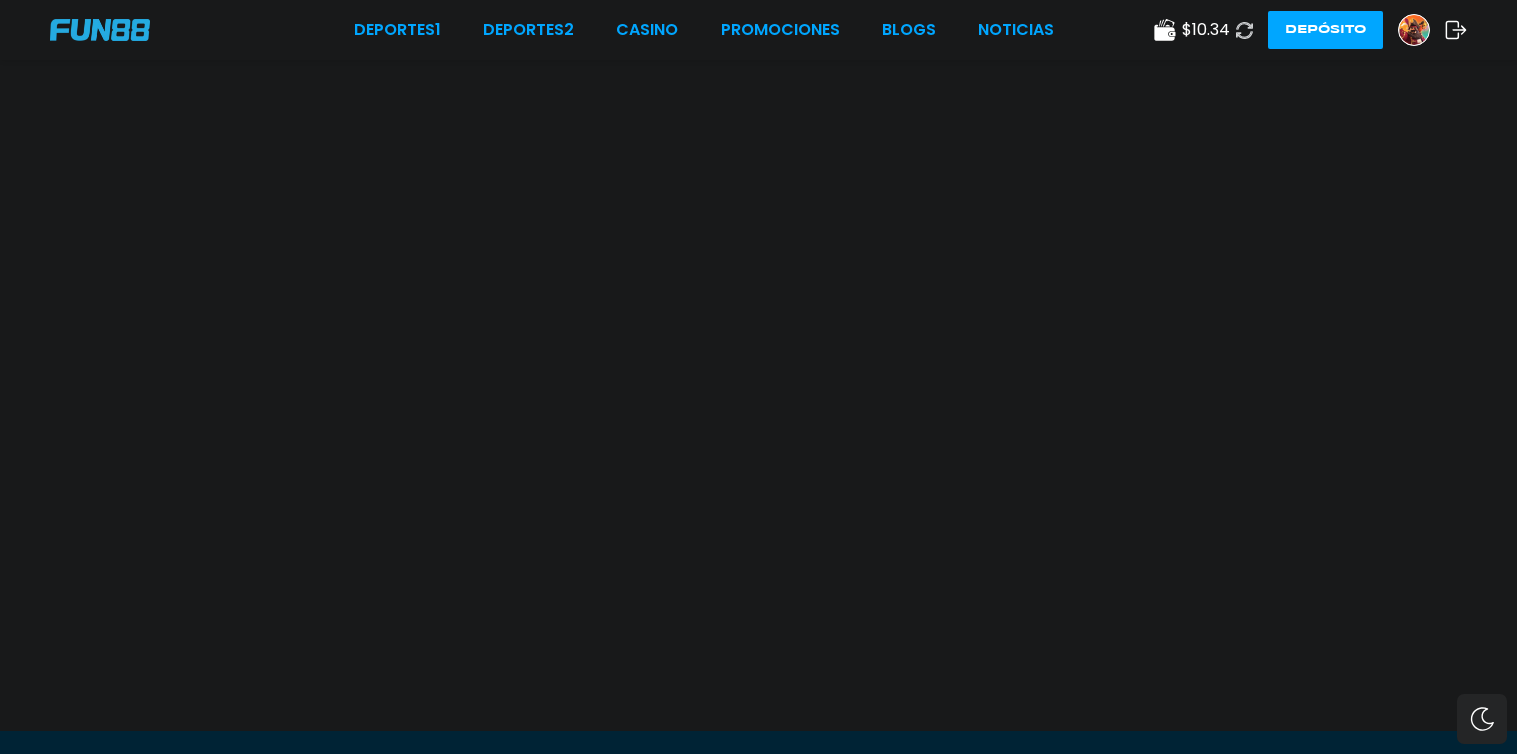 click on "CASINO" at bounding box center [647, 30] 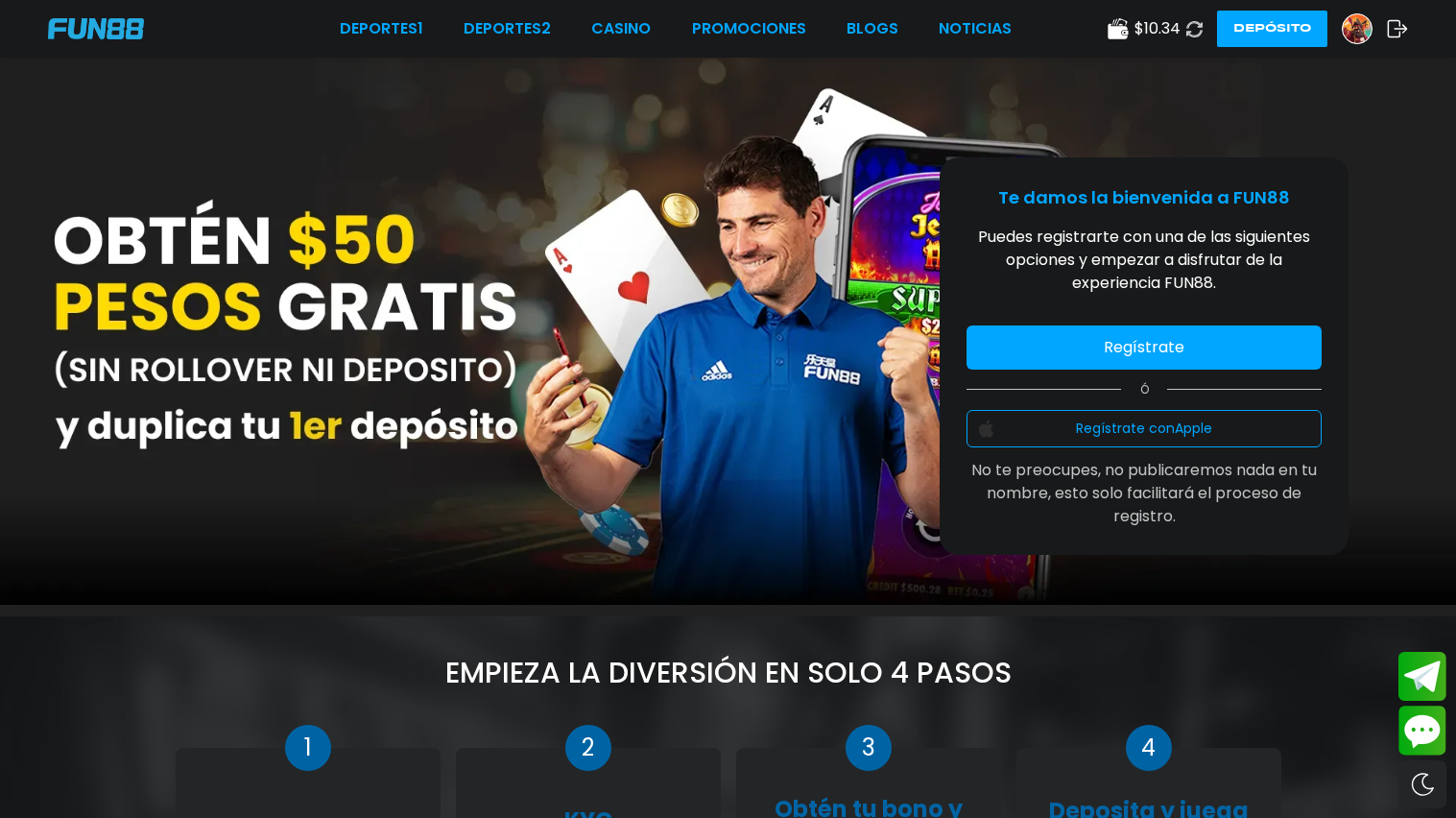 scroll, scrollTop: 0, scrollLeft: 0, axis: both 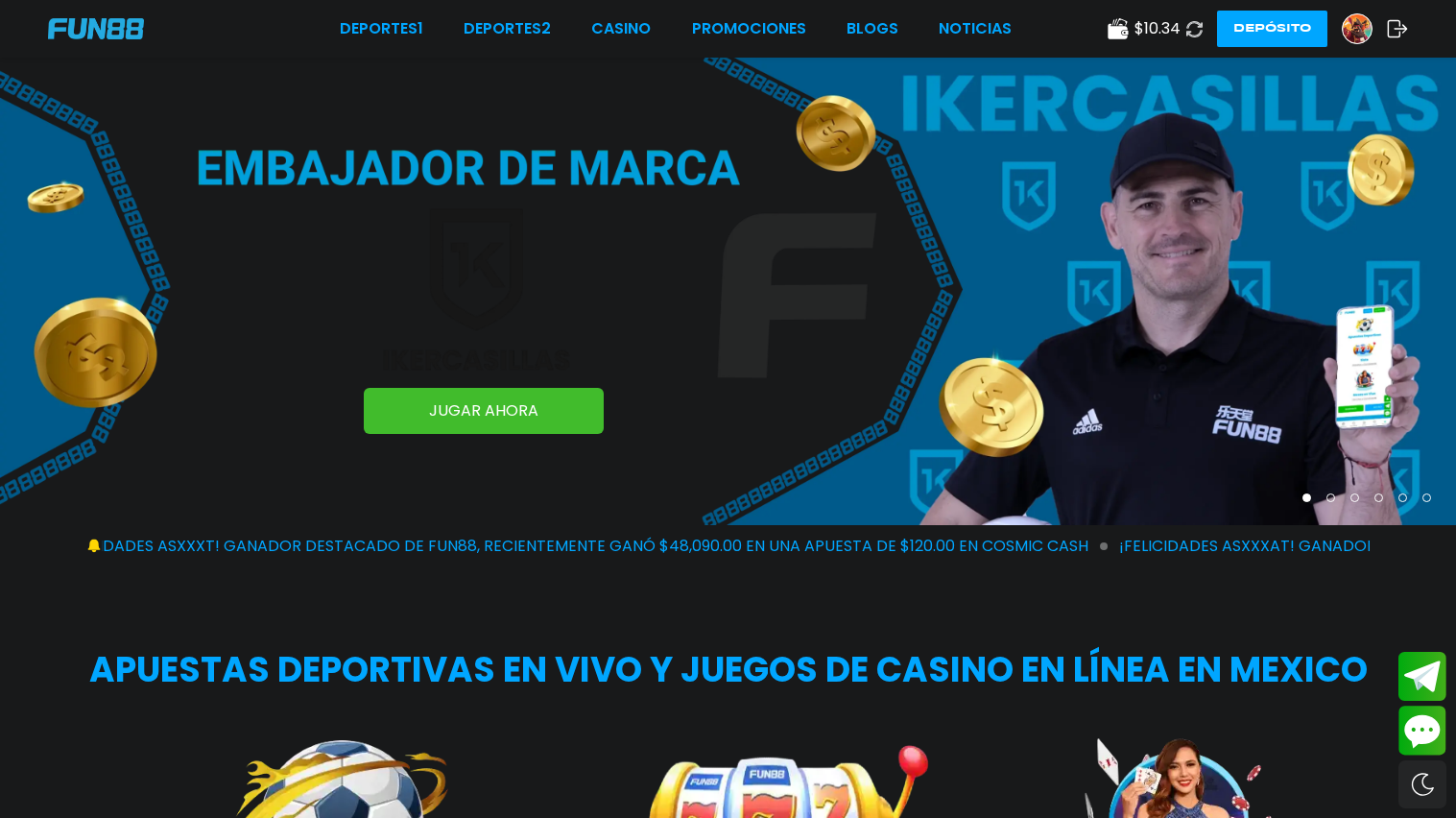 click on "CASINO" at bounding box center (621, 29) 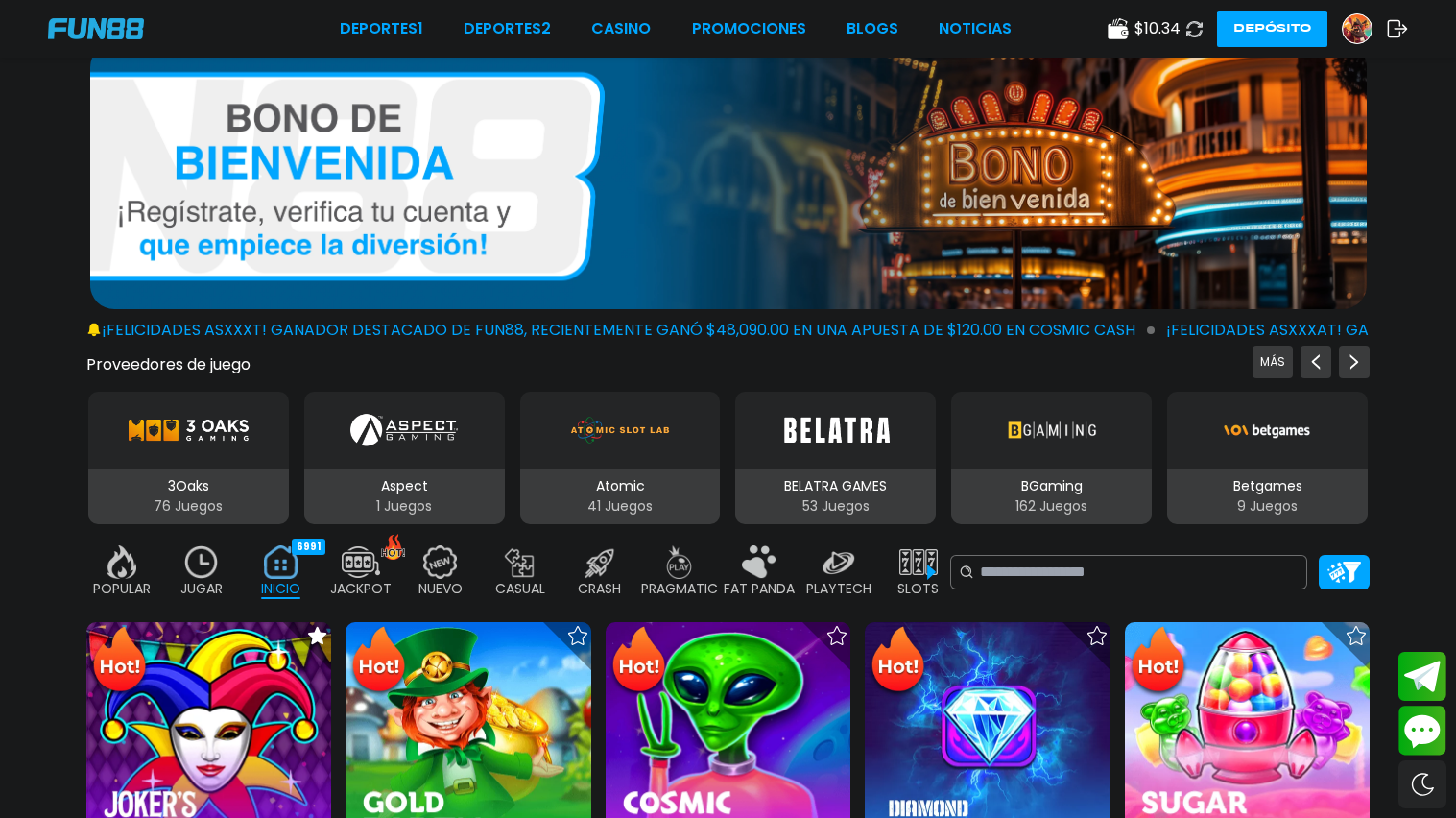 scroll, scrollTop: 35, scrollLeft: 0, axis: vertical 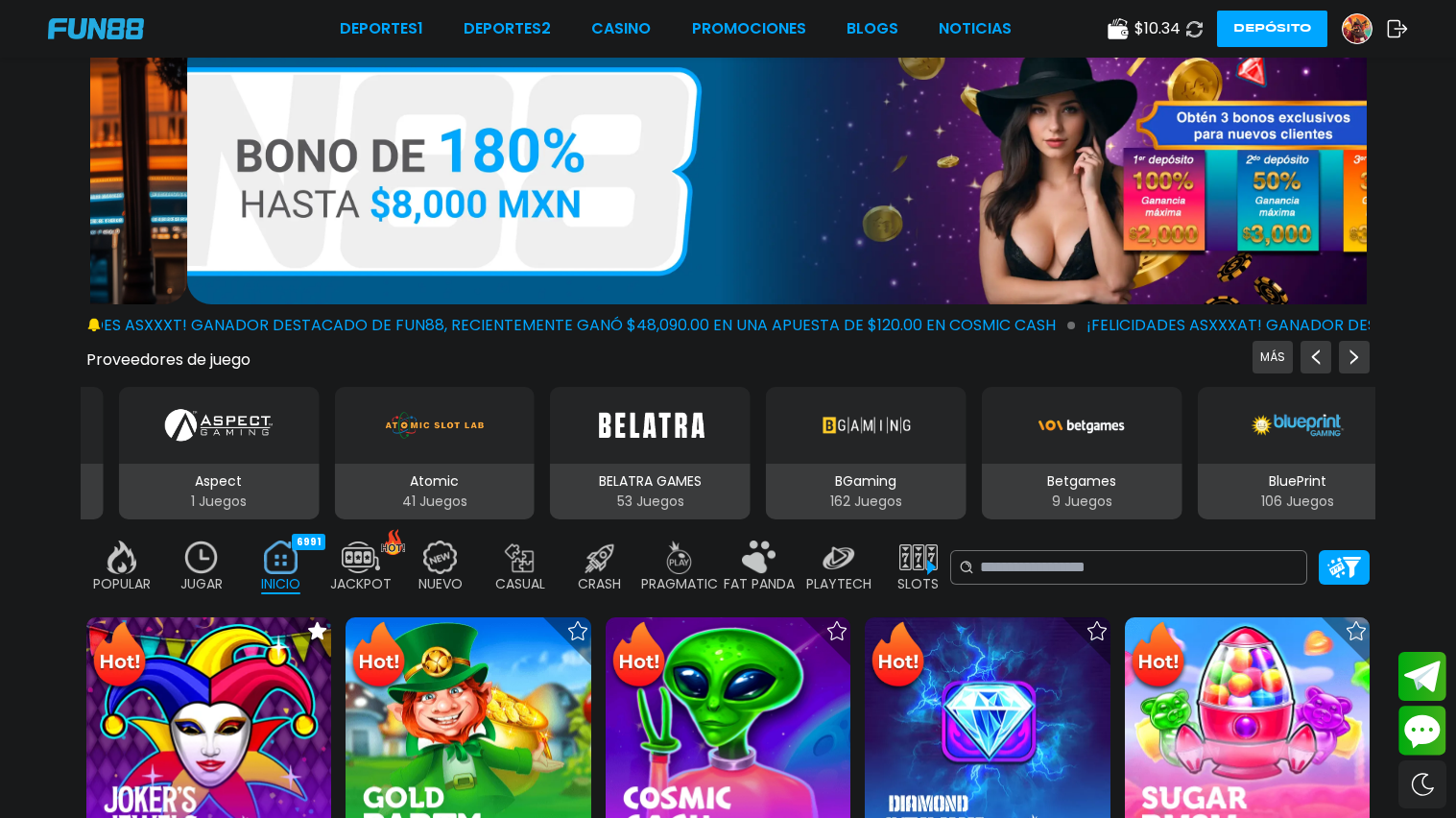 click at bounding box center [1357, 29] 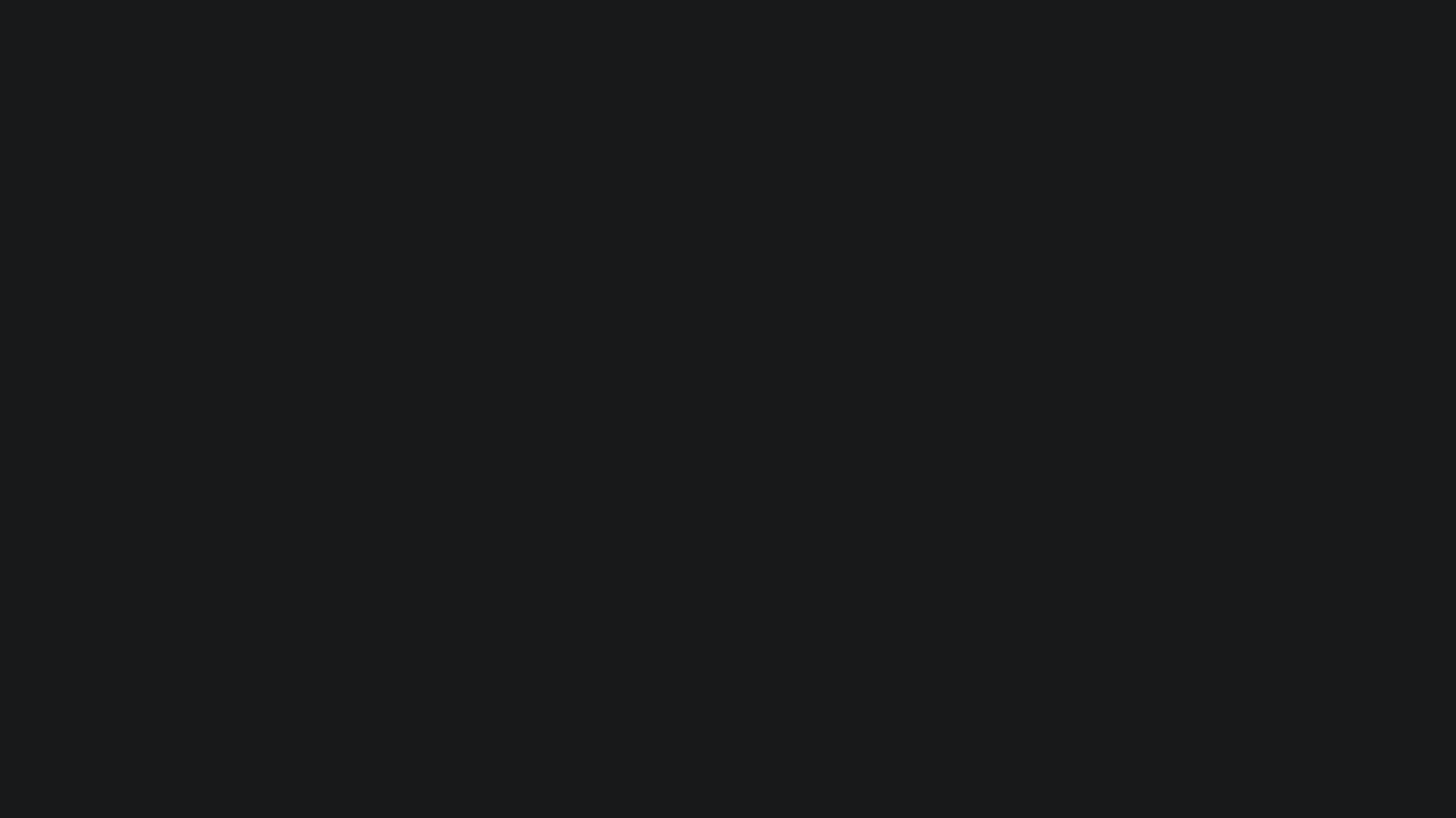 scroll, scrollTop: 0, scrollLeft: 0, axis: both 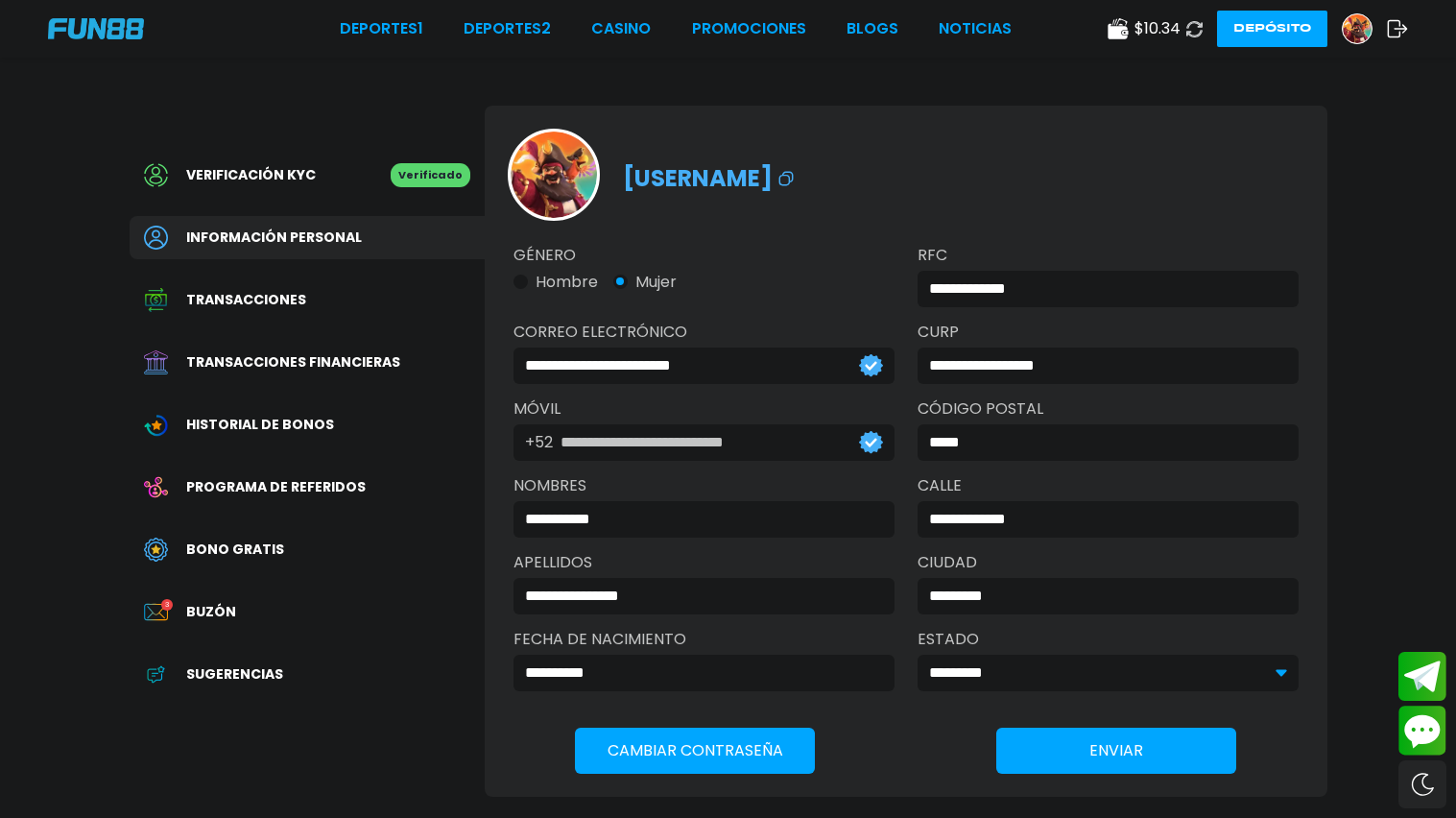 click on "Bono Gratis" at bounding box center (307, 549) 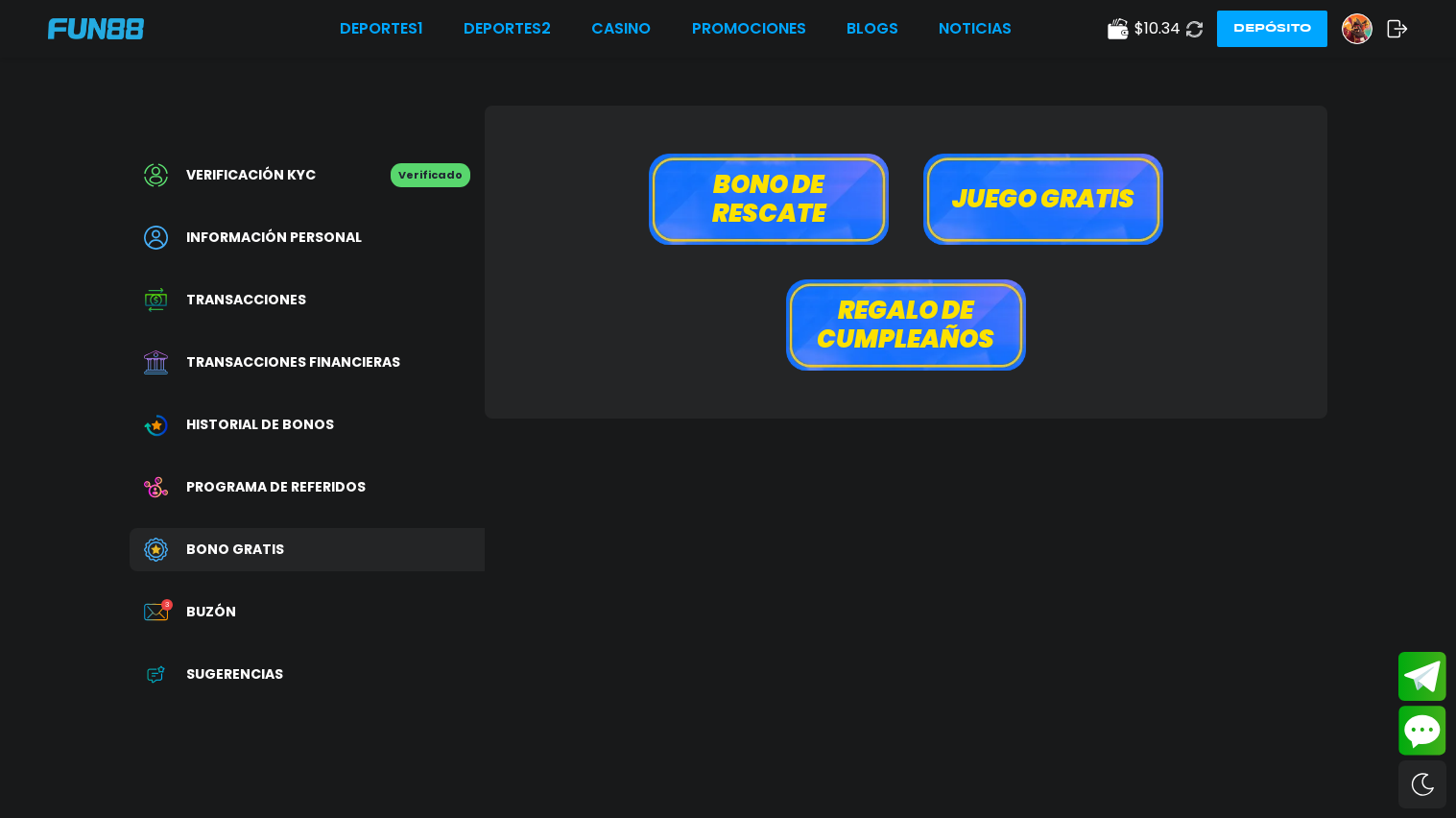 click on "Bono de rescate" at bounding box center (769, 199) 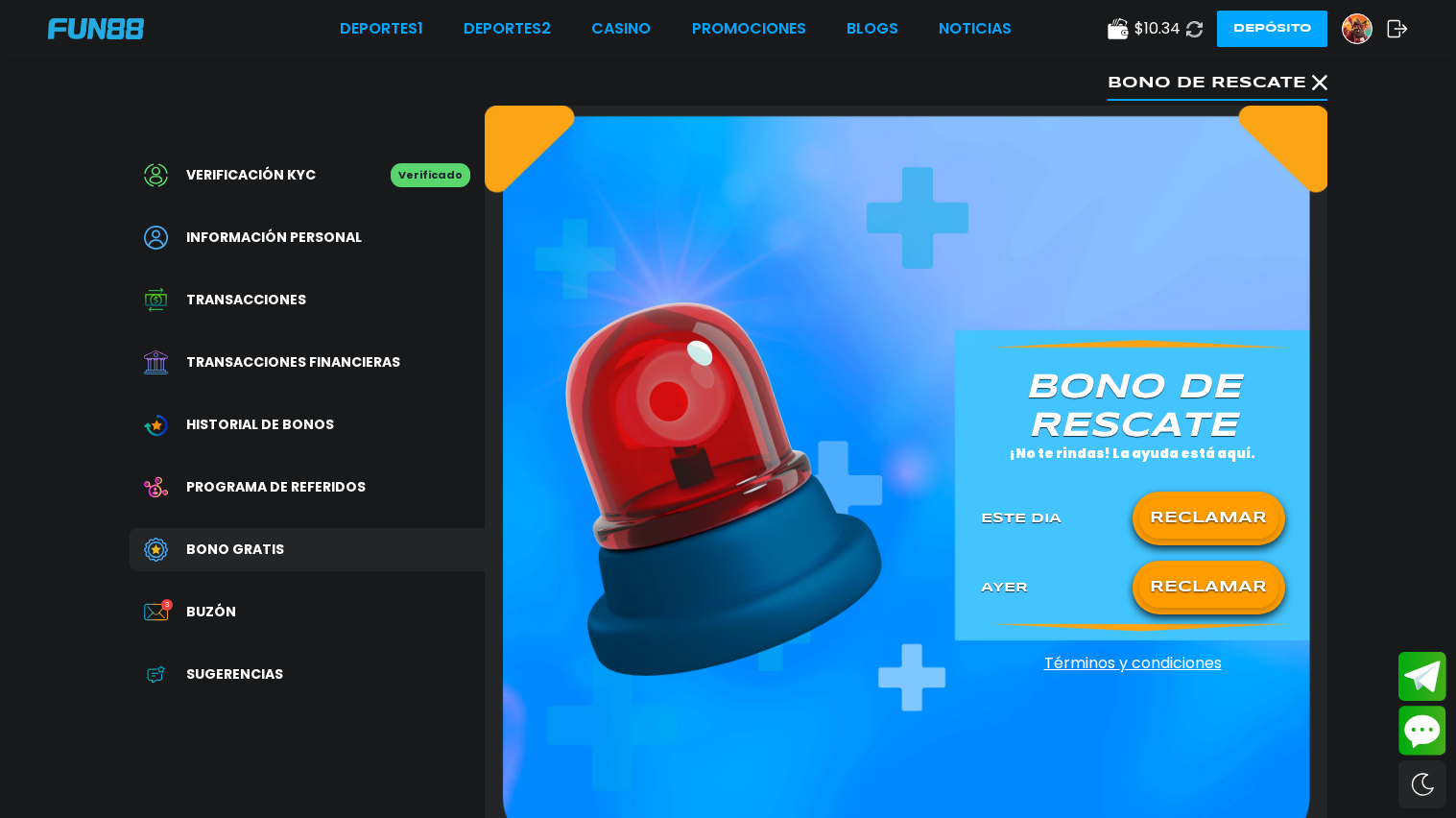 click on "Bono de rescate ¡No te rindas! La ayuda está aquí. Este Dia RECLAMAR Ayer RECLAMAR" at bounding box center (1133, 479) 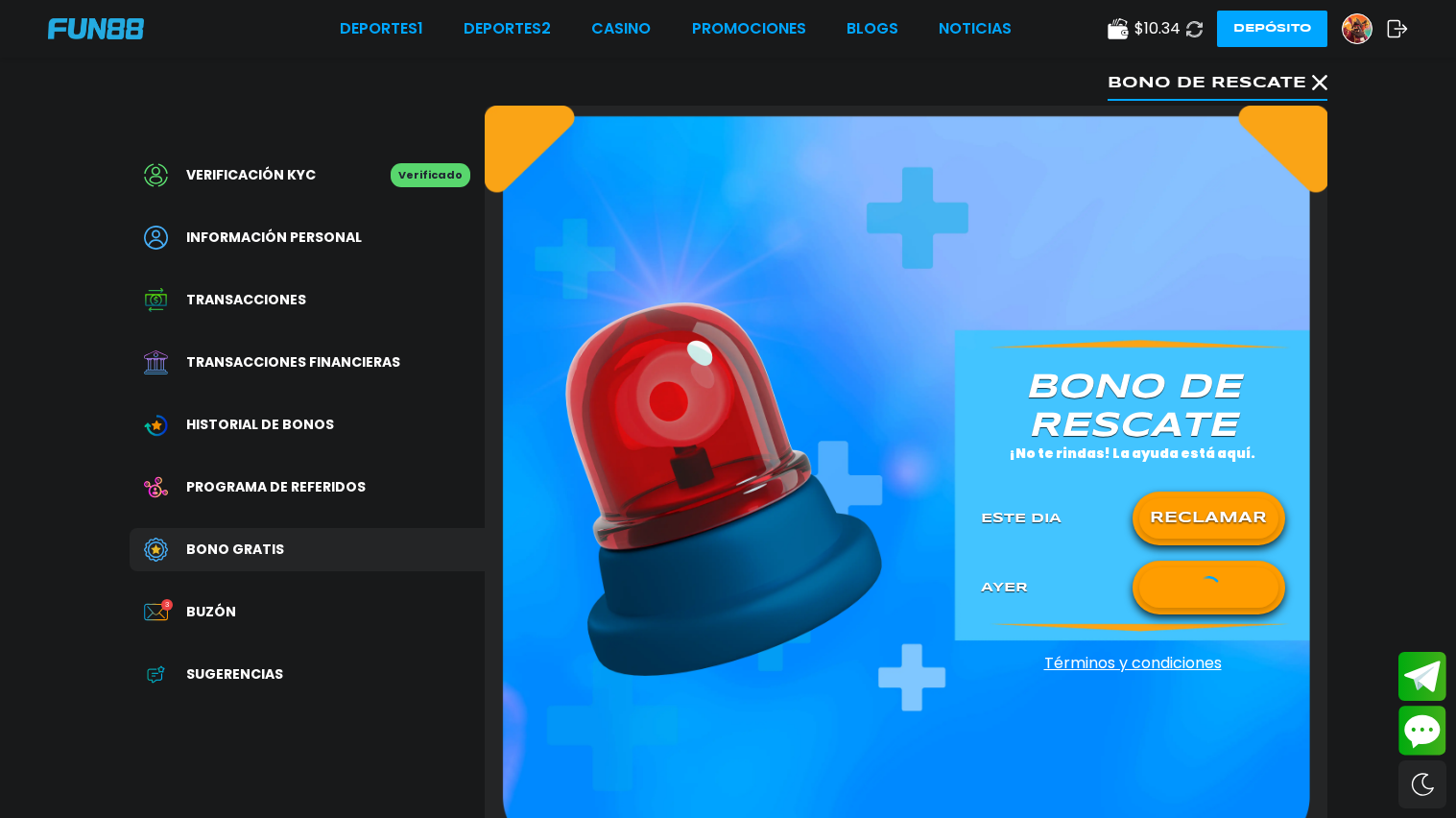 click on "RECLAMAR" at bounding box center (1208, 518) 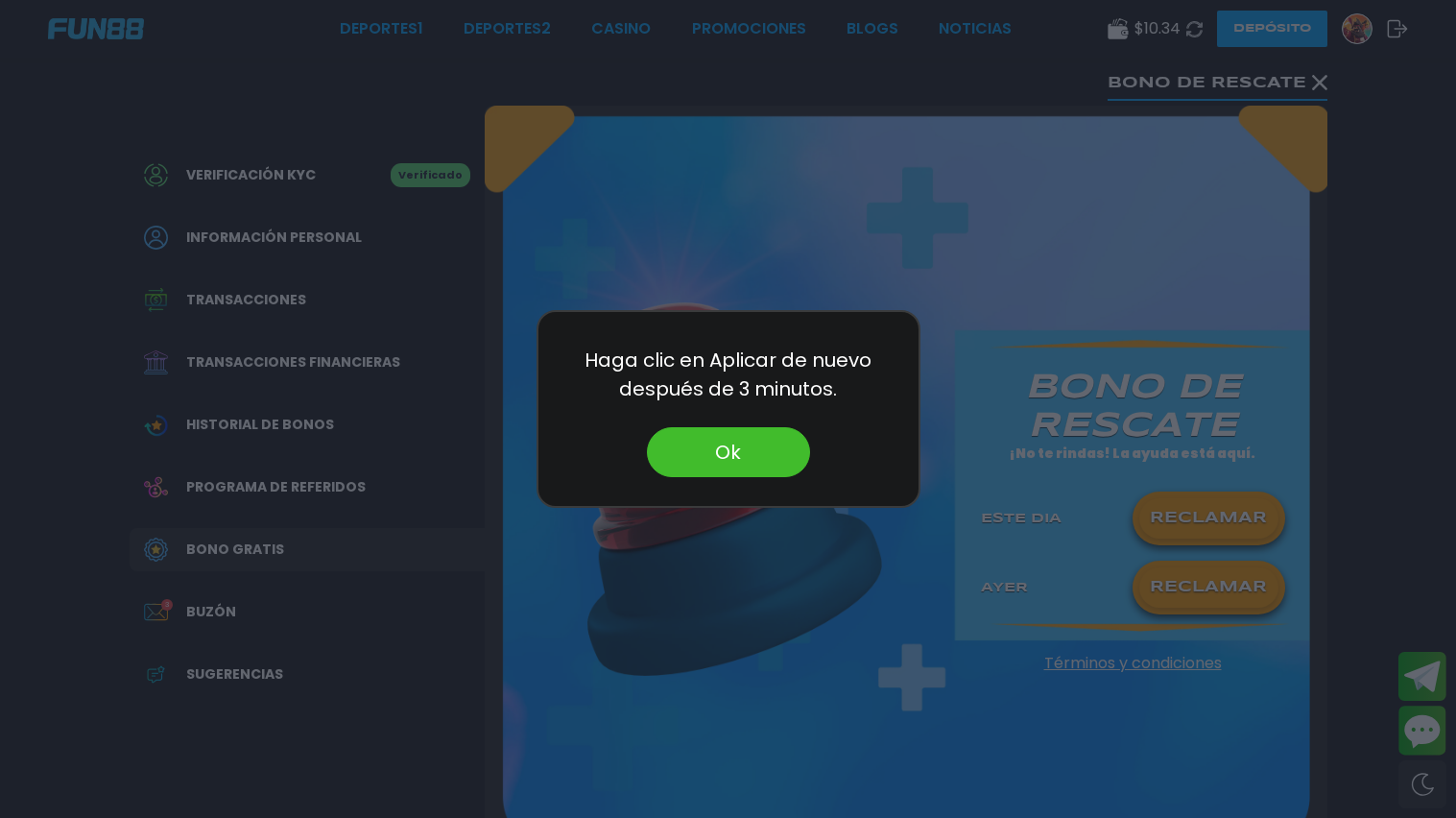 click on "Ok" at bounding box center (728, 452) 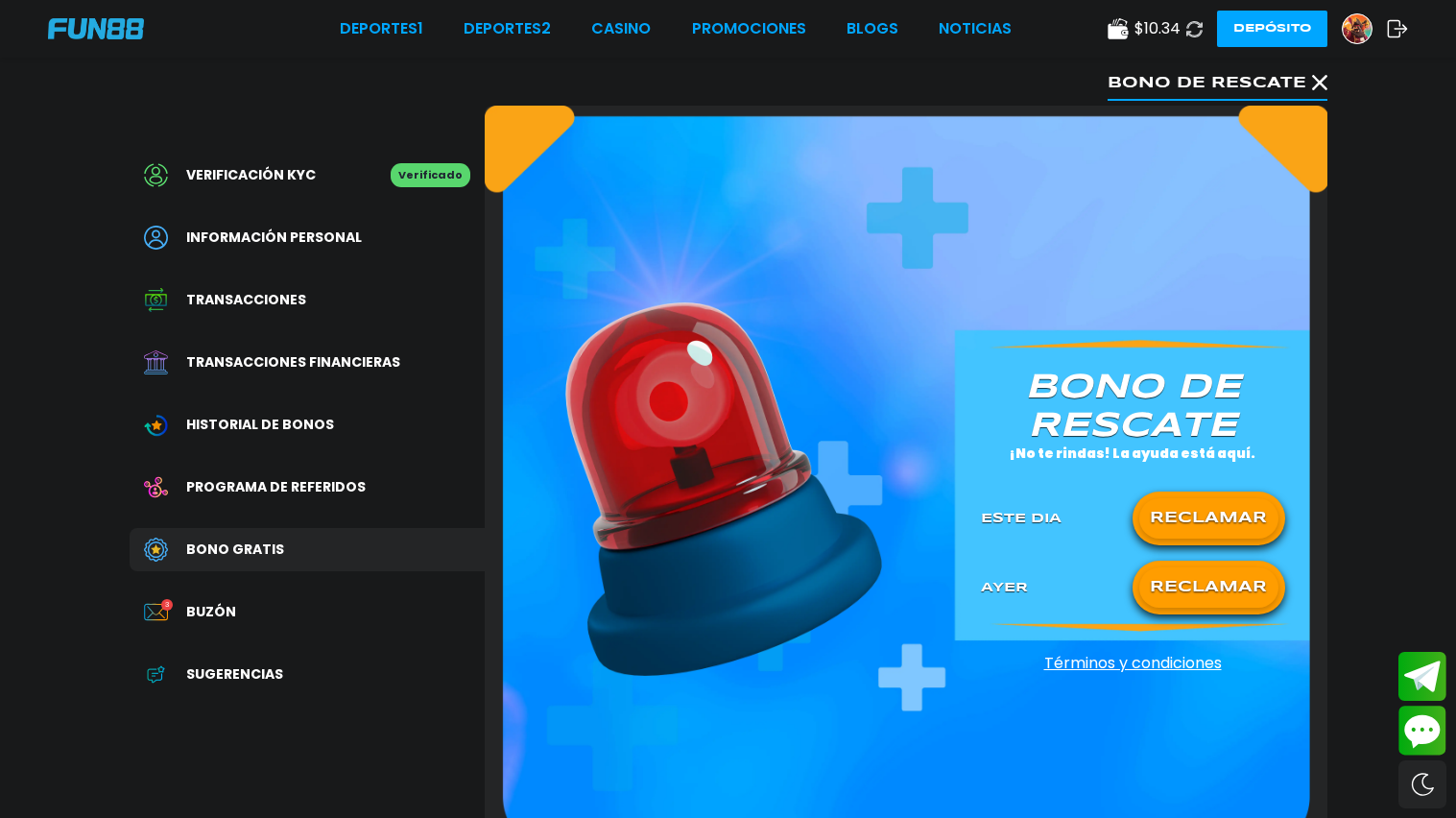 scroll, scrollTop: 2, scrollLeft: 0, axis: vertical 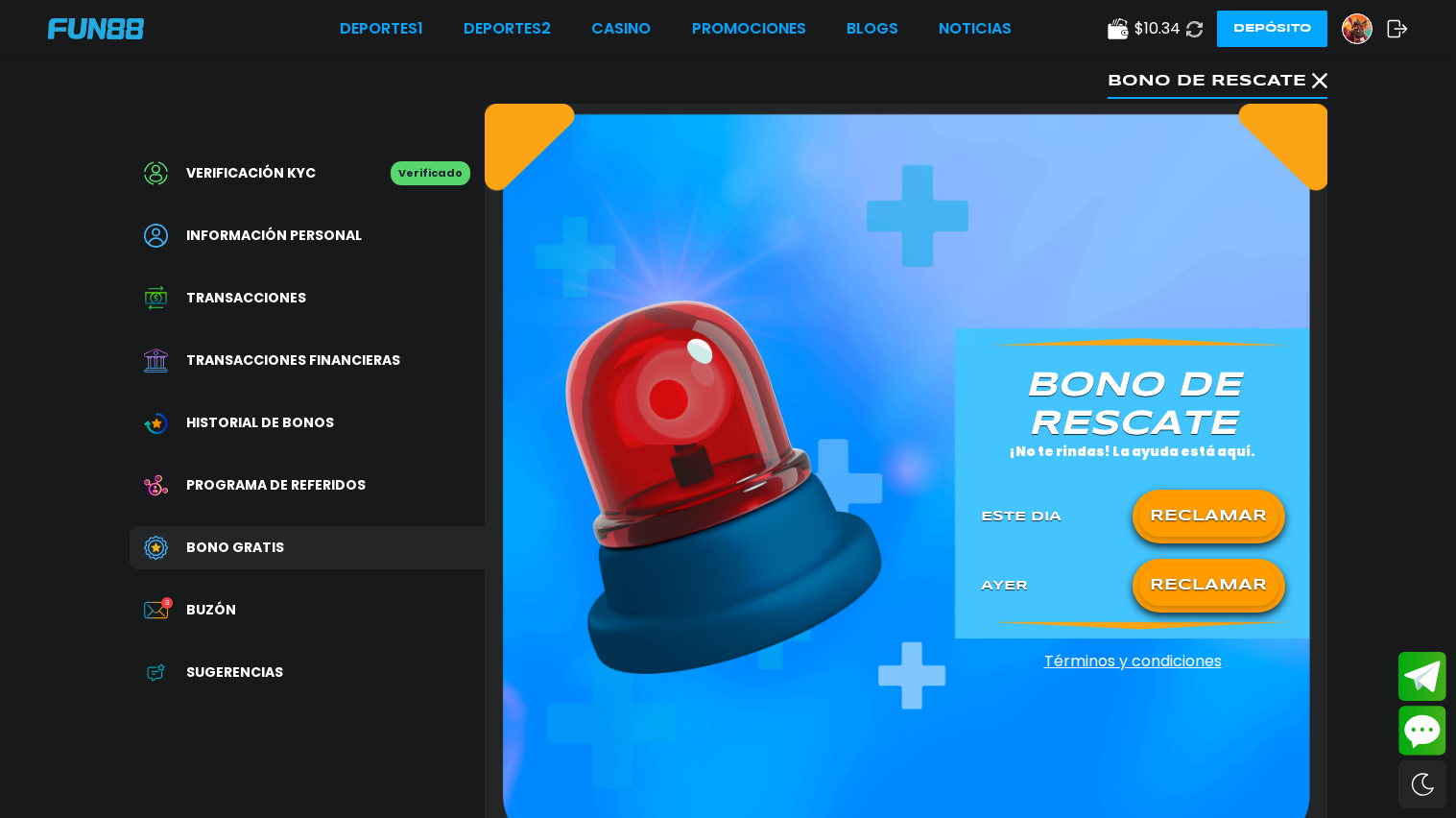 click on "RECLAMAR" at bounding box center (1208, 517) 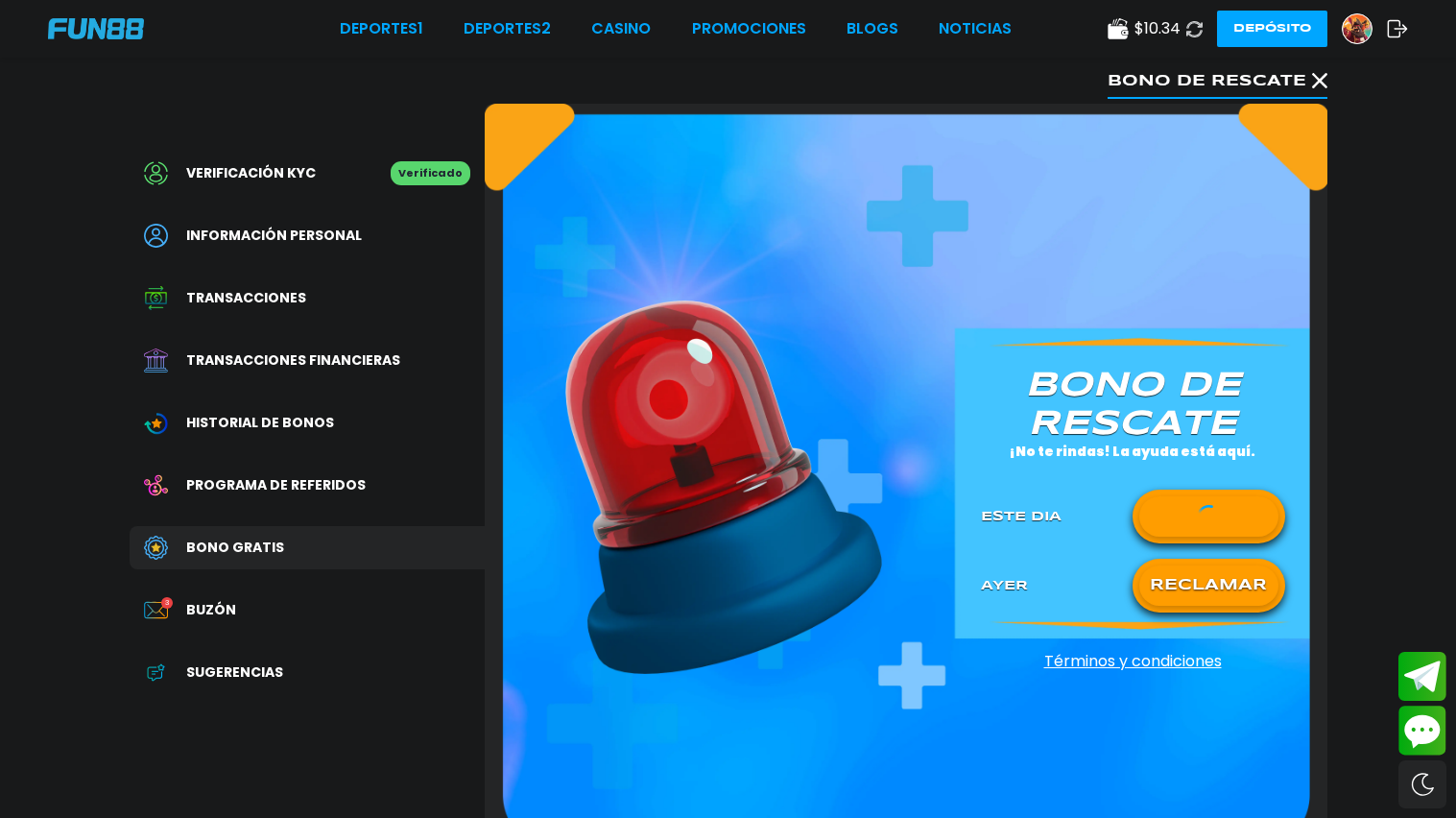 click at bounding box center (1208, 517) 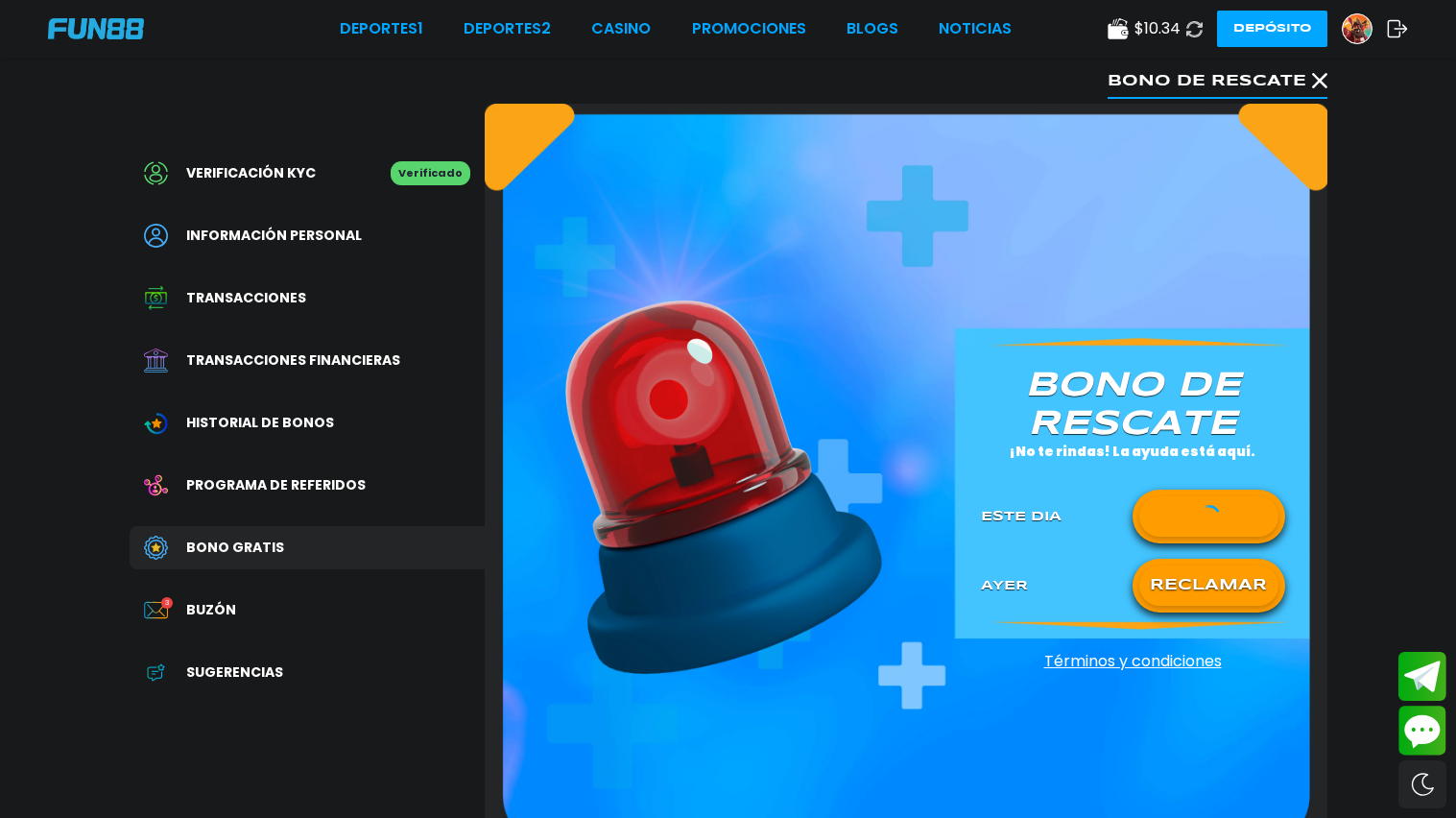 click at bounding box center (1208, 517) 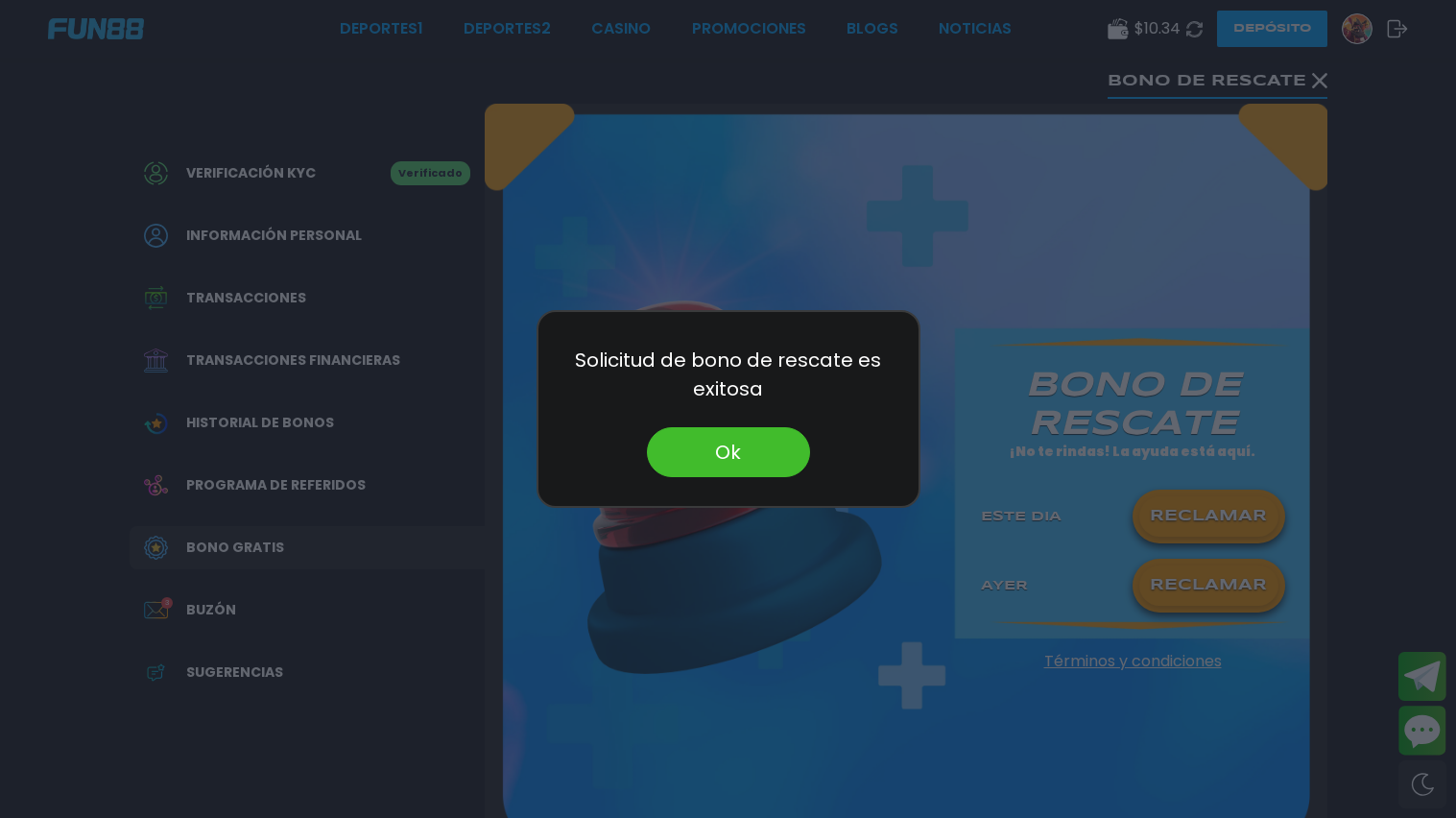 click on "Ok" at bounding box center (728, 452) 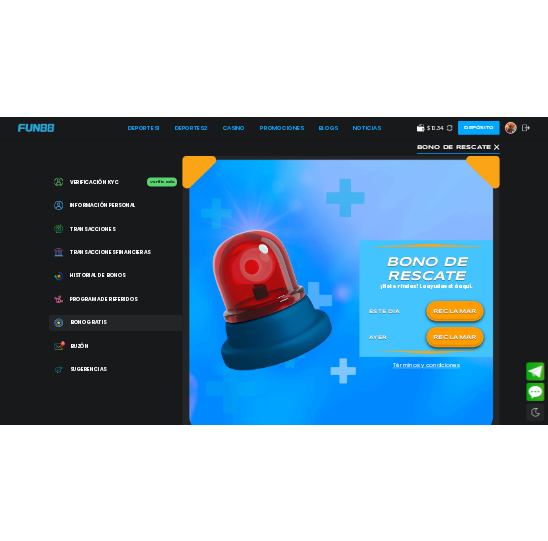 scroll, scrollTop: 0, scrollLeft: 0, axis: both 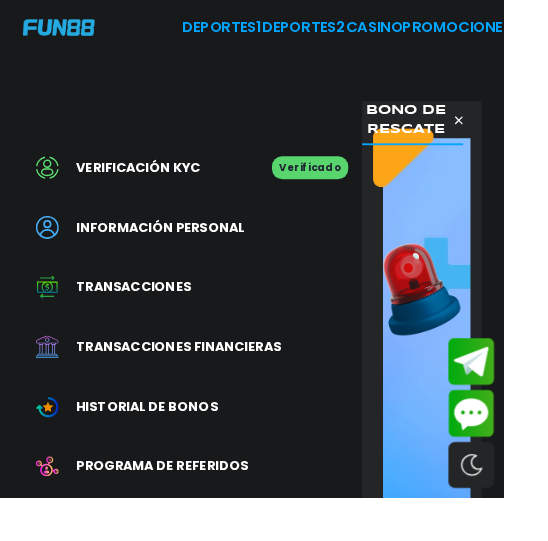 click on "CASINO" at bounding box center [407, 30] 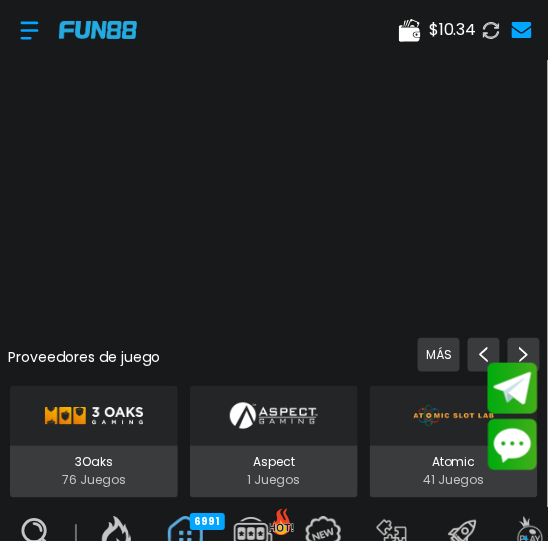scroll, scrollTop: 0, scrollLeft: 49, axis: horizontal 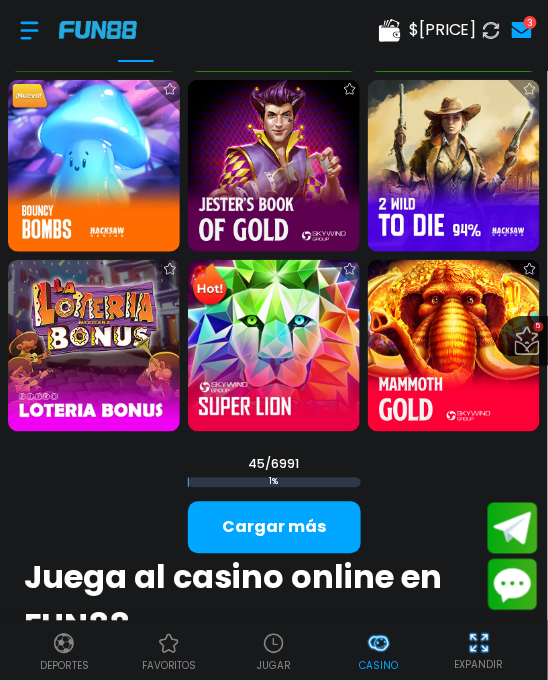 click on "Cargar más" at bounding box center [274, 528] 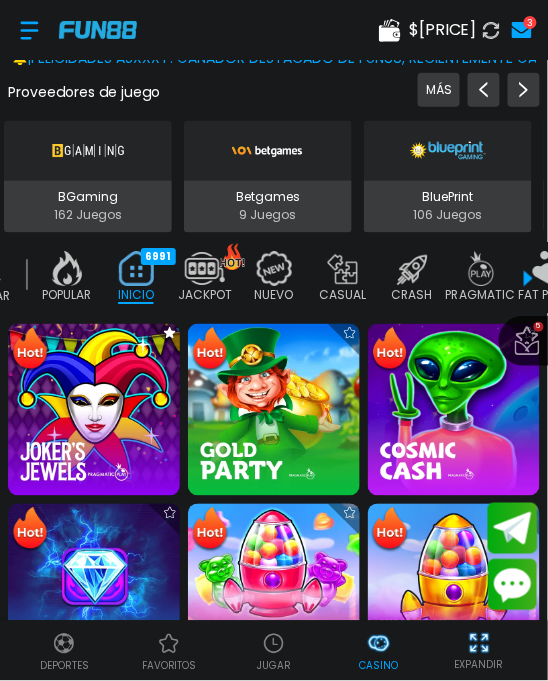 scroll, scrollTop: 224, scrollLeft: 0, axis: vertical 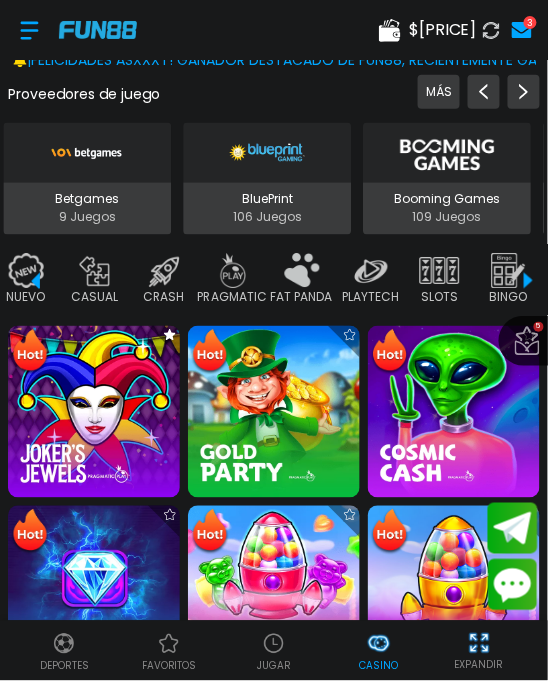 click on "BINGO 143" at bounding box center (509, 280) 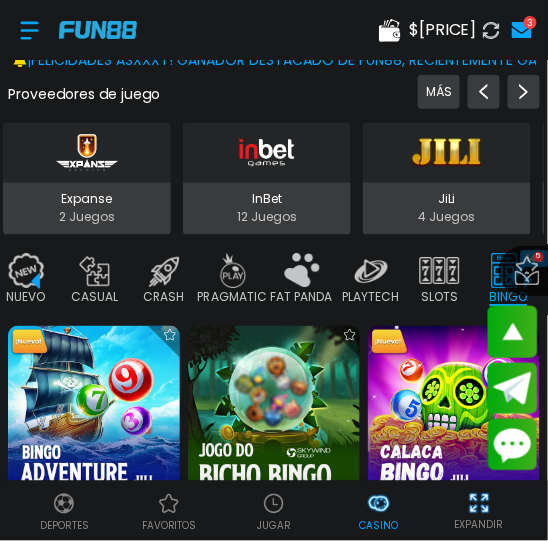 scroll, scrollTop: 215, scrollLeft: 0, axis: vertical 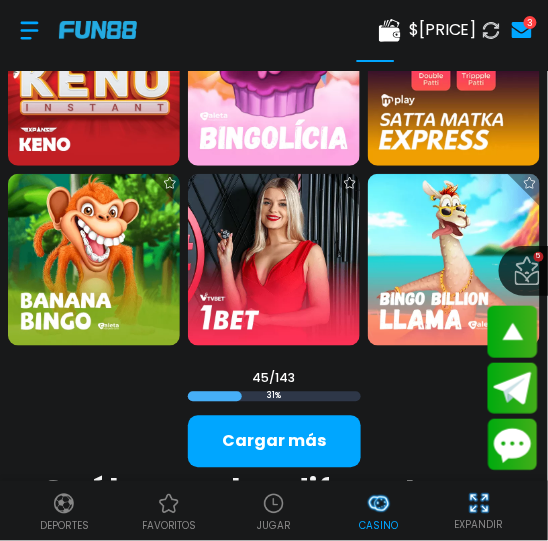 click on "Cargar más" at bounding box center (274, 442) 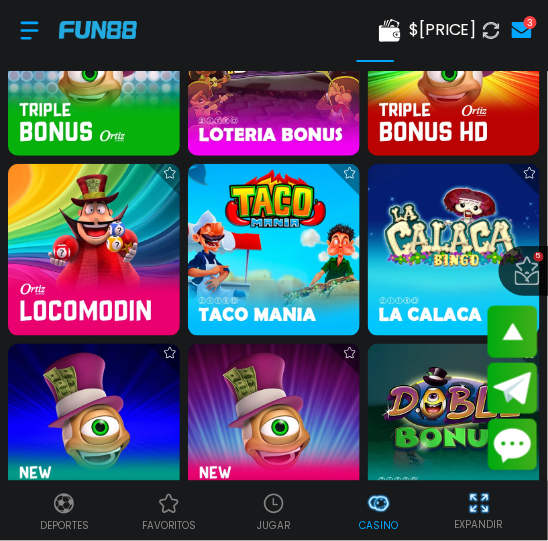 scroll, scrollTop: 0, scrollLeft: 0, axis: both 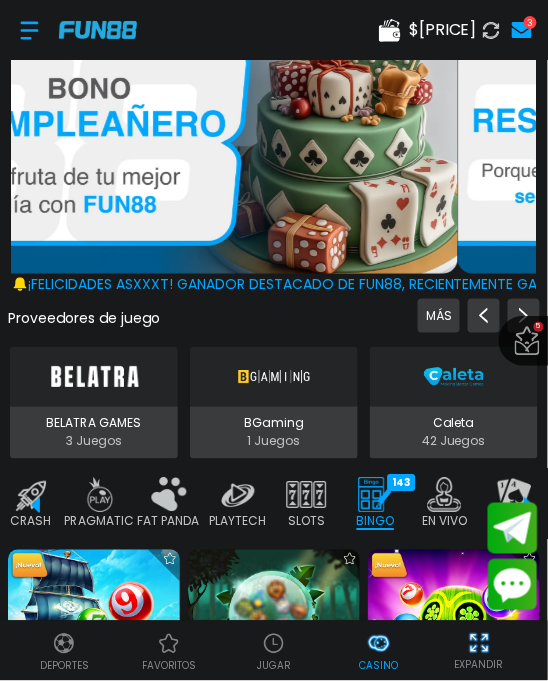 click at bounding box center (94, 636) 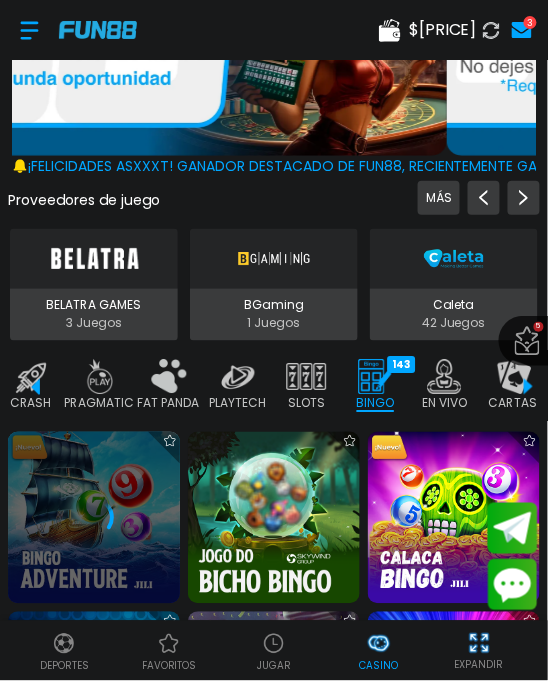 scroll, scrollTop: 121, scrollLeft: 0, axis: vertical 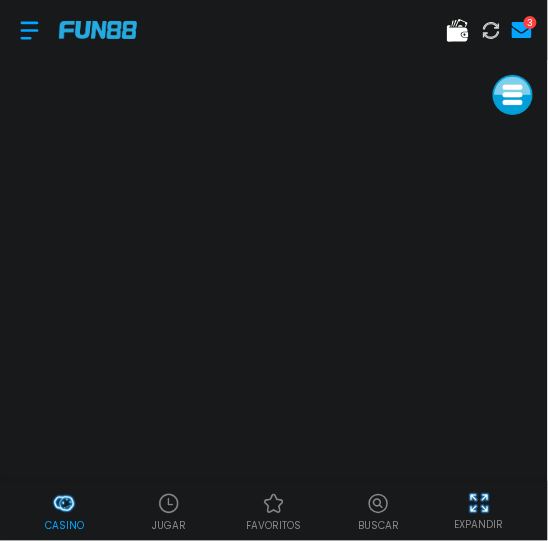 click on "3" at bounding box center (522, 30) 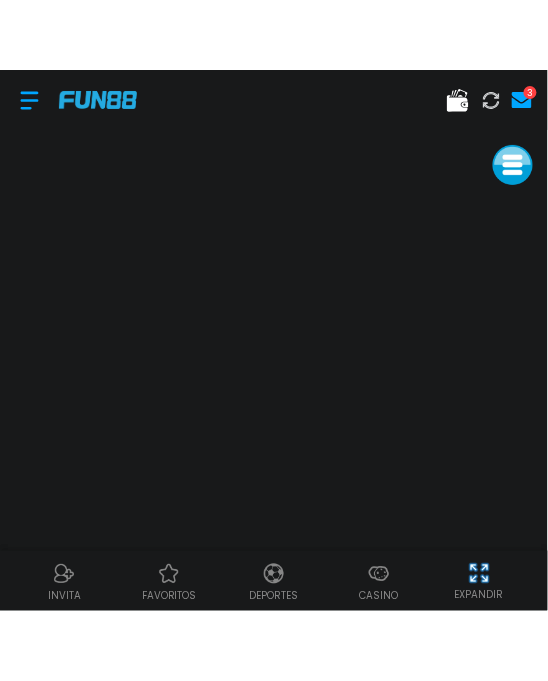 scroll, scrollTop: 0, scrollLeft: 0, axis: both 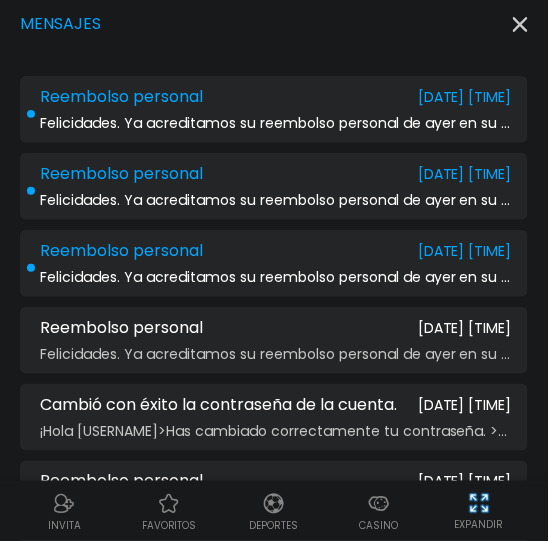 click 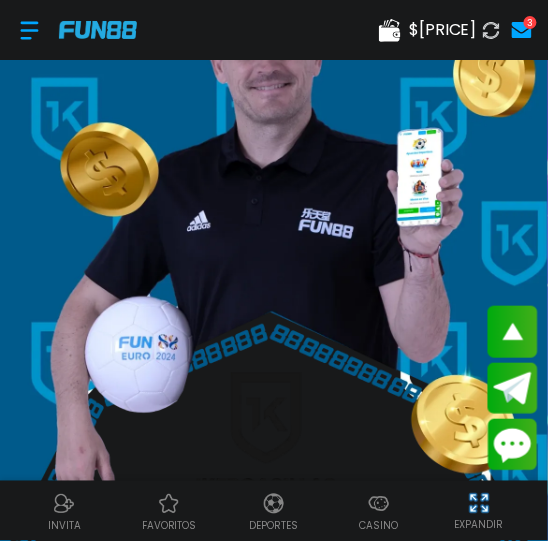 scroll, scrollTop: 0, scrollLeft: 0, axis: both 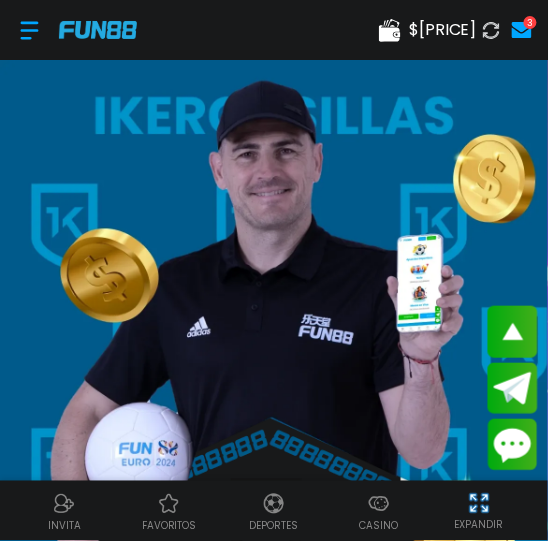 click at bounding box center [29, 30] 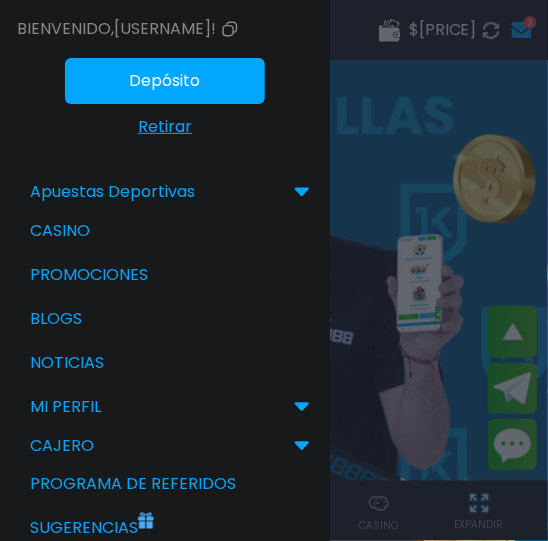 click on "Casino" at bounding box center (165, 231) 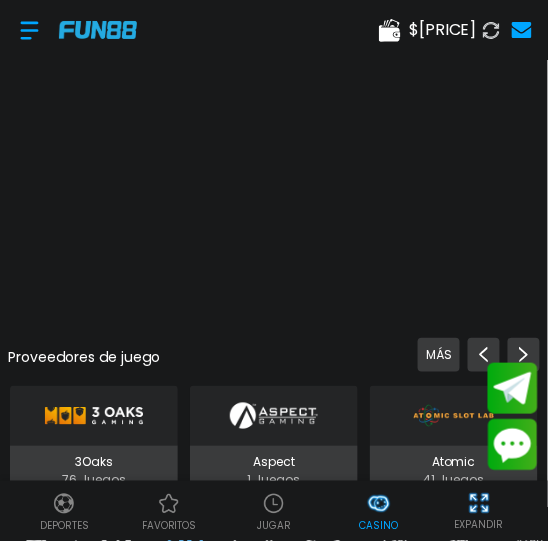 scroll, scrollTop: 0, scrollLeft: 49, axis: horizontal 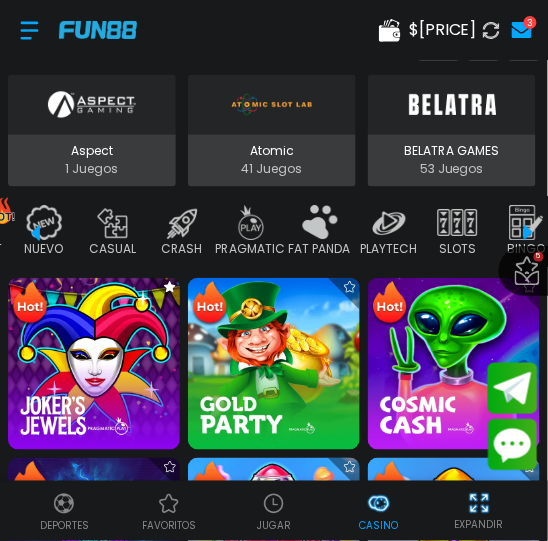 click on "143" at bounding box center [553, 211] 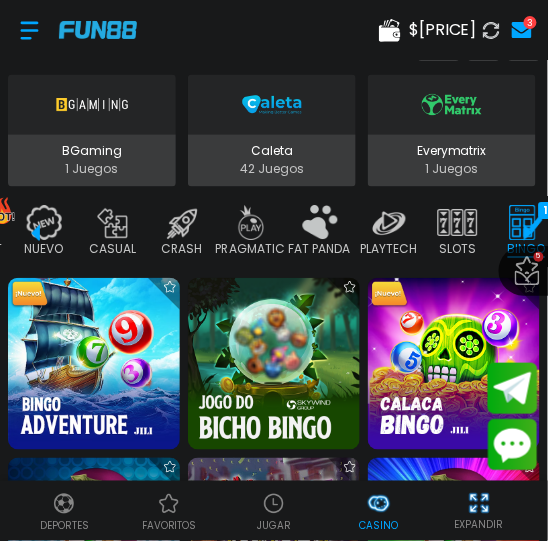 scroll, scrollTop: 0, scrollLeft: 430, axis: horizontal 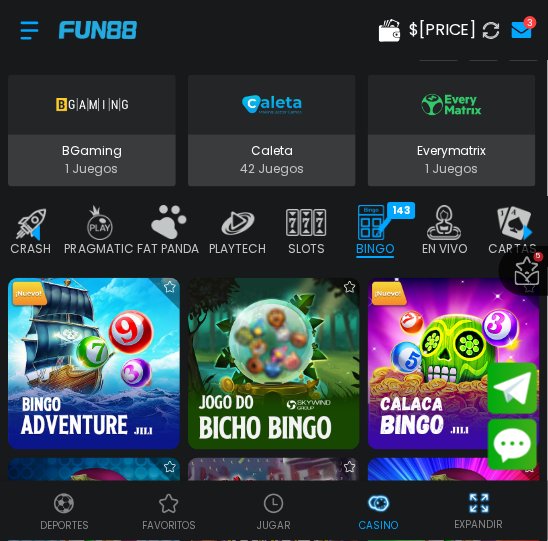 click at bounding box center (454, 364) 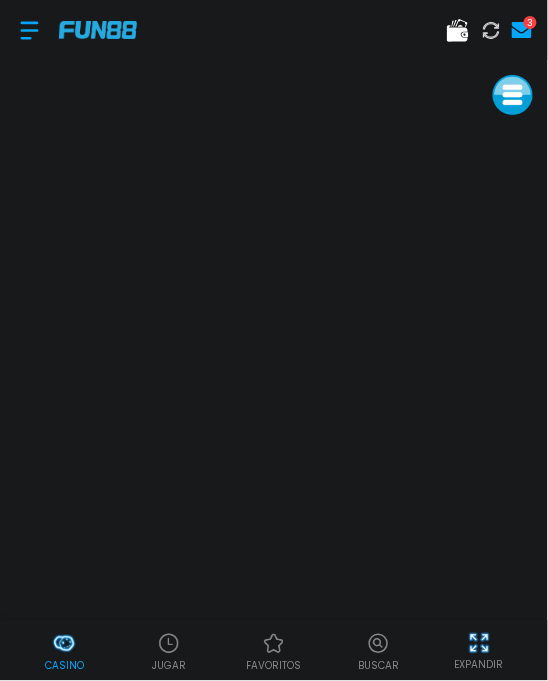 scroll, scrollTop: 0, scrollLeft: 0, axis: both 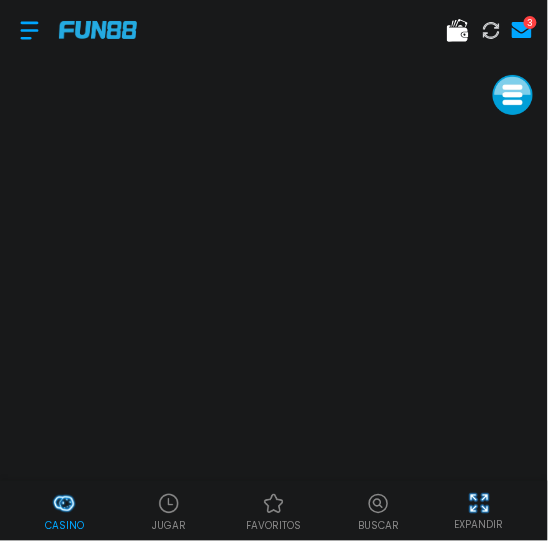 click 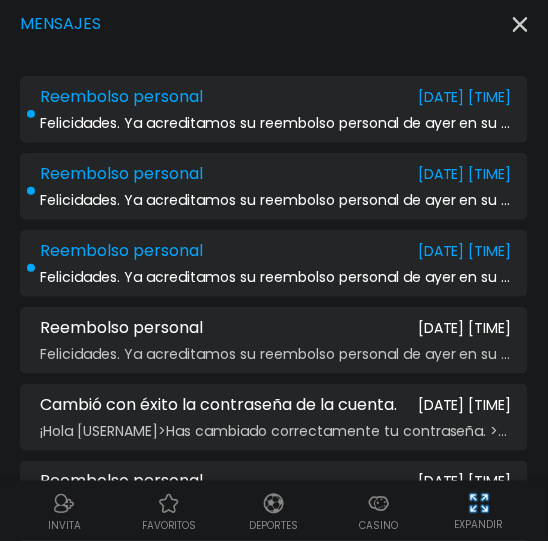 click on "Reembolso personal 2025-07-13 17:01:12 Felicidades. Ya acreditamos su reembolso personal de ayer en su cuenta." at bounding box center (274, 109) 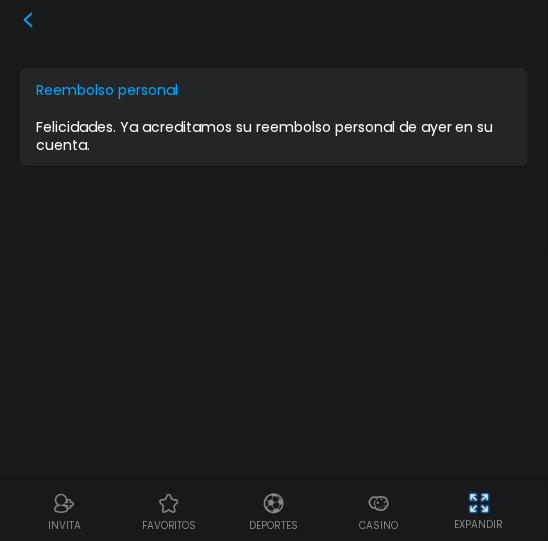 click on "Reembolso personal 2025-07-13 17:01:12 Felicidades. Ya acreditamos su reembolso personal de ayer en su cuenta." at bounding box center [274, 117] 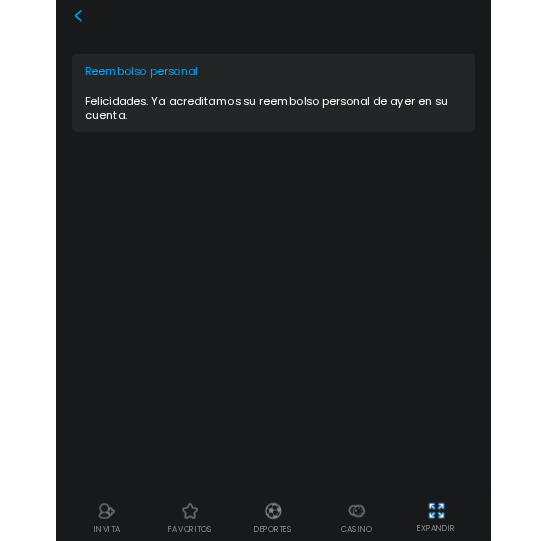 scroll, scrollTop: 2, scrollLeft: 0, axis: vertical 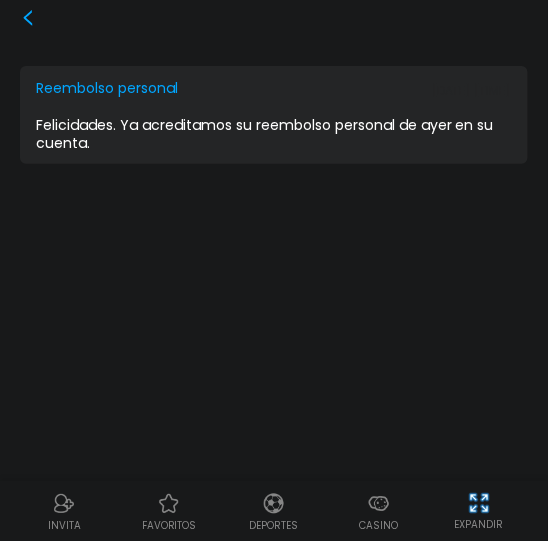 click on "Felicidades. Ya acreditamos su reembolso personal de ayer en su cuenta." at bounding box center (274, 134) 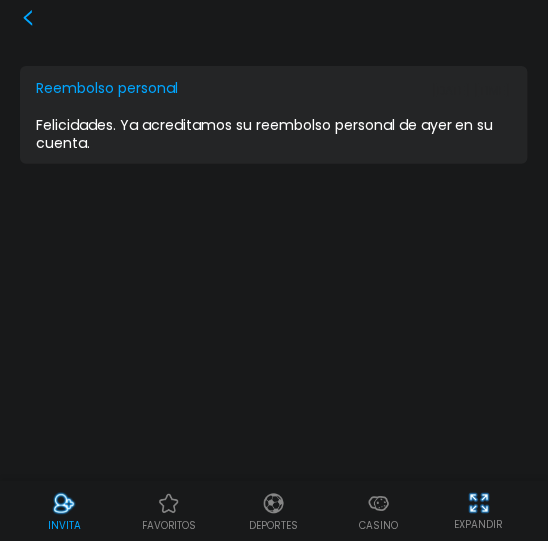 click at bounding box center (64, 504) 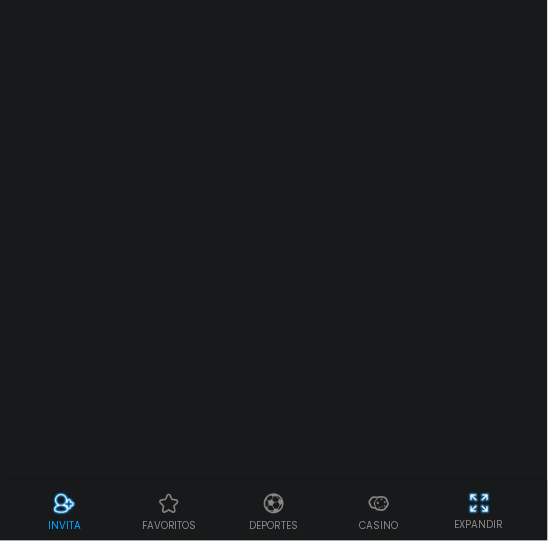 scroll, scrollTop: 0, scrollLeft: 0, axis: both 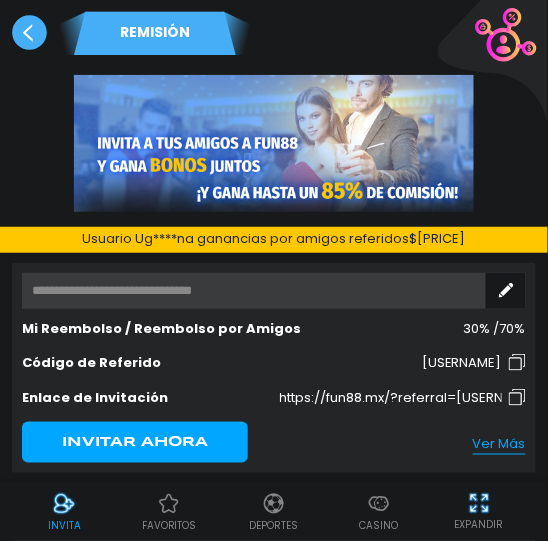 click on "Casino" at bounding box center [378, 526] 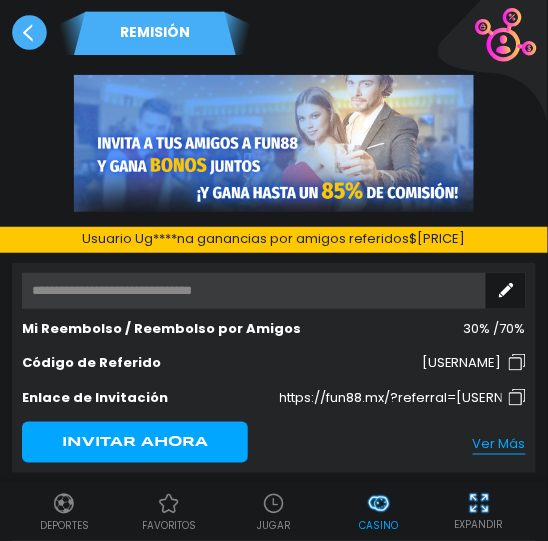 click on "Casino" at bounding box center [378, 526] 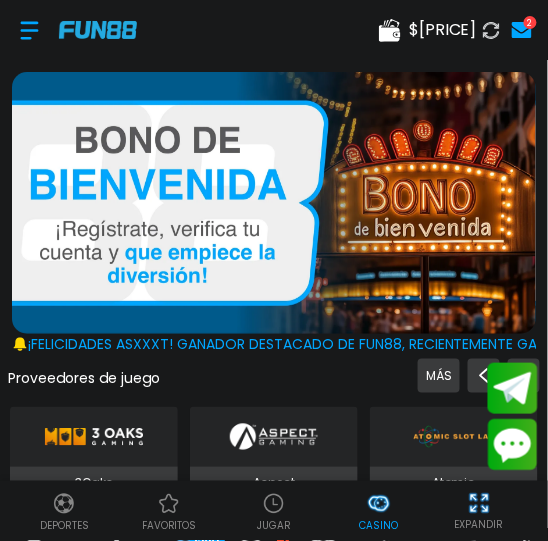 scroll, scrollTop: 0, scrollLeft: 49, axis: horizontal 